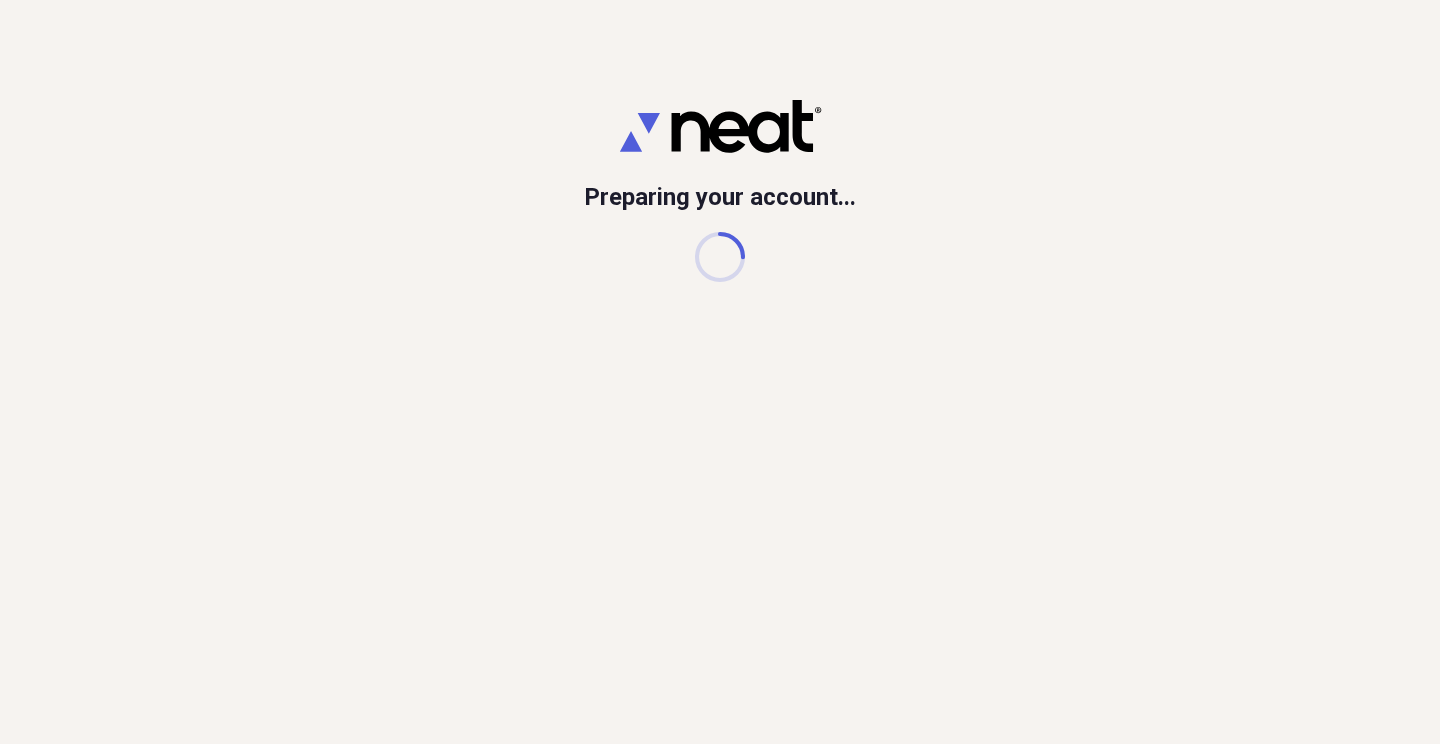 scroll, scrollTop: 0, scrollLeft: 0, axis: both 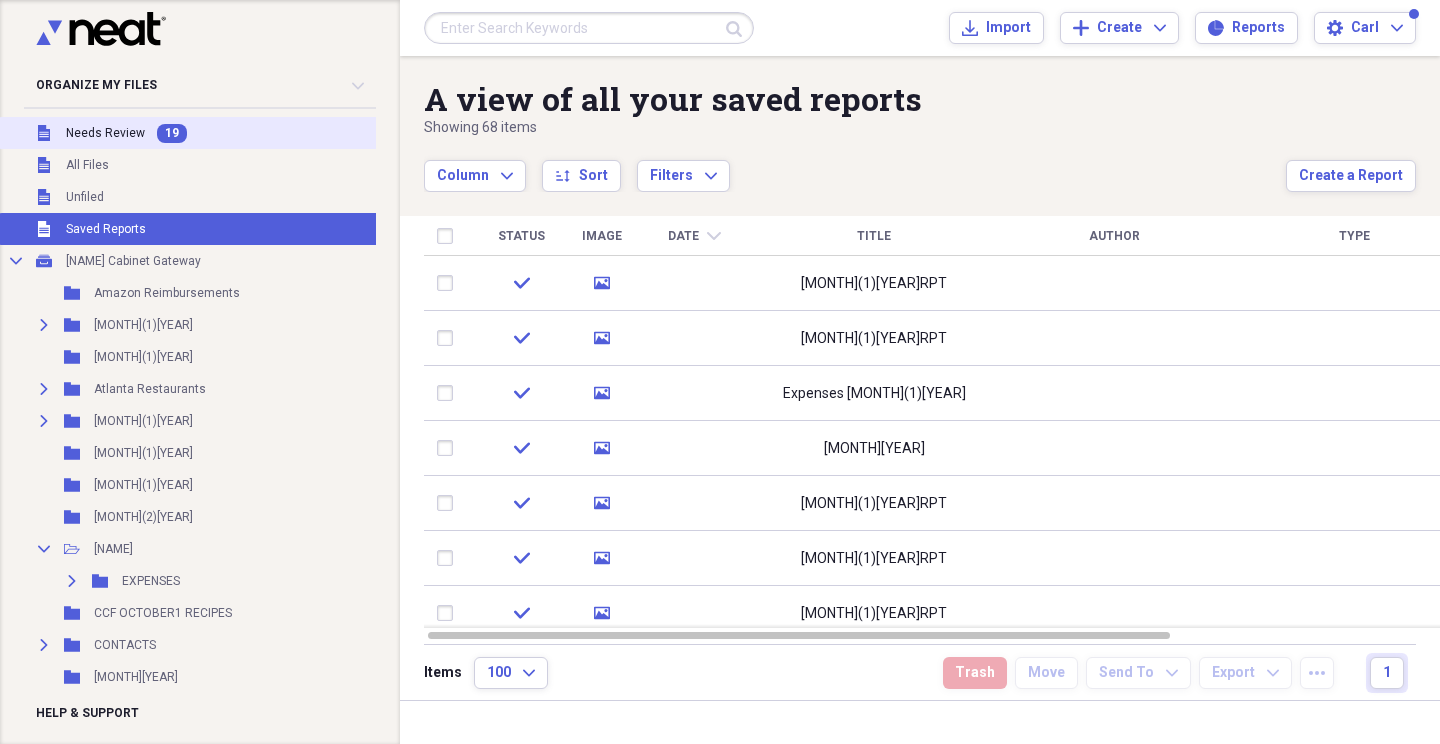 click on "Needs Review" at bounding box center [105, 133] 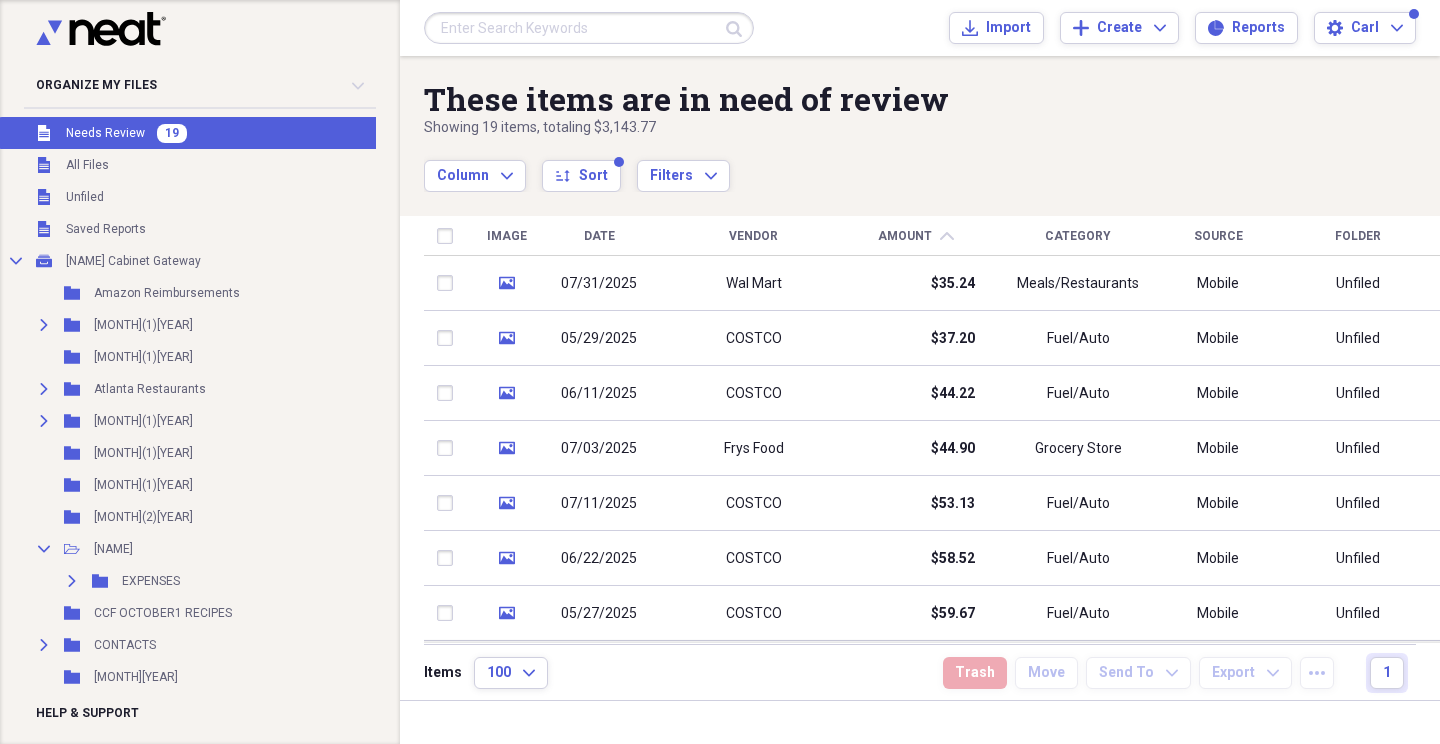scroll, scrollTop: 4, scrollLeft: 0, axis: vertical 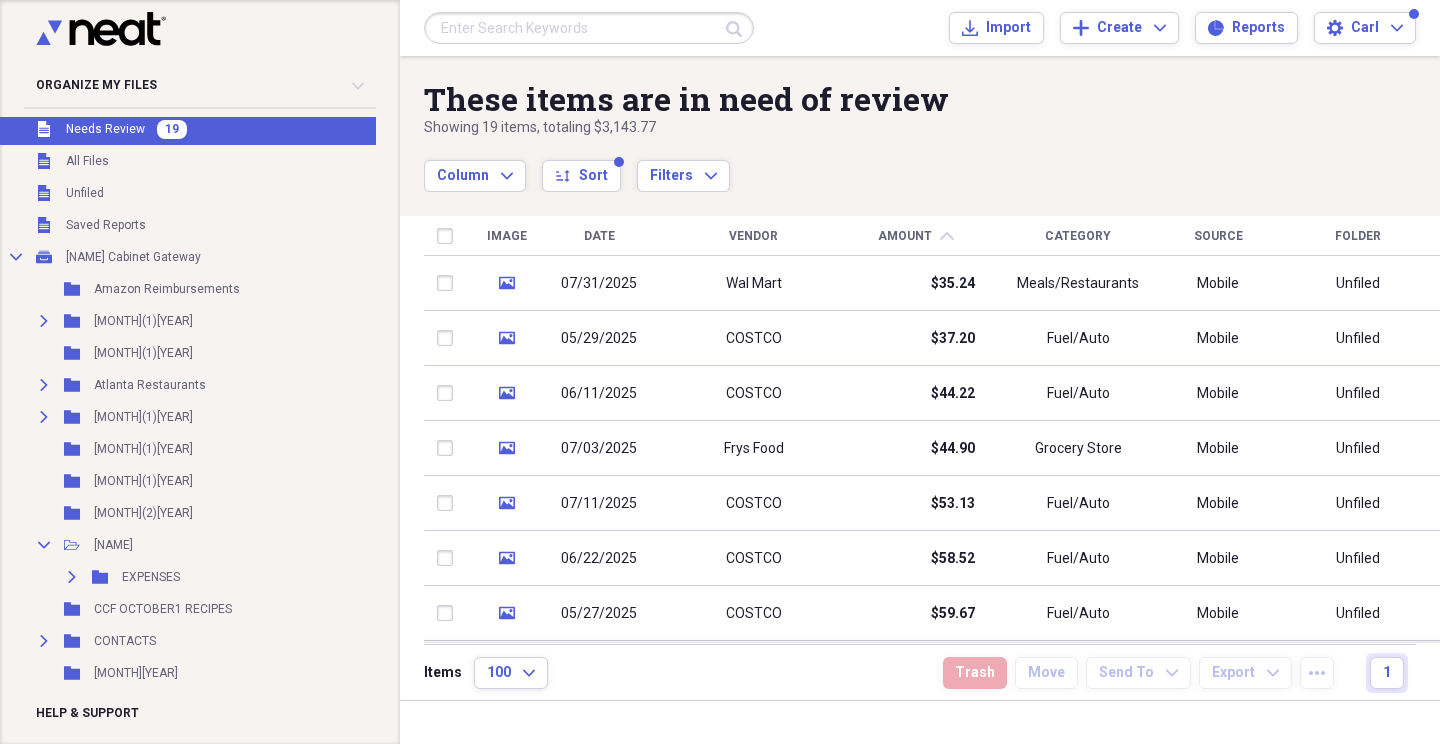 click on "Unfiled Needs Review 19" at bounding box center (207, 129) 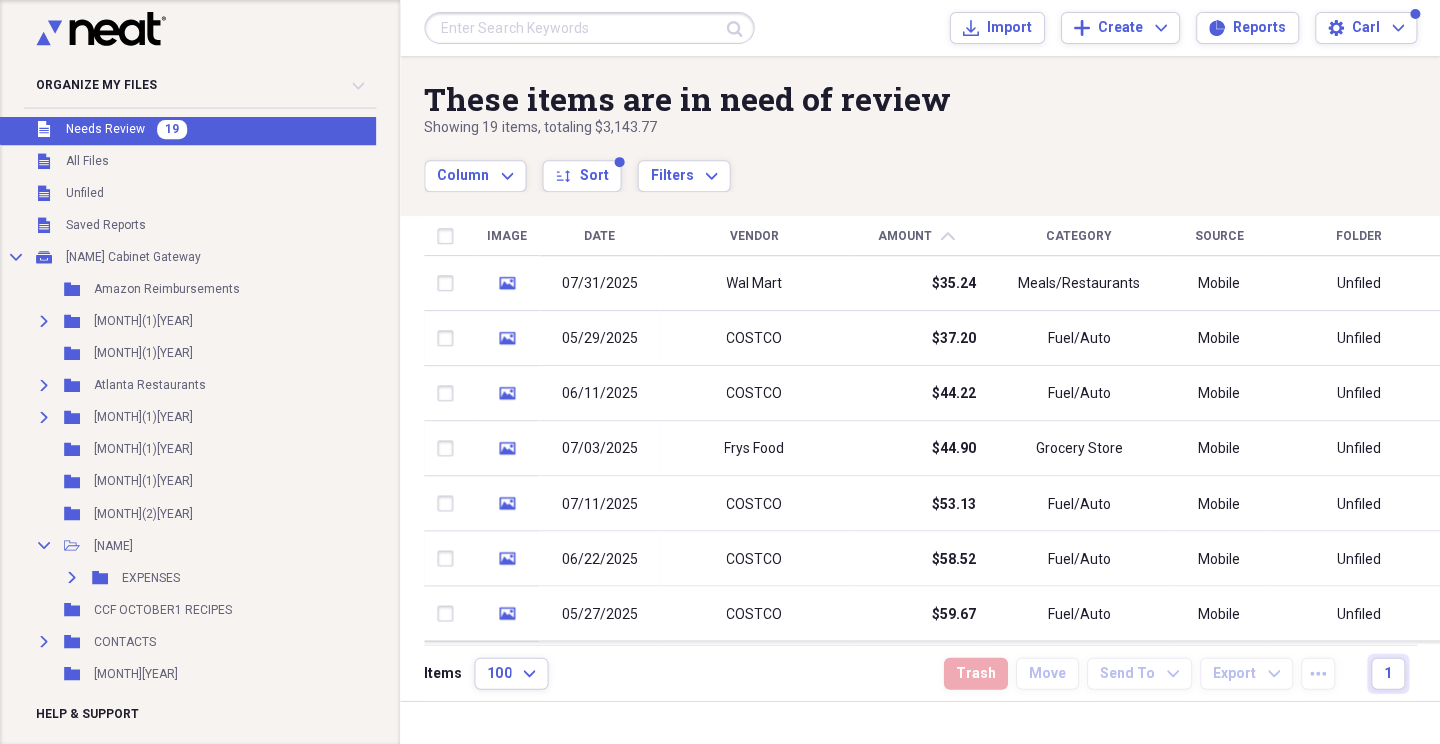 click on "Unfiled Needs Review 19" at bounding box center [207, 129] 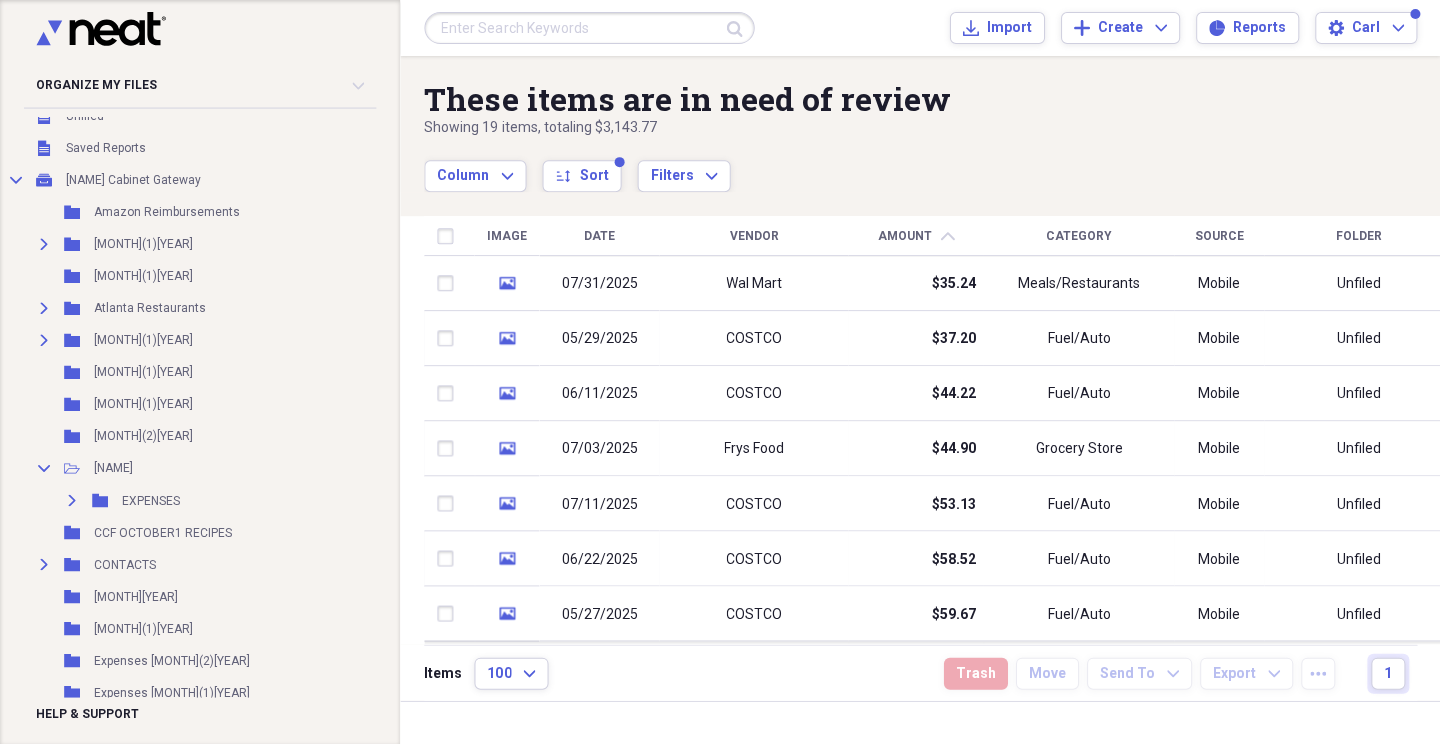 scroll, scrollTop: 99, scrollLeft: 0, axis: vertical 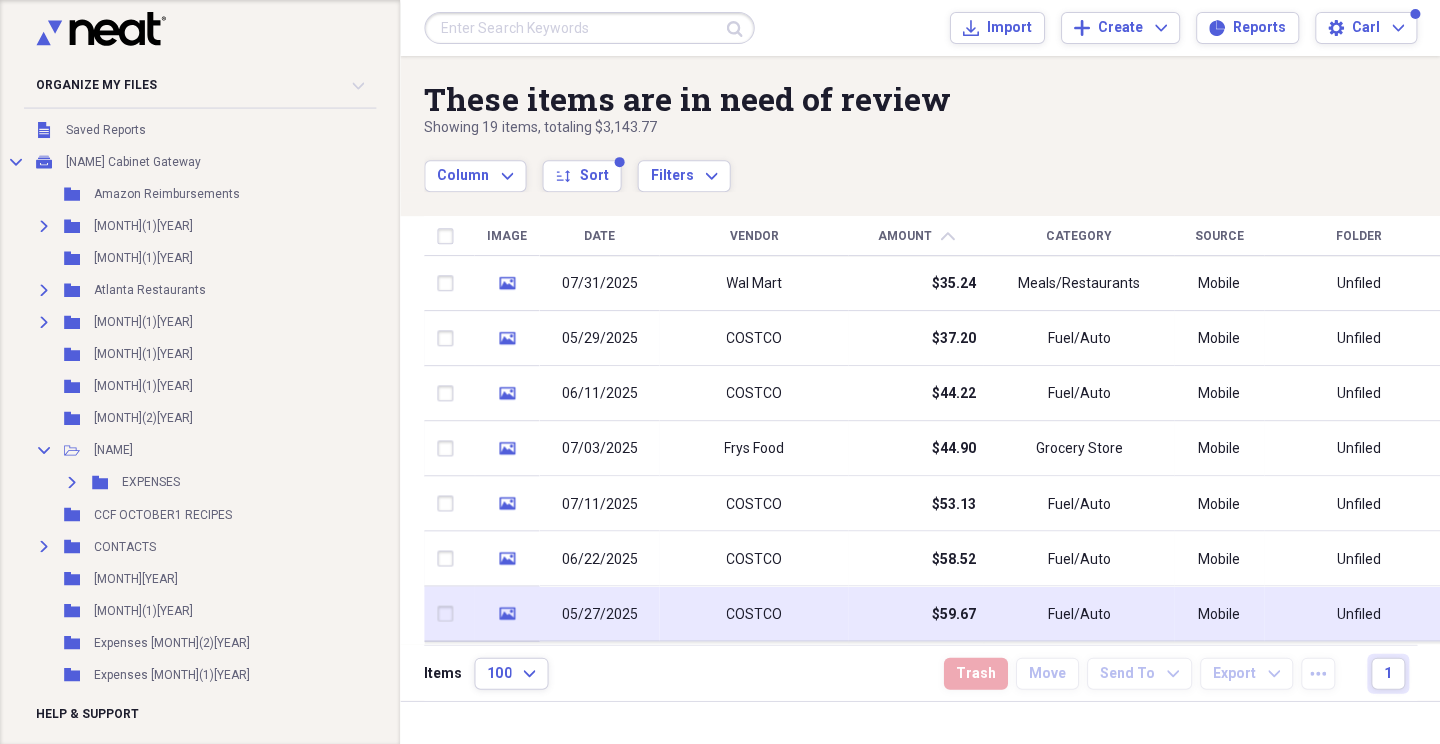 click on "$59.67" at bounding box center [915, 613] 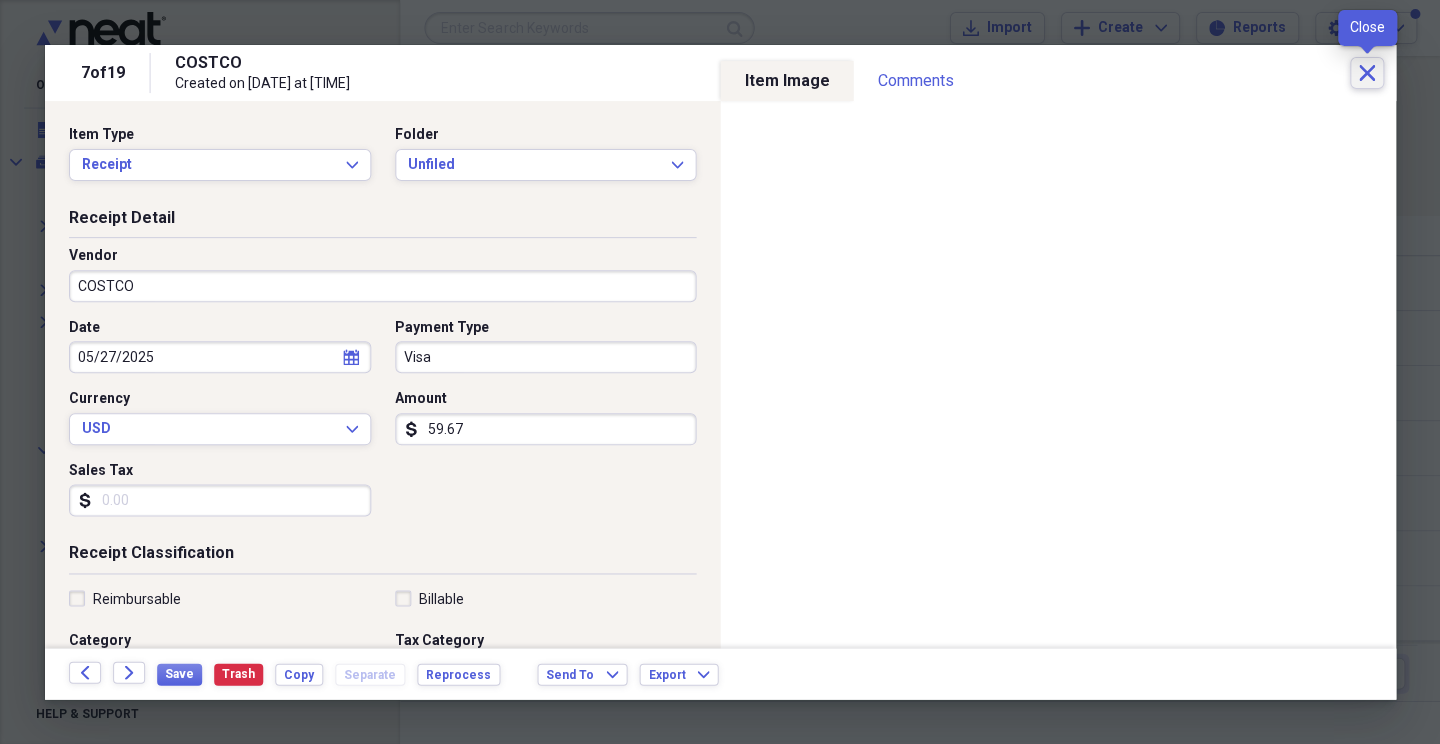 click 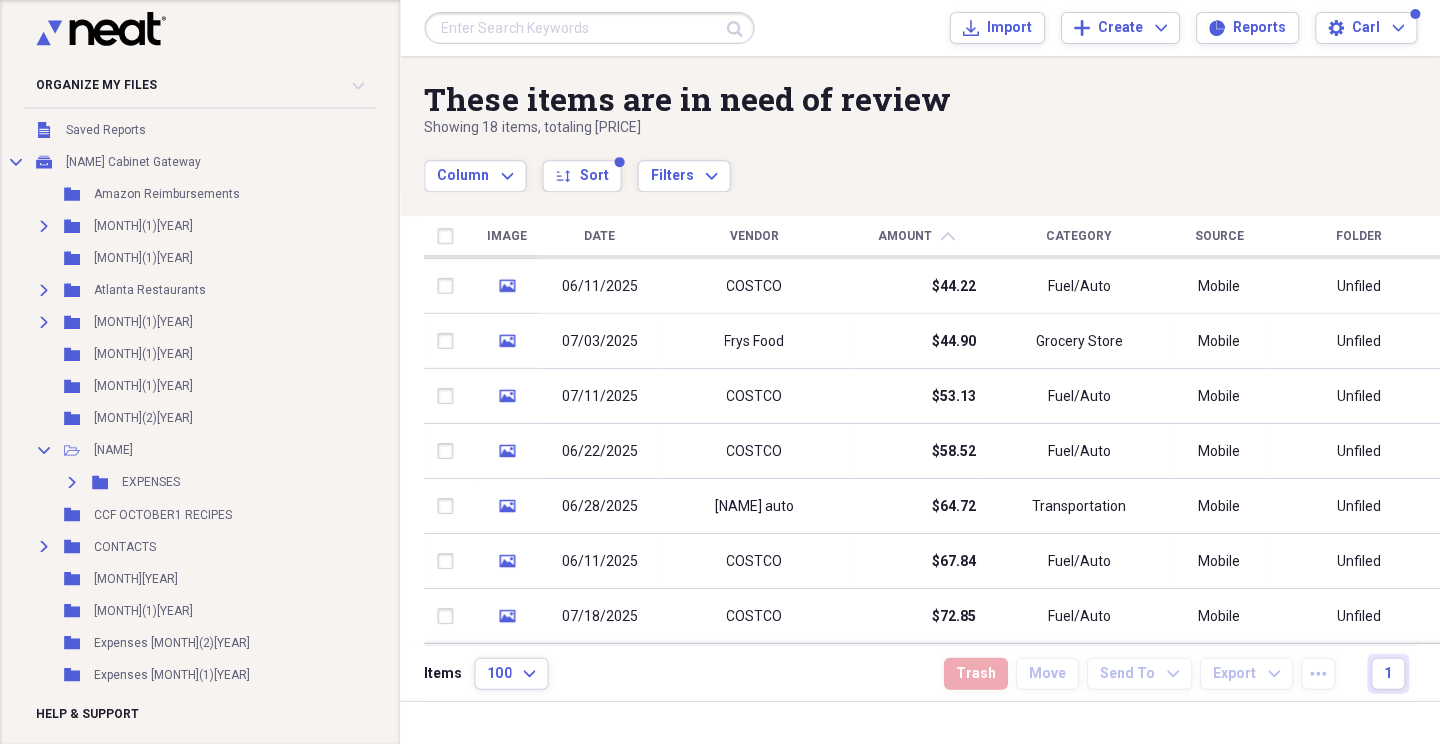 drag, startPoint x: 1427, startPoint y: 330, endPoint x: 1428, endPoint y: 162, distance: 168.00298 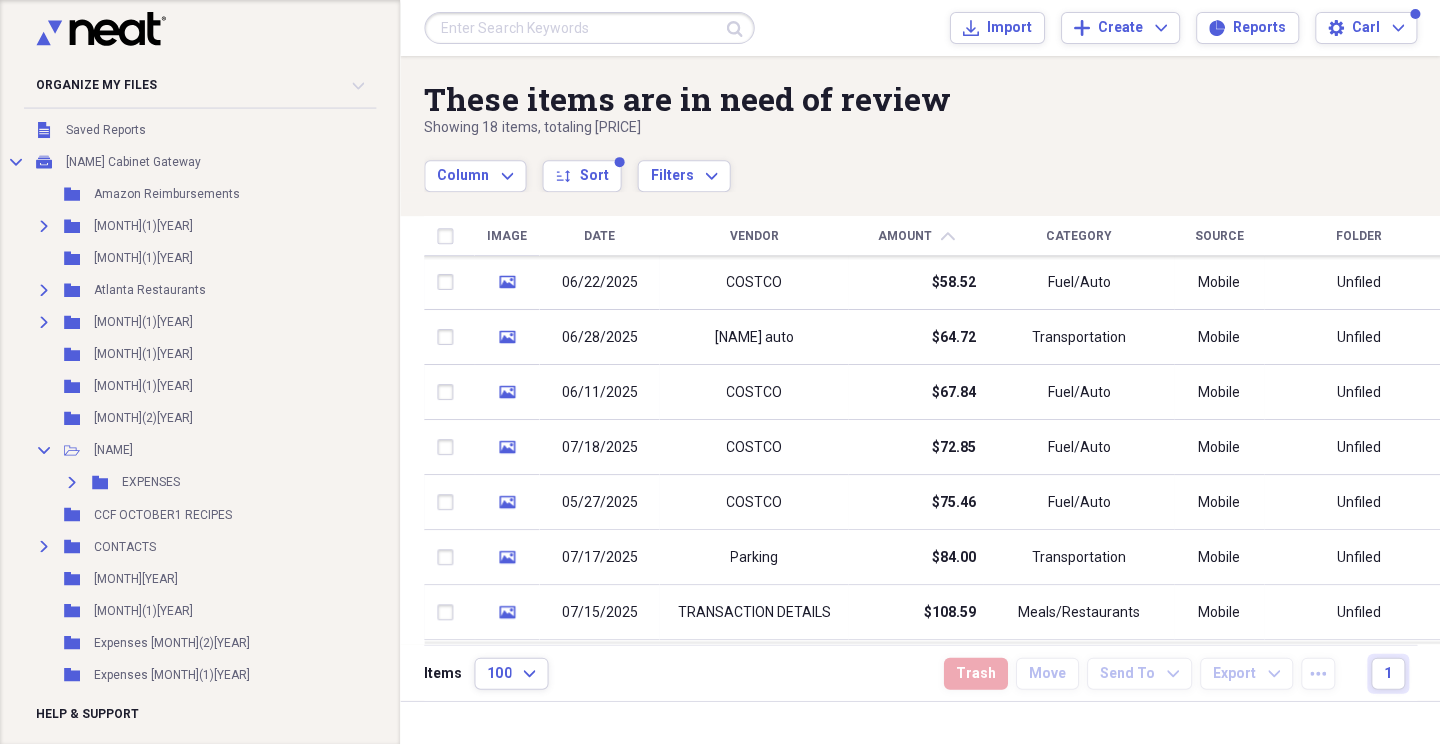 drag, startPoint x: 1433, startPoint y: 384, endPoint x: 1436, endPoint y: 450, distance: 66.068146 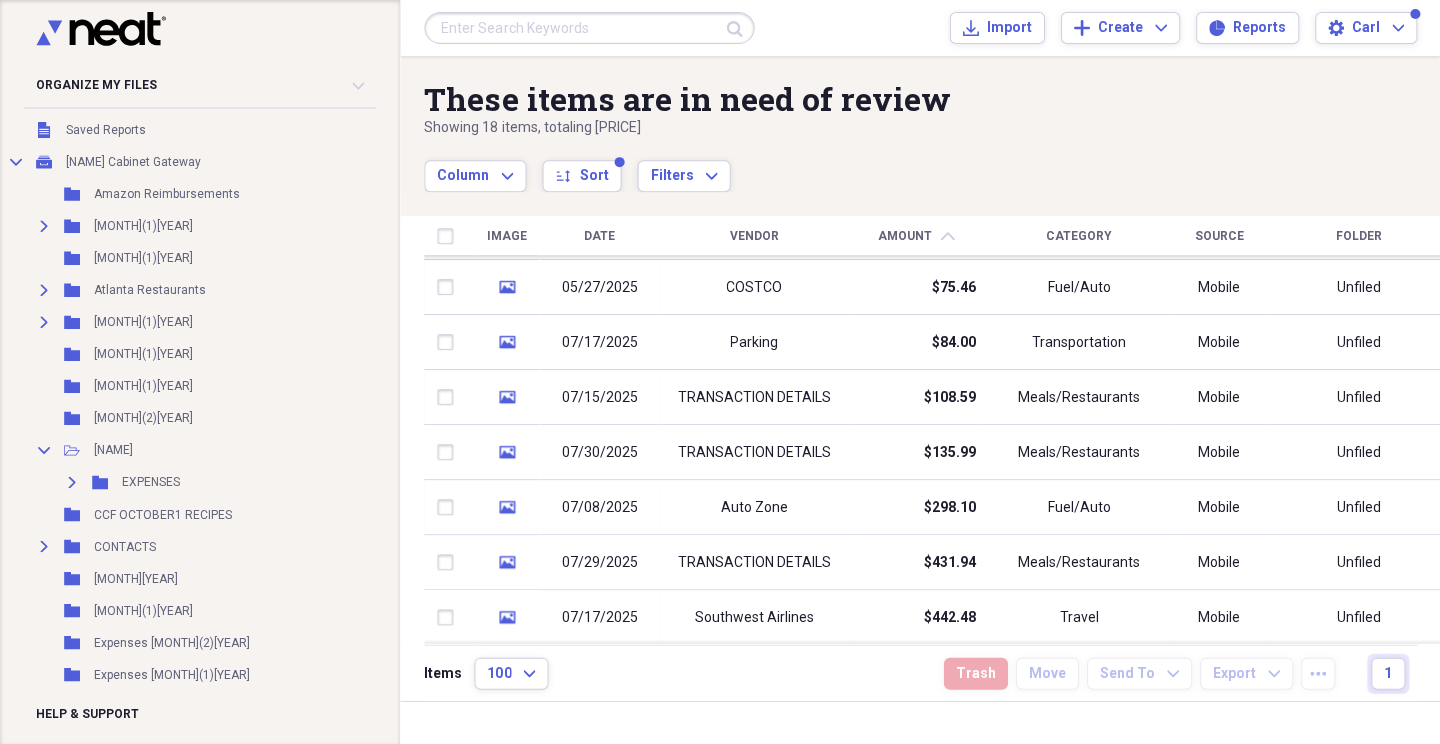 drag, startPoint x: 1431, startPoint y: 455, endPoint x: 1436, endPoint y: 539, distance: 84.14868 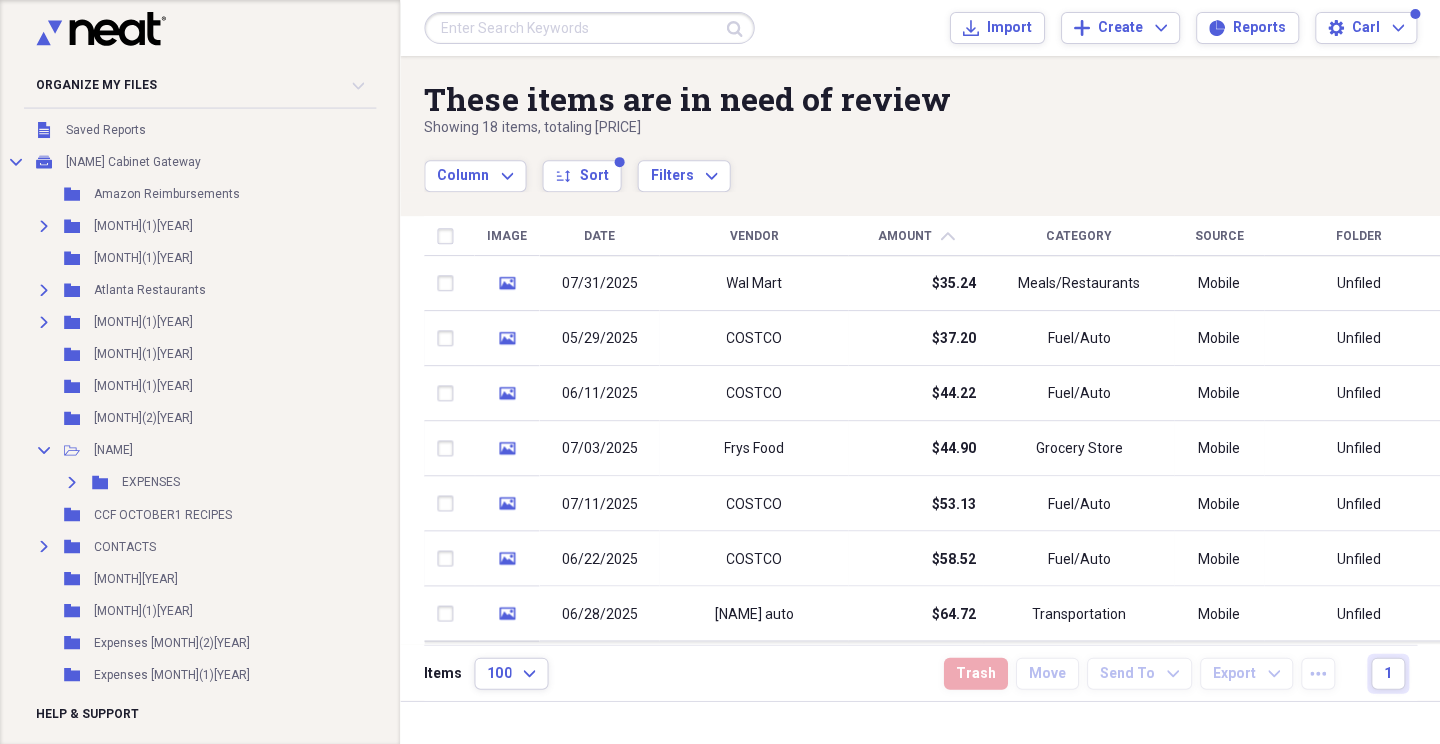 drag, startPoint x: 1431, startPoint y: 528, endPoint x: 1424, endPoint y: 168, distance: 360.06805 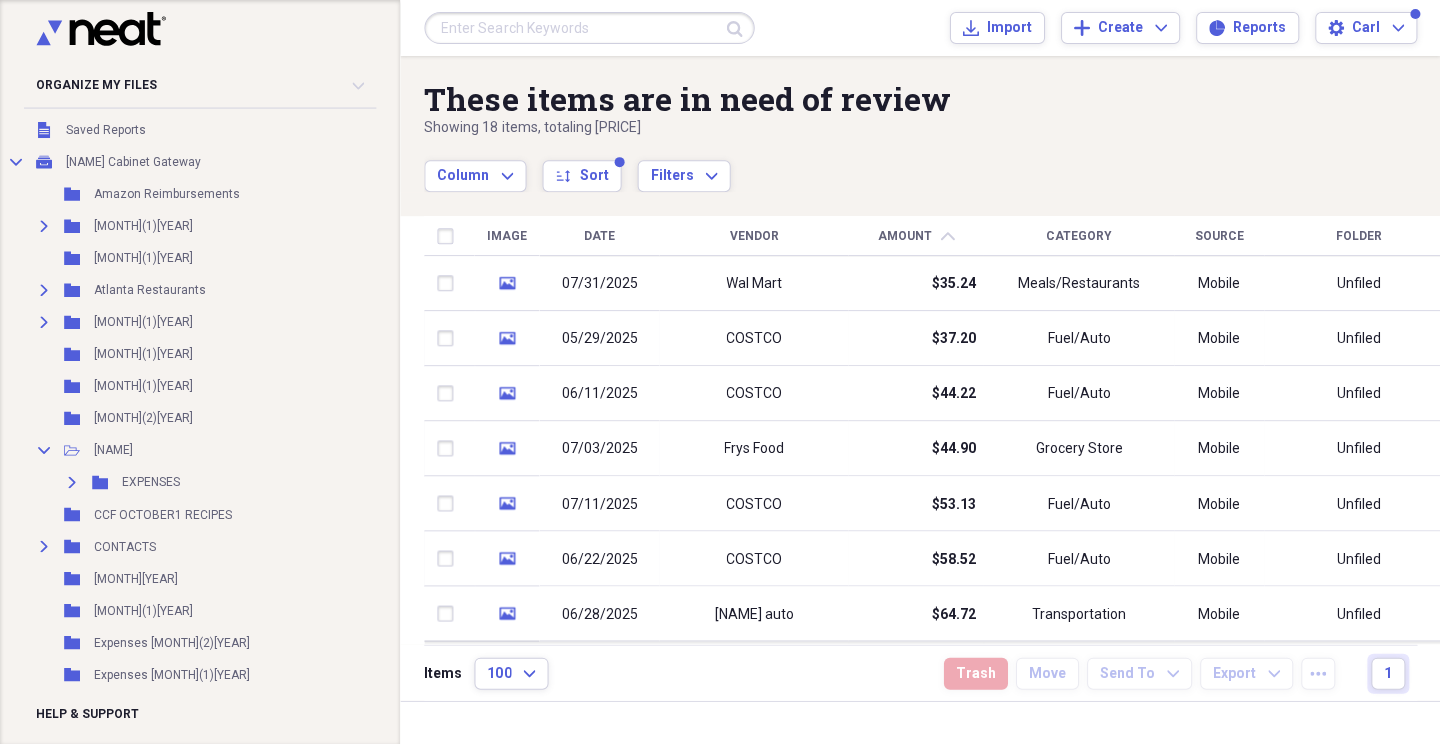 click at bounding box center (1461, 331) 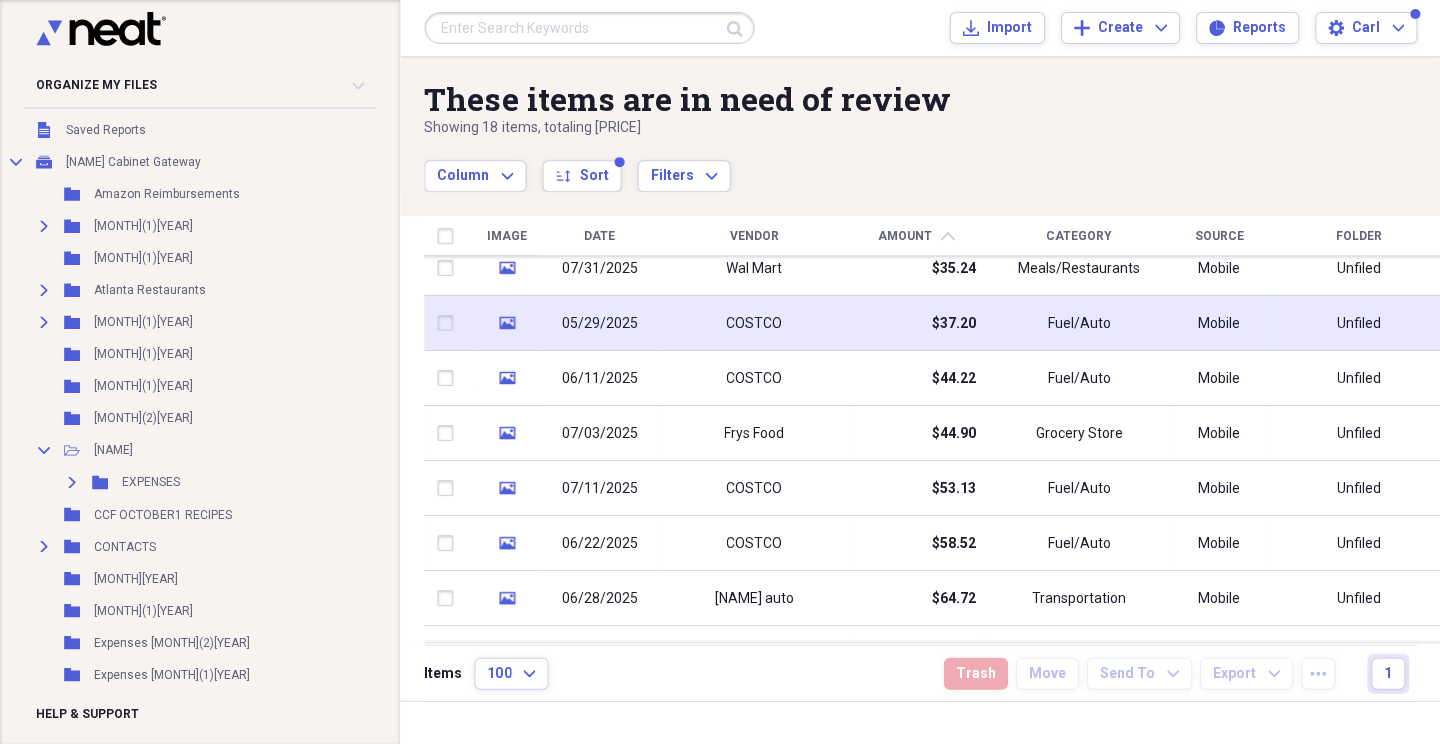 drag, startPoint x: 1427, startPoint y: 366, endPoint x: 1385, endPoint y: 319, distance: 63.03174 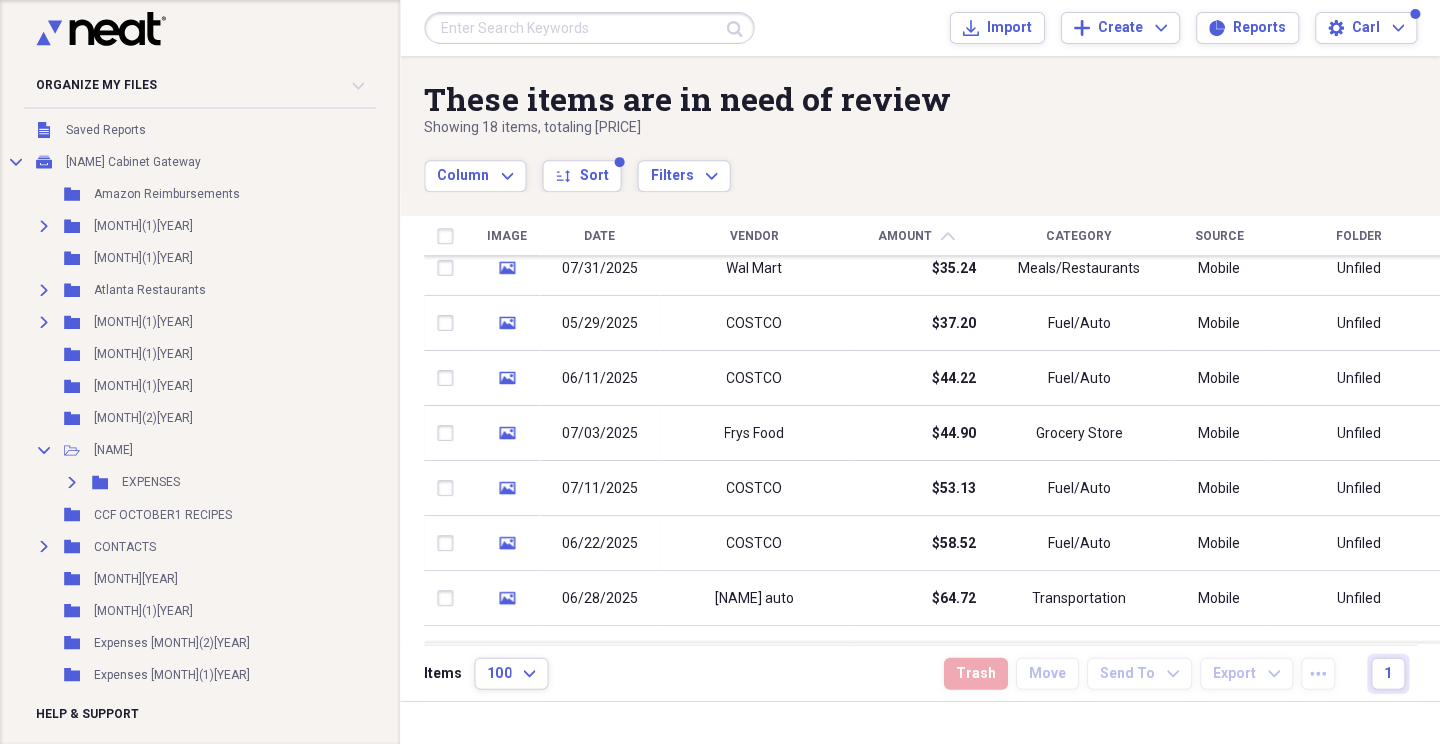 click on "Date" at bounding box center (599, 236) 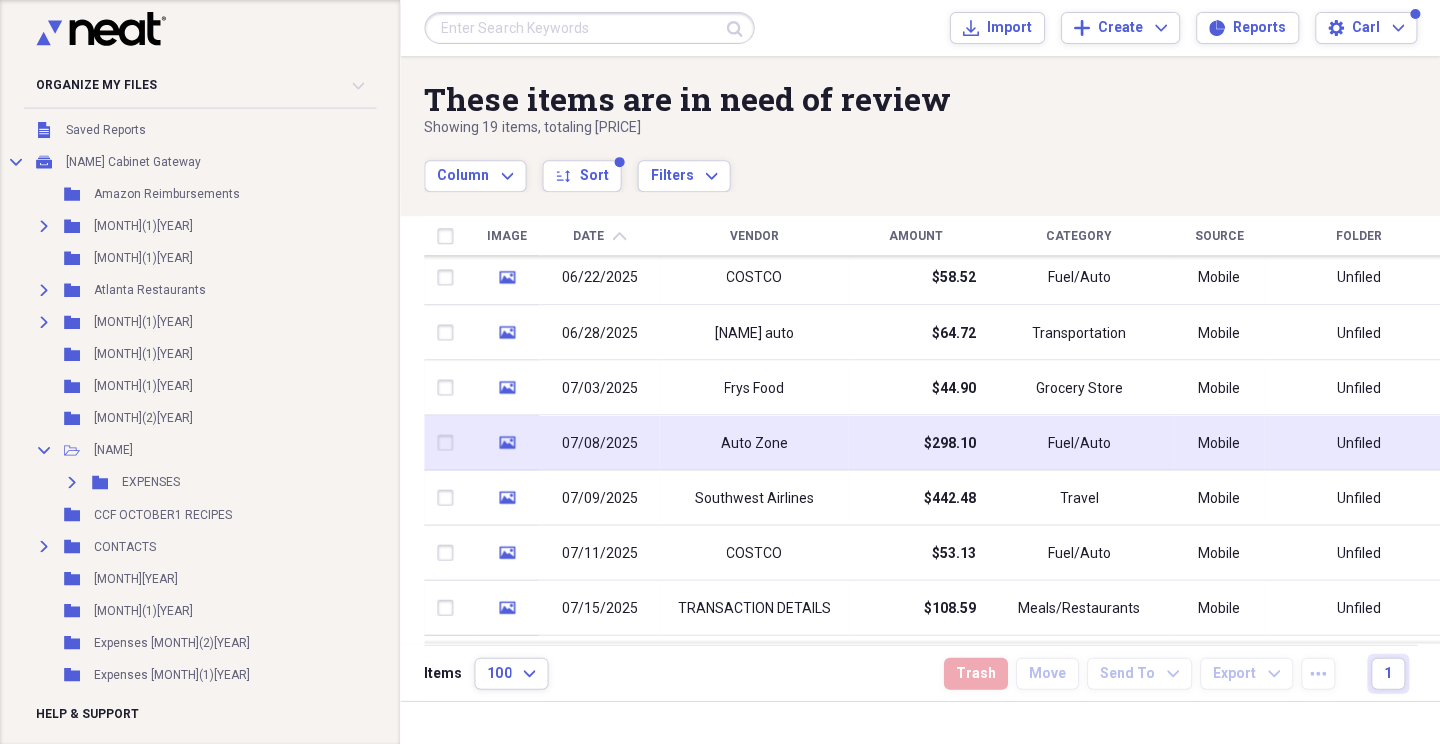 drag, startPoint x: 1431, startPoint y: 322, endPoint x: 1402, endPoint y: 426, distance: 107.96759 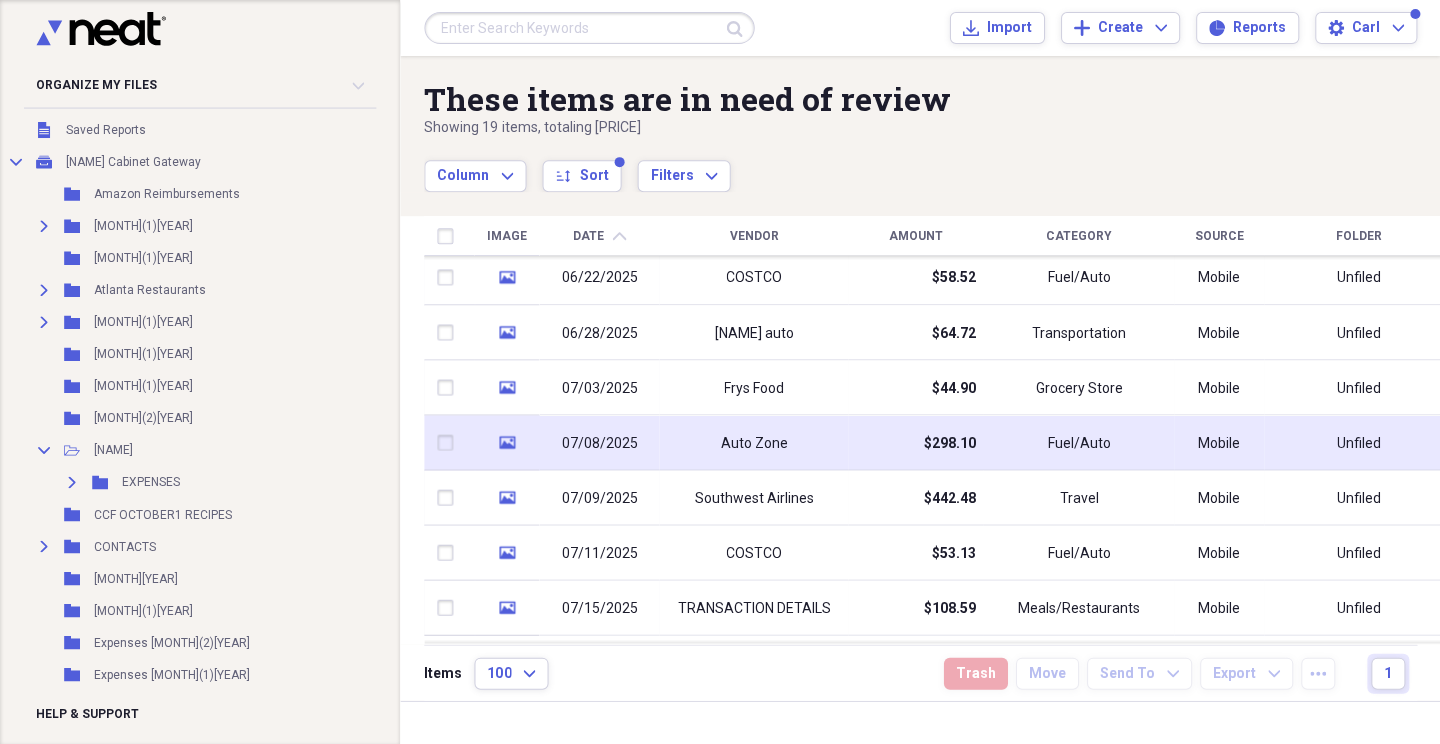 click on "Unfiled" at bounding box center (1358, 442) 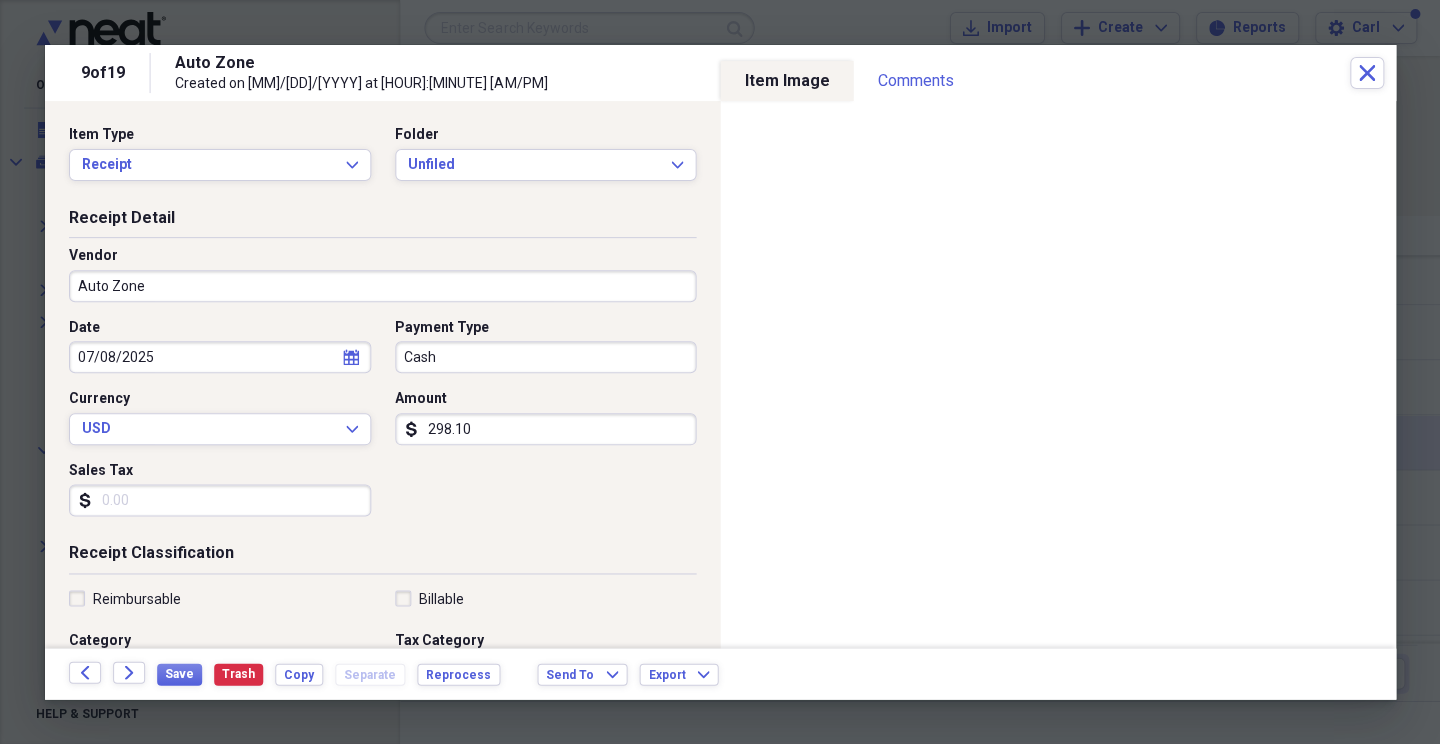 click at bounding box center (720, 372) 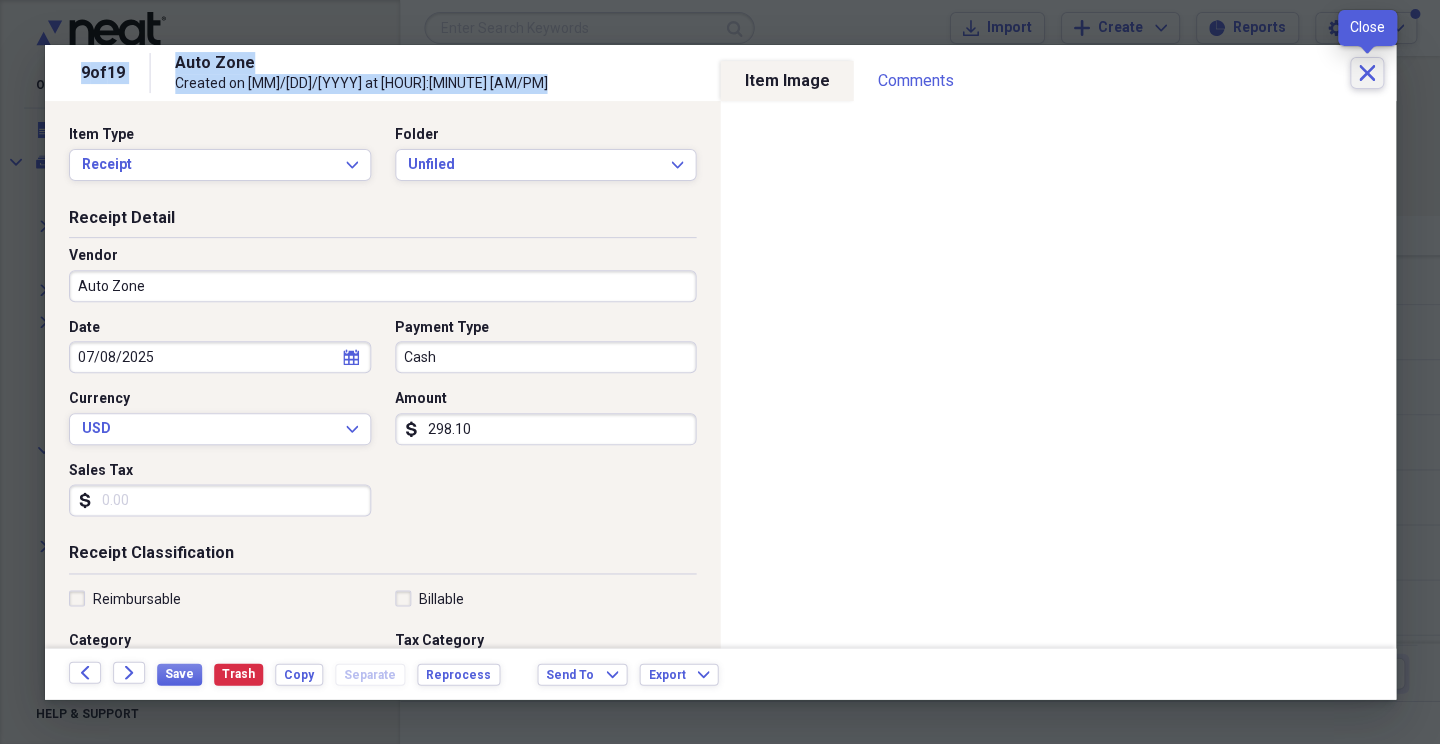 drag, startPoint x: 1417, startPoint y: 63, endPoint x: 1366, endPoint y: 76, distance: 52.63079 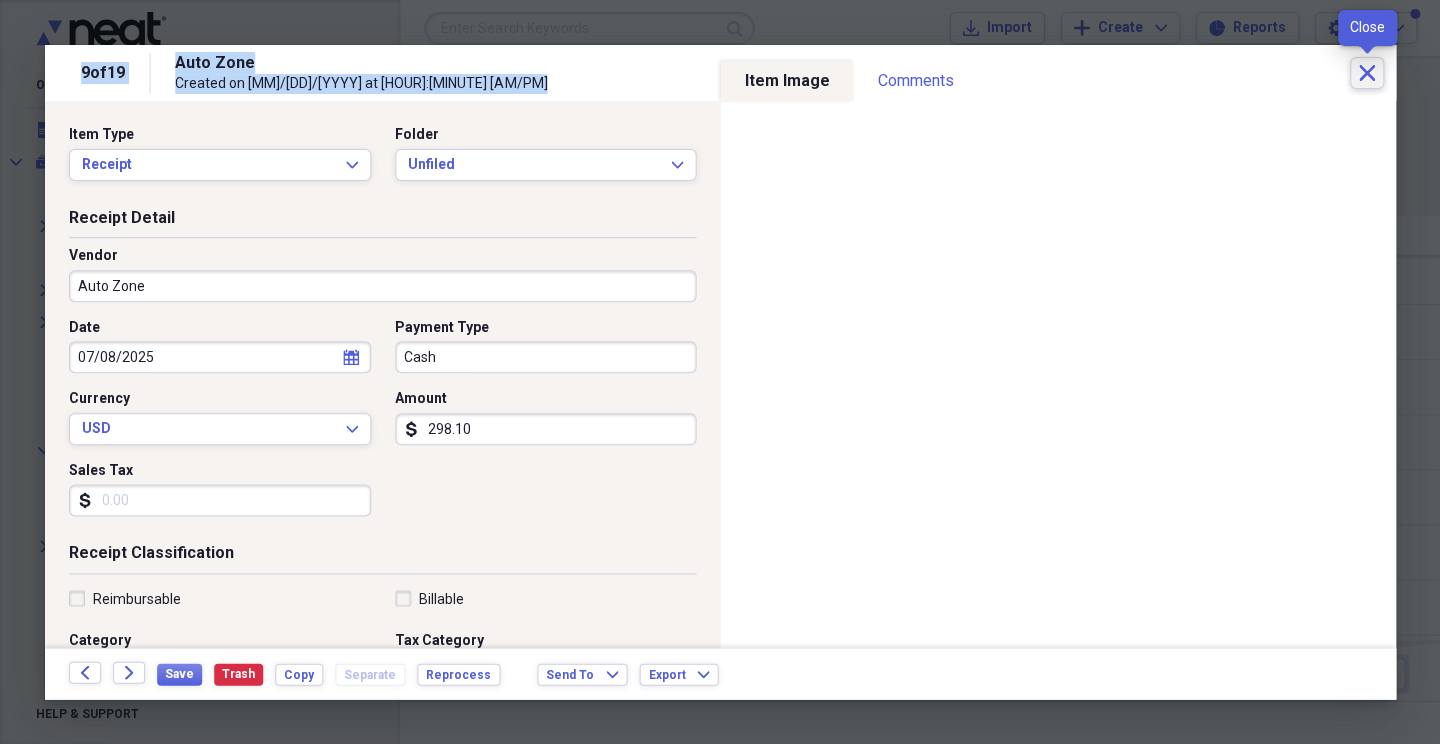 click on "[NUMBER] of [NUMBER] [BRAND] Created on [DATE] at [TIME] Close Item Type Receipt Expand Folder Unfiled Expand Receipt Detail Vendor [BRAND] Date [DATE] calendar Calendar Payment Type Cash Currency USD Expand Amount dollar-sign [PRICE] Sales Tax dollar-sign Receipt Classification Reimbursable Billable Category Fuel/Auto Tax Category No Form - Non-deductible Expand Customer Project Product Location Class Notes Item Image Comments There are no comments for this item yet Share your comments Back Forward Save Trash Copy Separate Reprocess Send To Expand Export Expand" at bounding box center [720, 0] 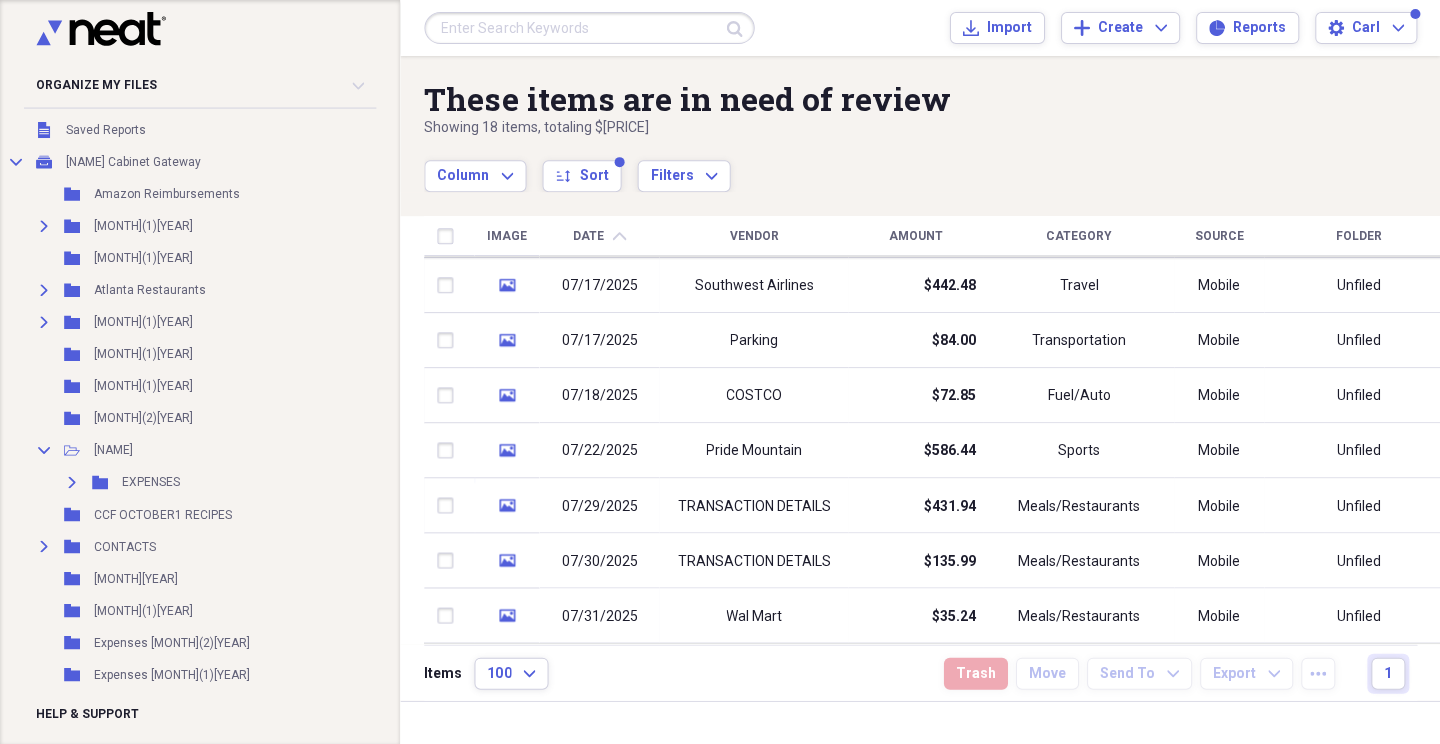 drag, startPoint x: 1431, startPoint y: 449, endPoint x: 1438, endPoint y: 596, distance: 147.16656 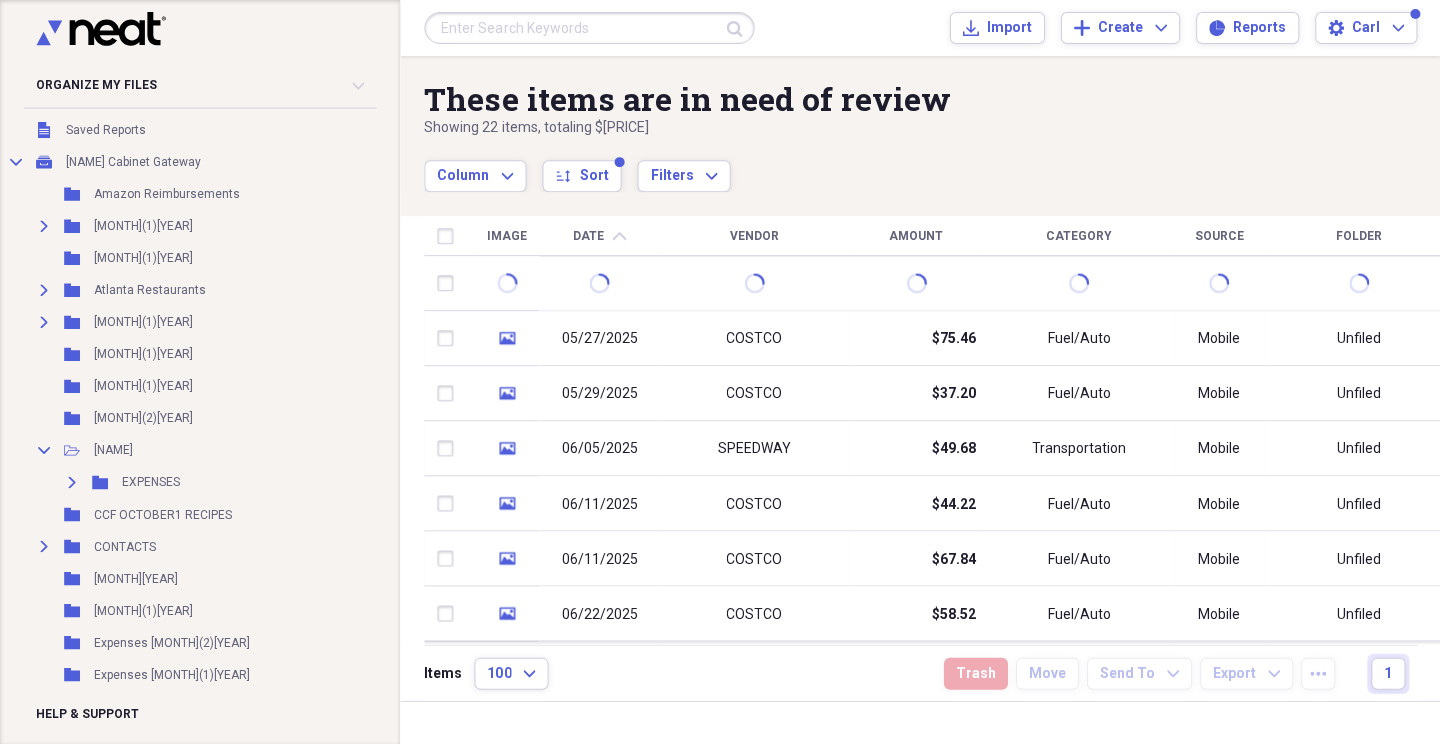 click on "Amount" at bounding box center [916, 236] 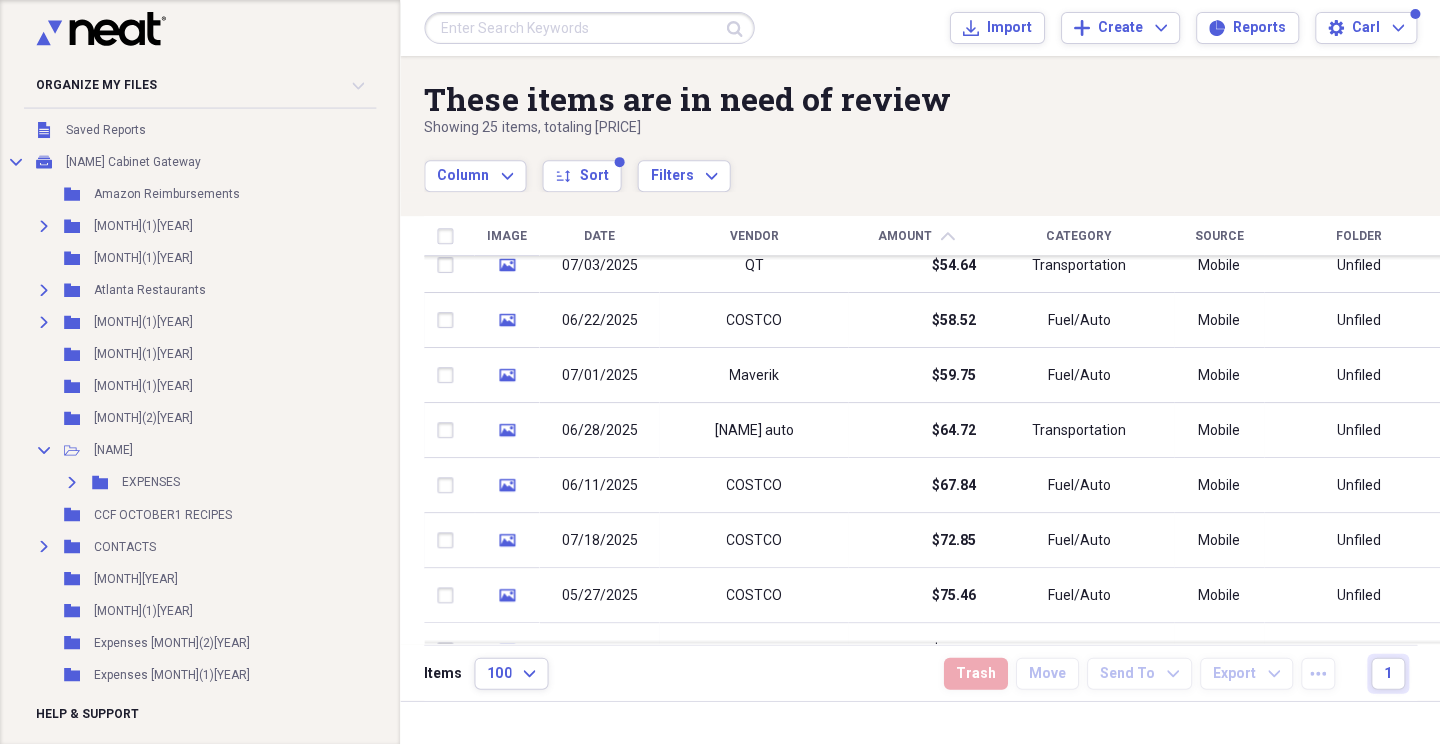 drag, startPoint x: 1433, startPoint y: 320, endPoint x: 1446, endPoint y: 418, distance: 98.85848 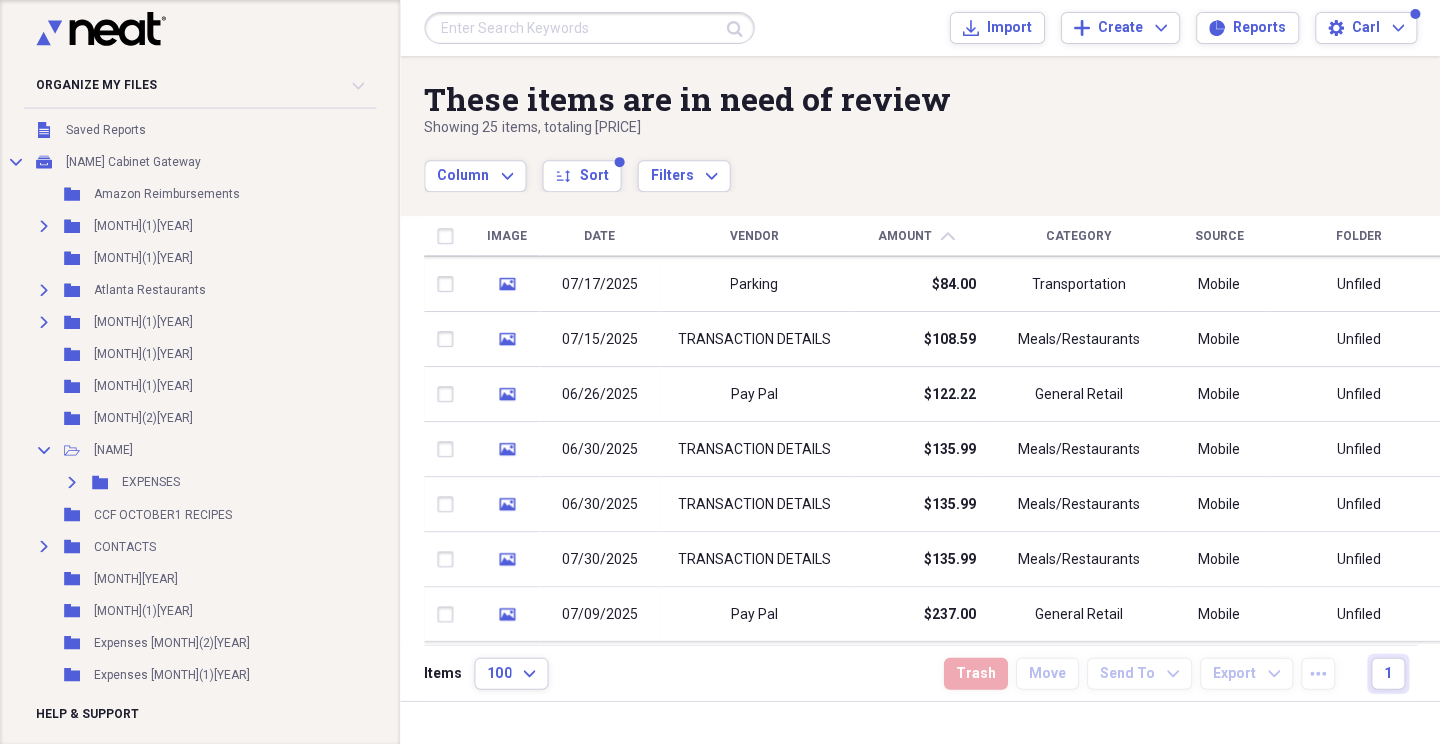 drag, startPoint x: 1434, startPoint y: 418, endPoint x: 1446, endPoint y: 521, distance: 103.69667 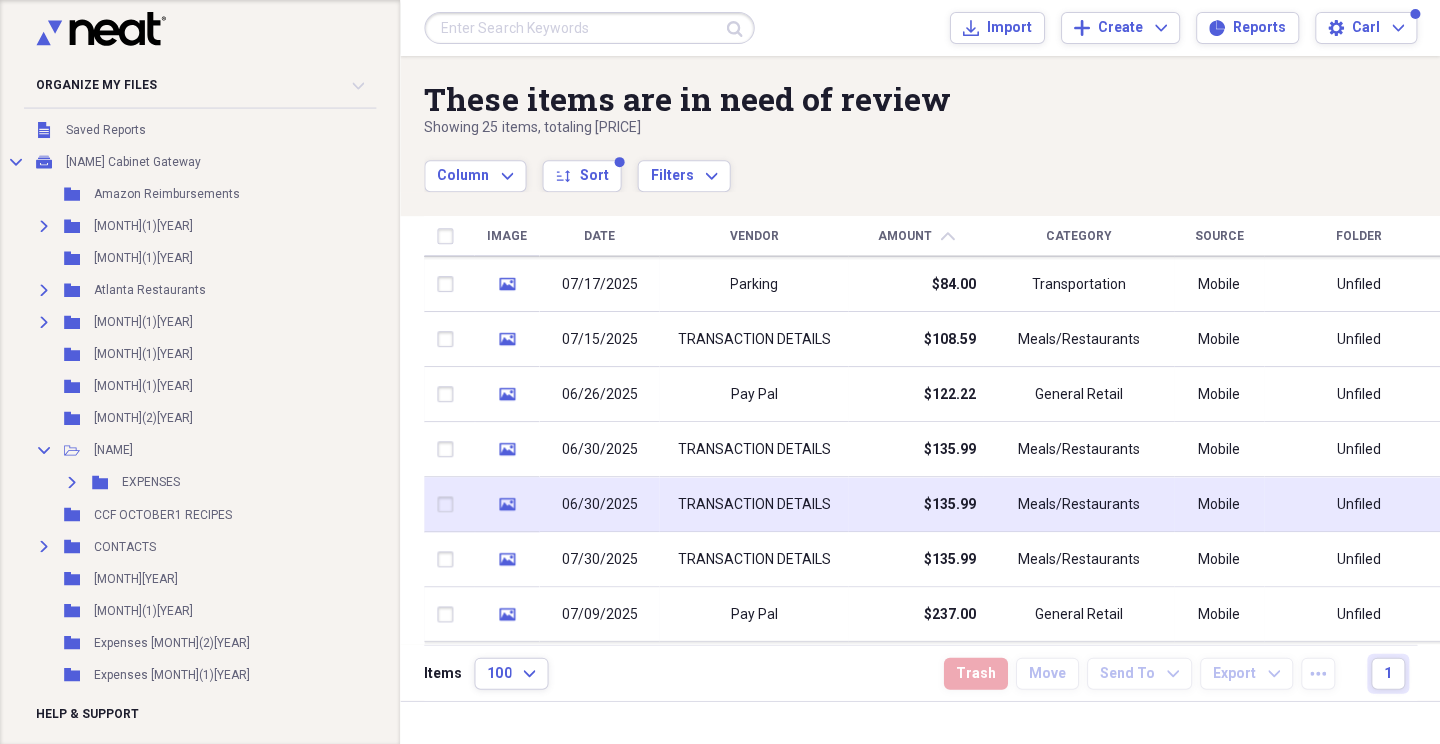 click on "media" at bounding box center [506, 504] 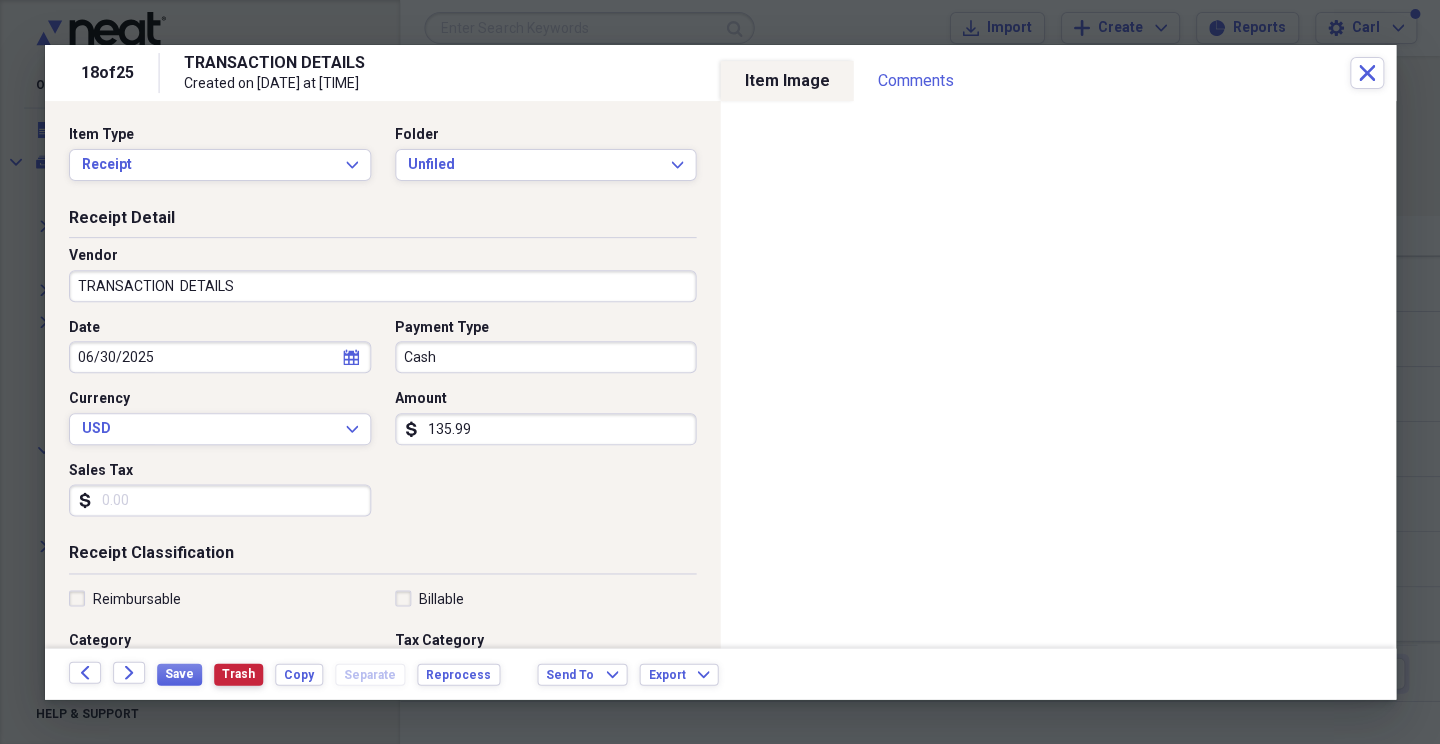 click on "Trash" at bounding box center [238, 673] 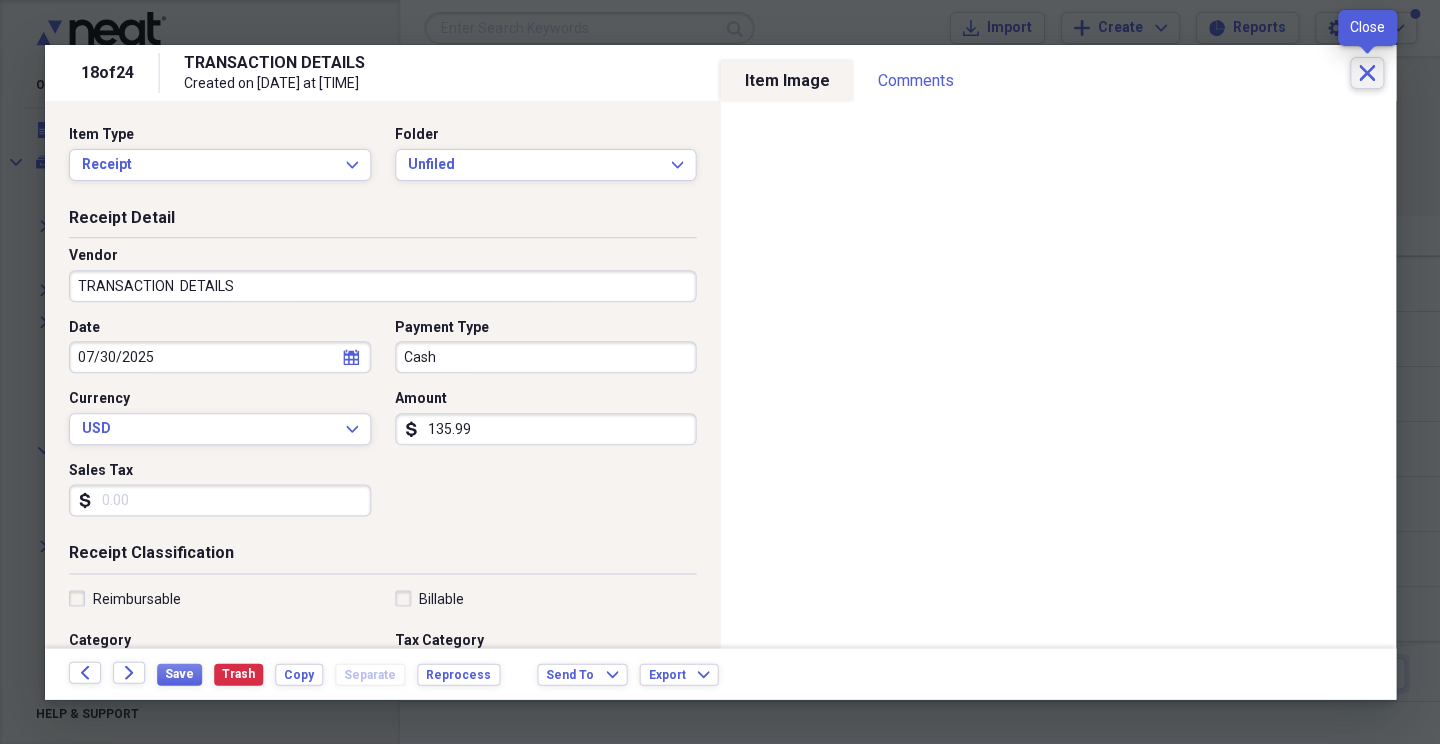 click on "Close" 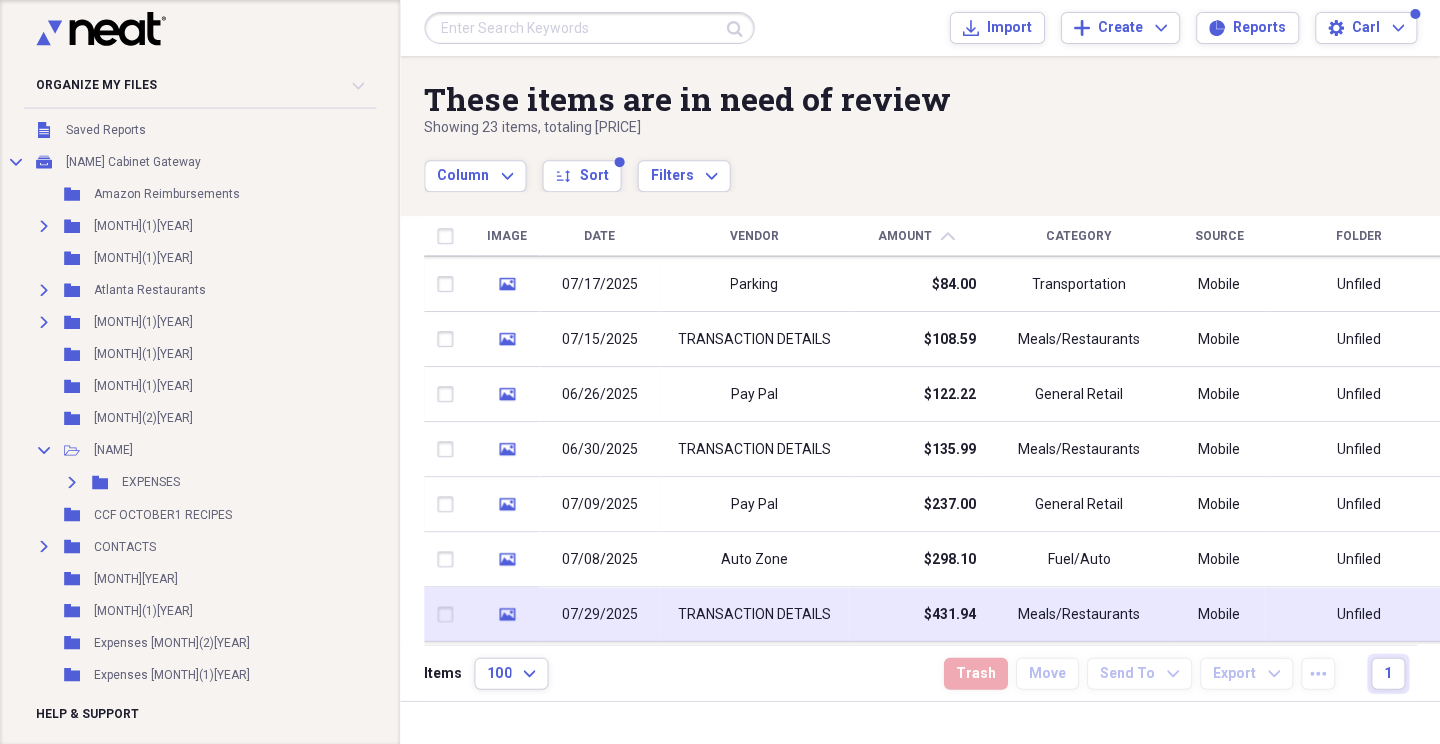 click on "07/29/2025" at bounding box center [599, 615] 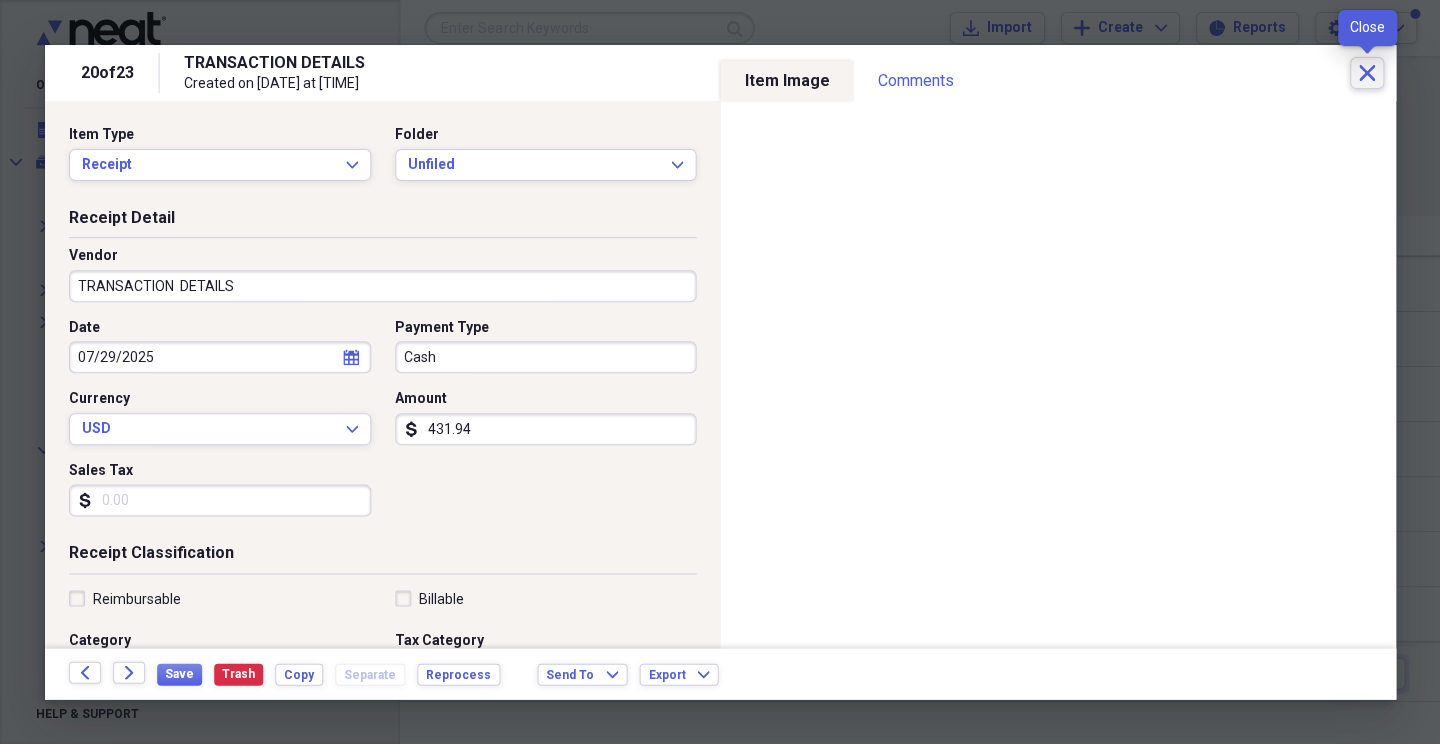 click on "Close" 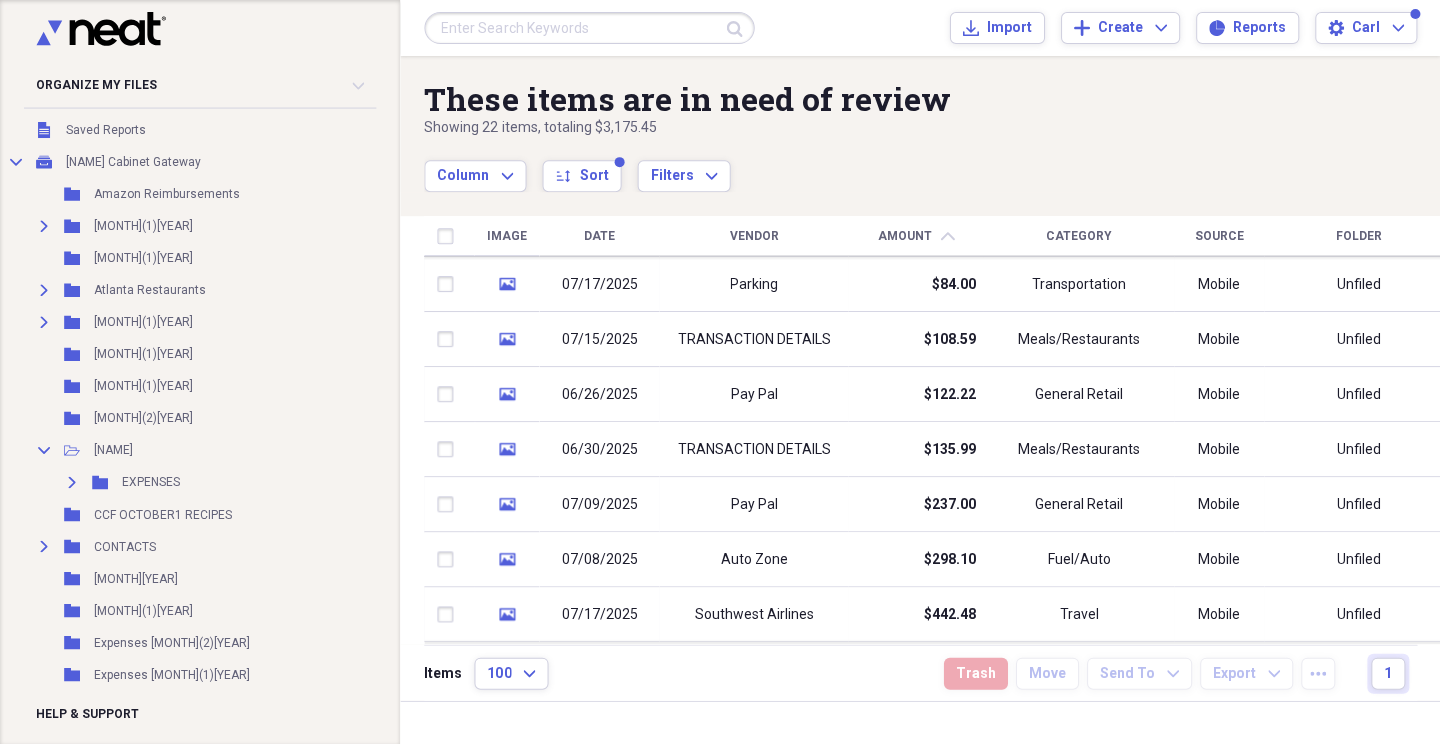click on "Amount chevron-up" at bounding box center (915, 236) 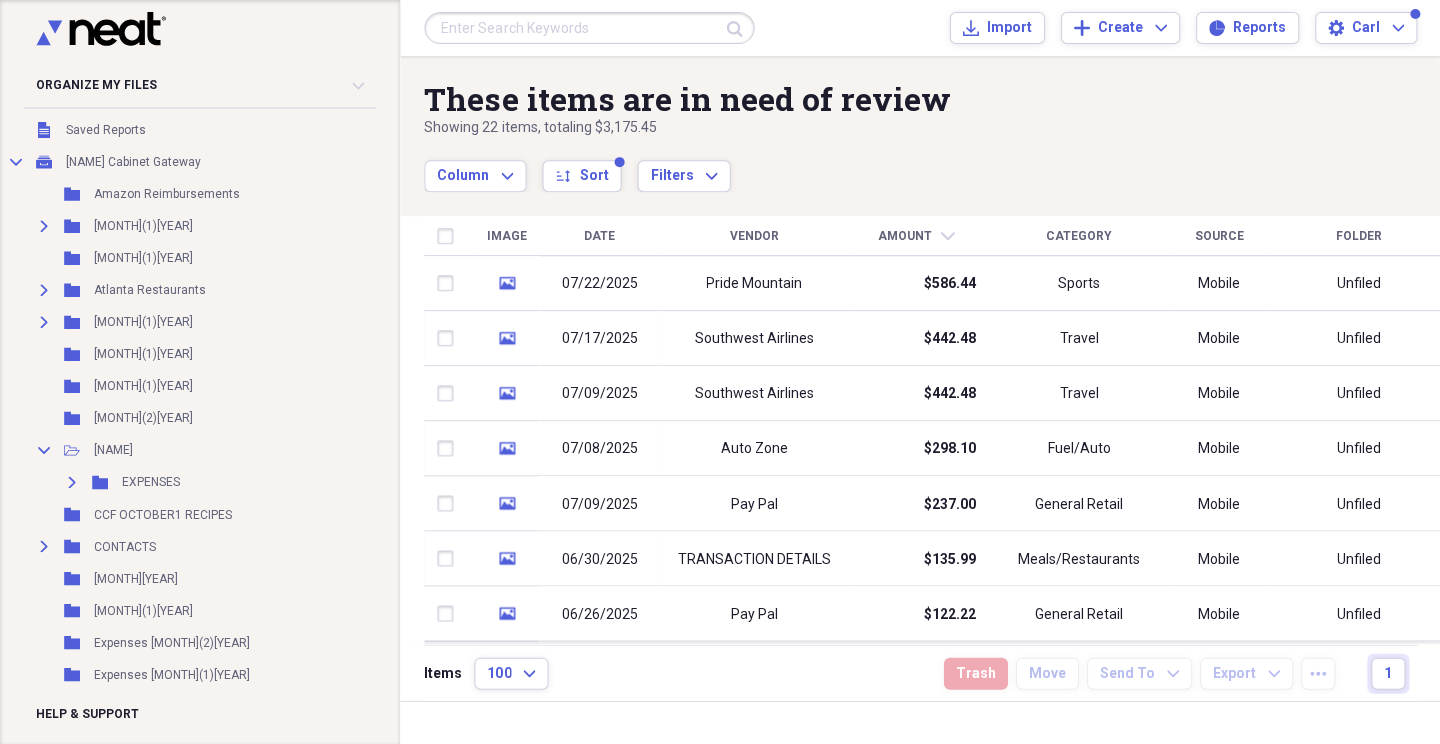click on "Amount chevron-down" at bounding box center [915, 236] 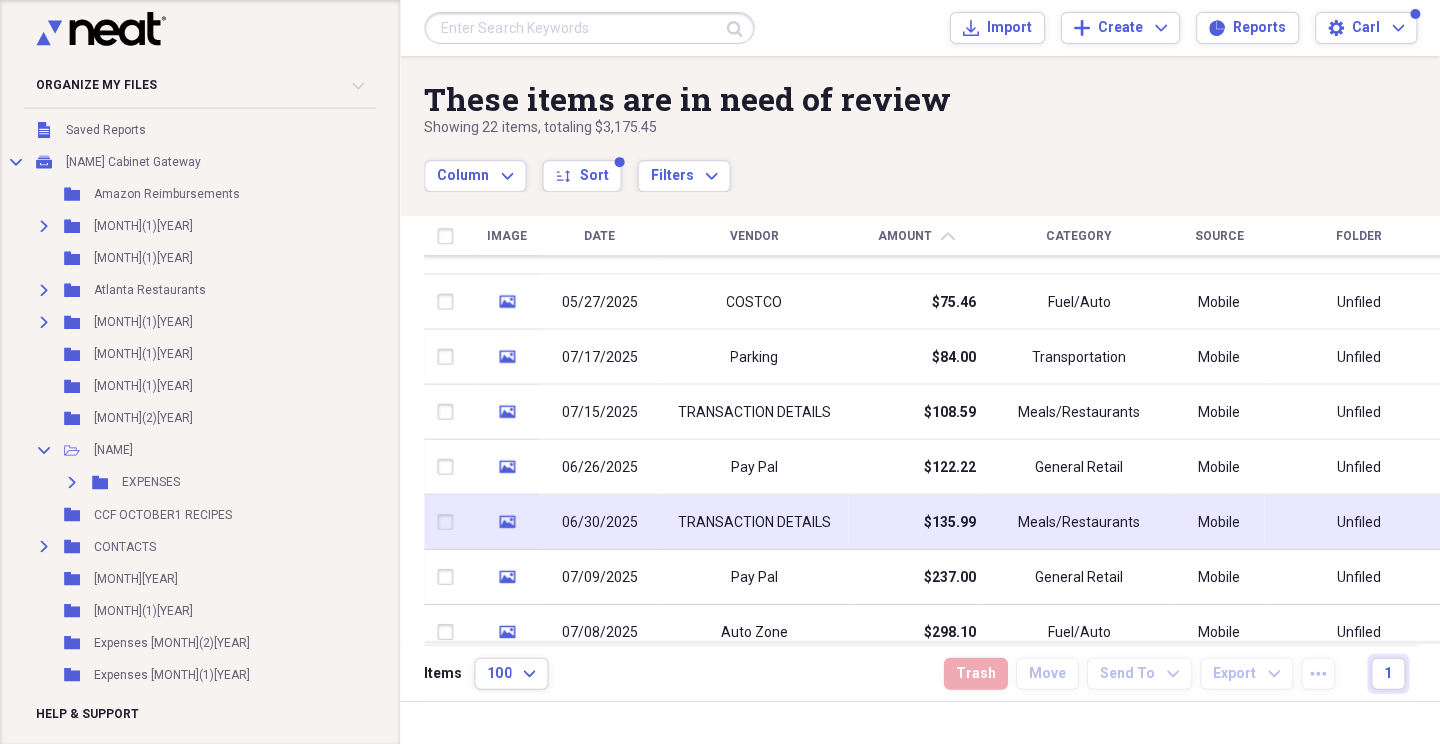 drag, startPoint x: 1429, startPoint y: 350, endPoint x: 1373, endPoint y: 492, distance: 152.64337 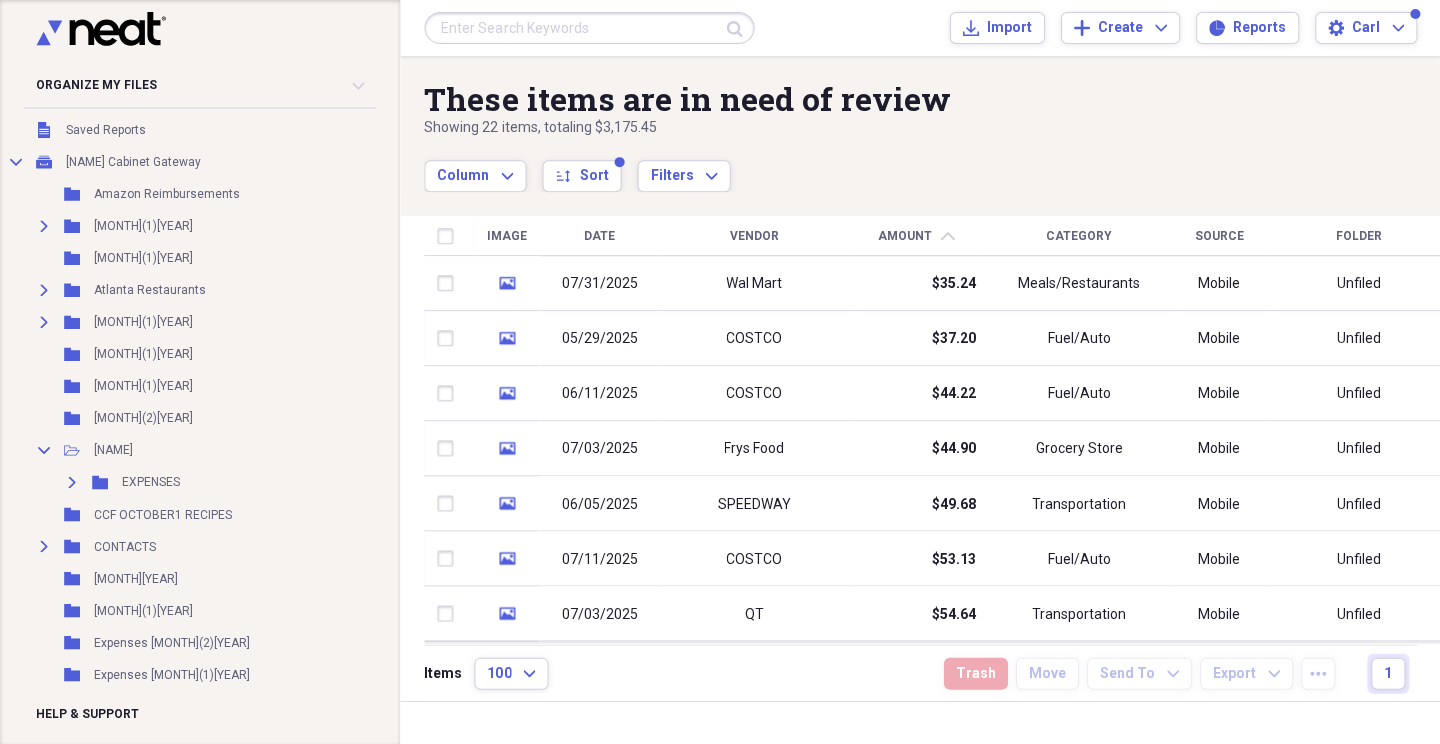 drag, startPoint x: 1432, startPoint y: 528, endPoint x: 1426, endPoint y: 255, distance: 273.06592 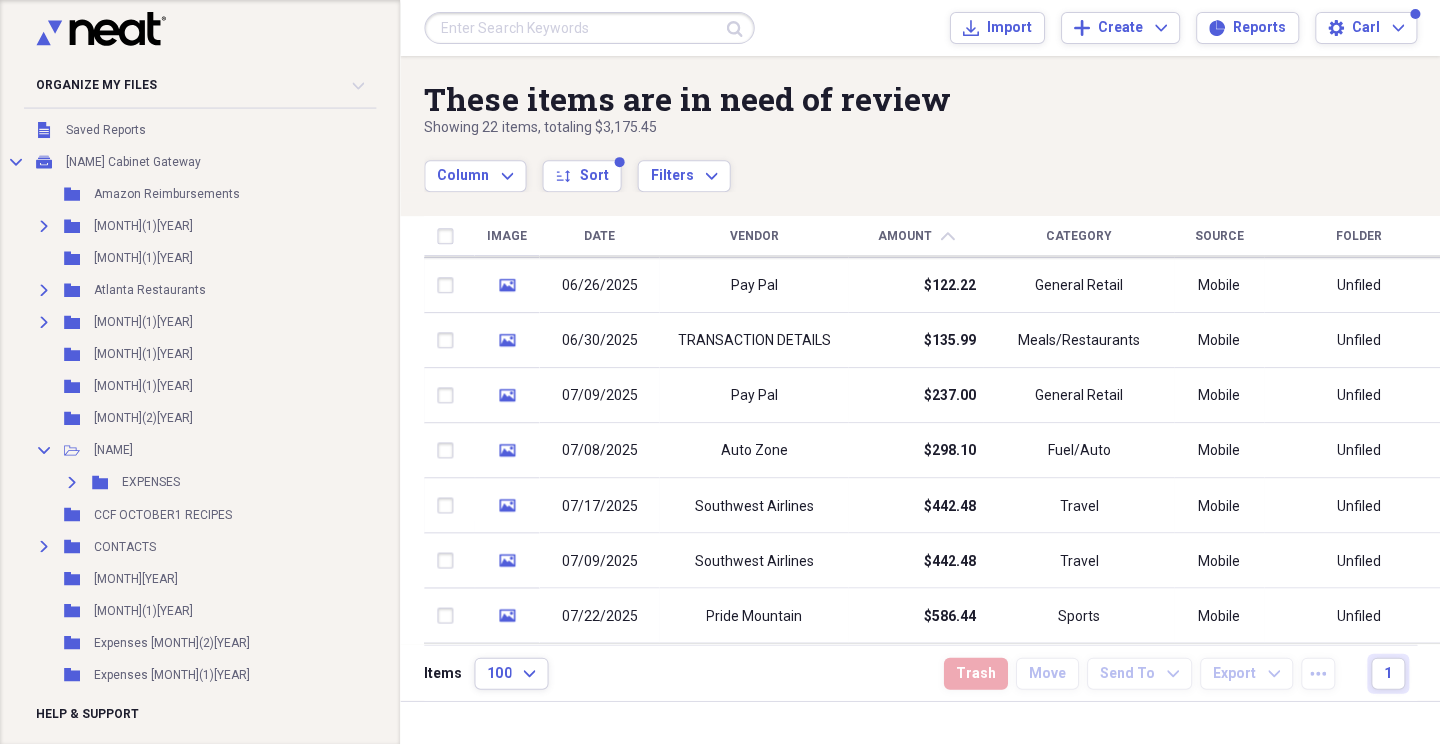 drag, startPoint x: 1431, startPoint y: 298, endPoint x: 1434, endPoint y: 585, distance: 287.0157 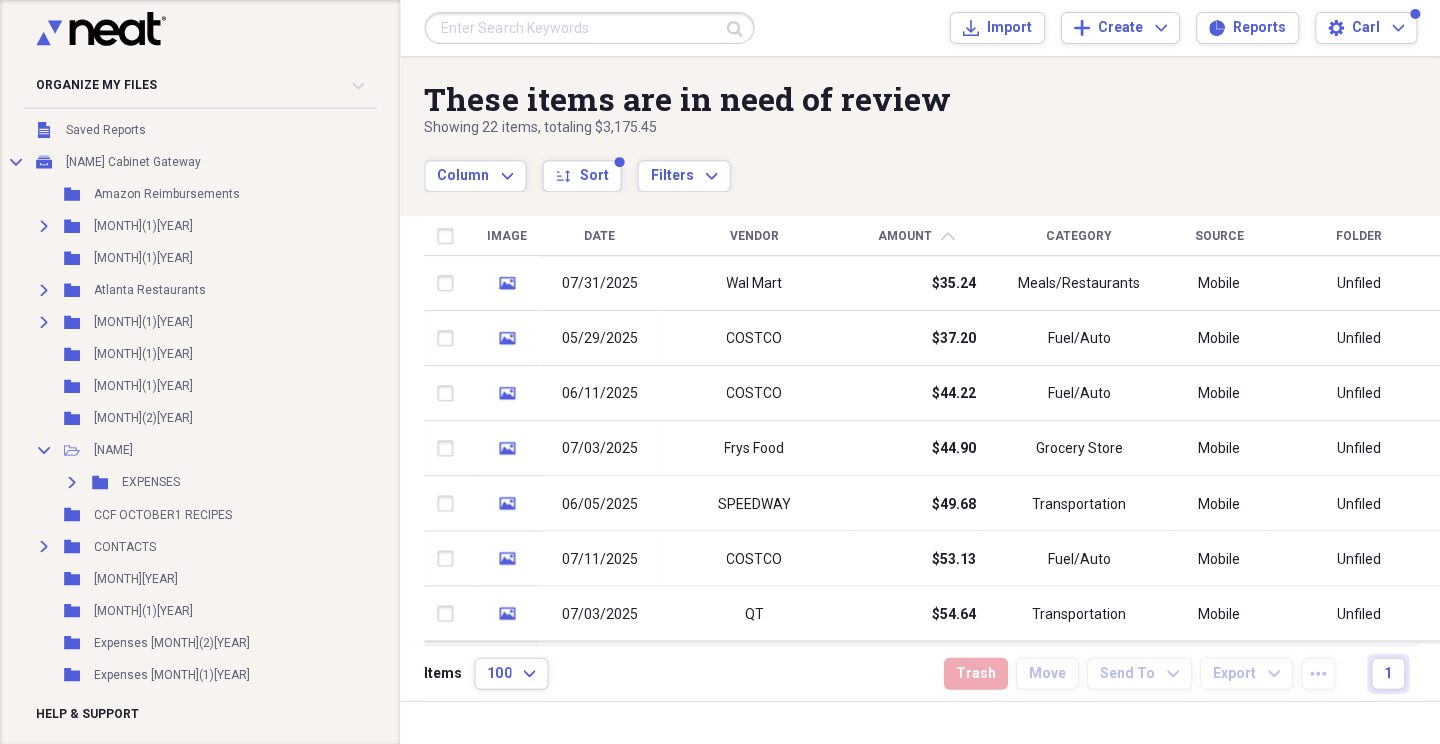 drag, startPoint x: 1432, startPoint y: 594, endPoint x: 1434, endPoint y: 275, distance: 319.00626 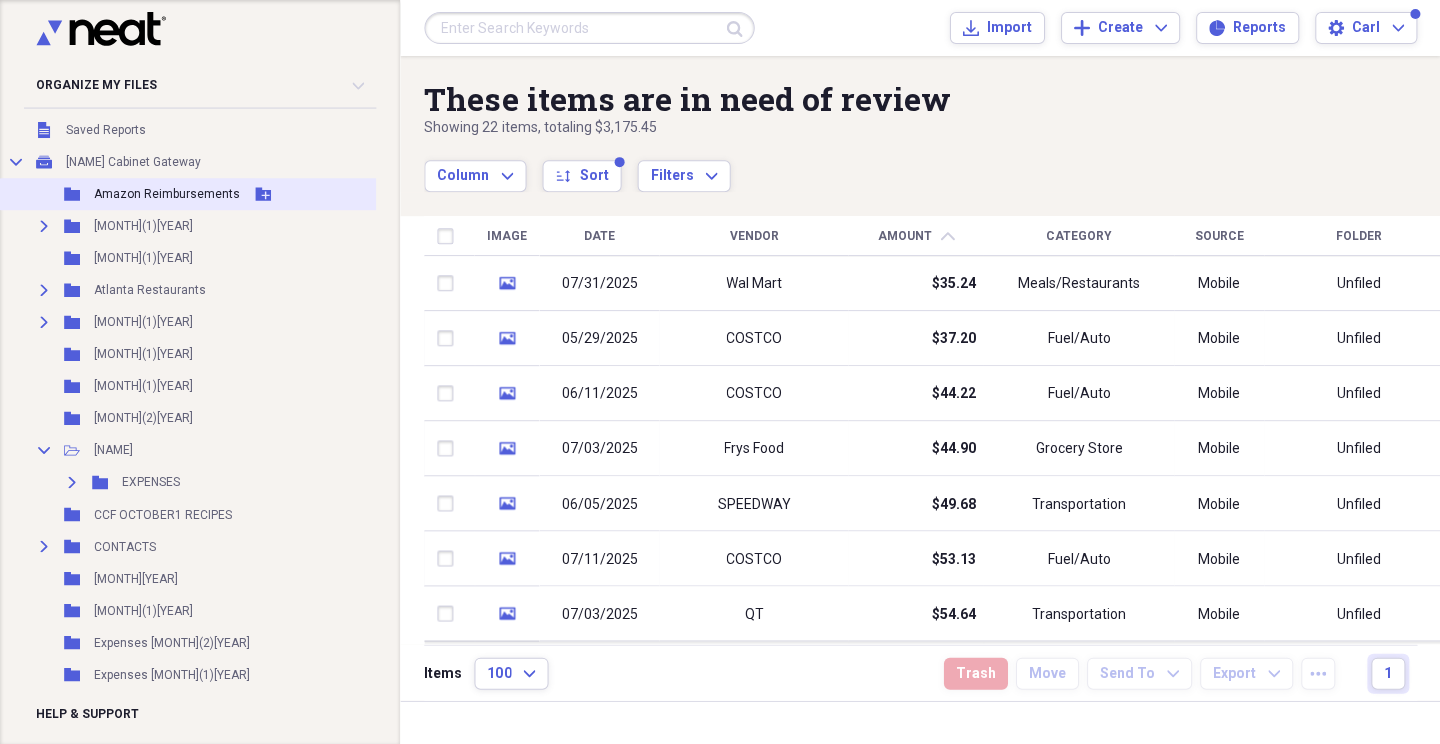 click on "Folder Amazon Reimbursements Add Folder" at bounding box center (207, 194) 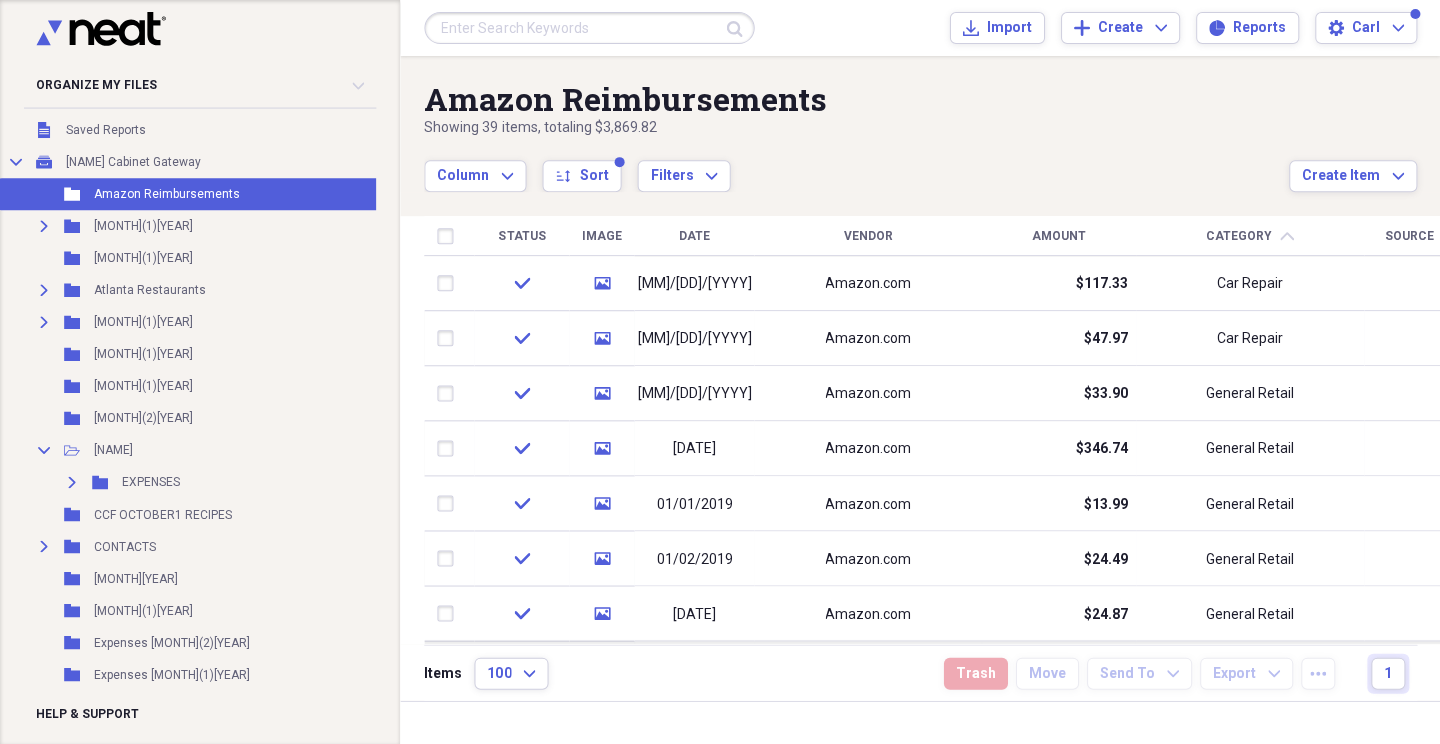 drag, startPoint x: 341, startPoint y: 159, endPoint x: 348, endPoint y: 337, distance: 178.13759 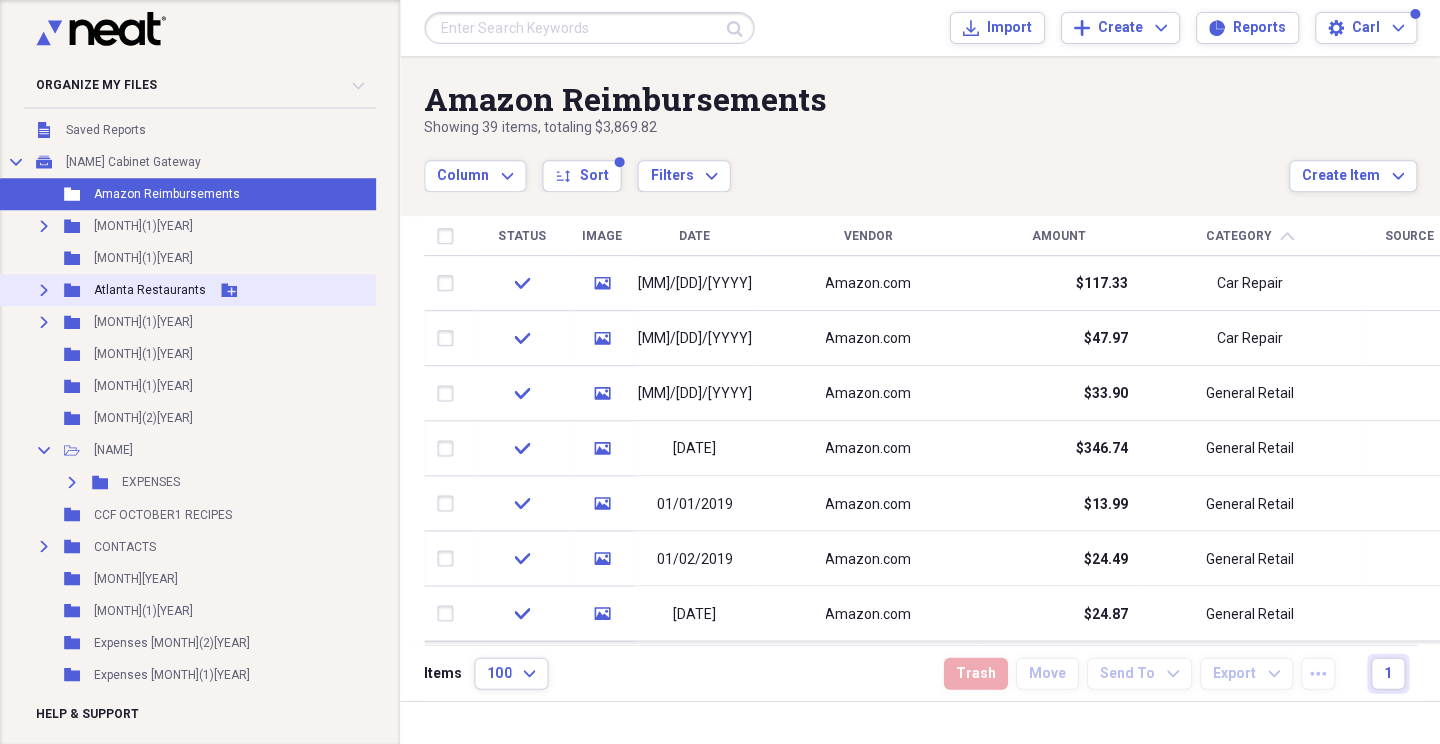 click on "Expand Folder Atlanta Restaurants Add Folder" at bounding box center (207, 290) 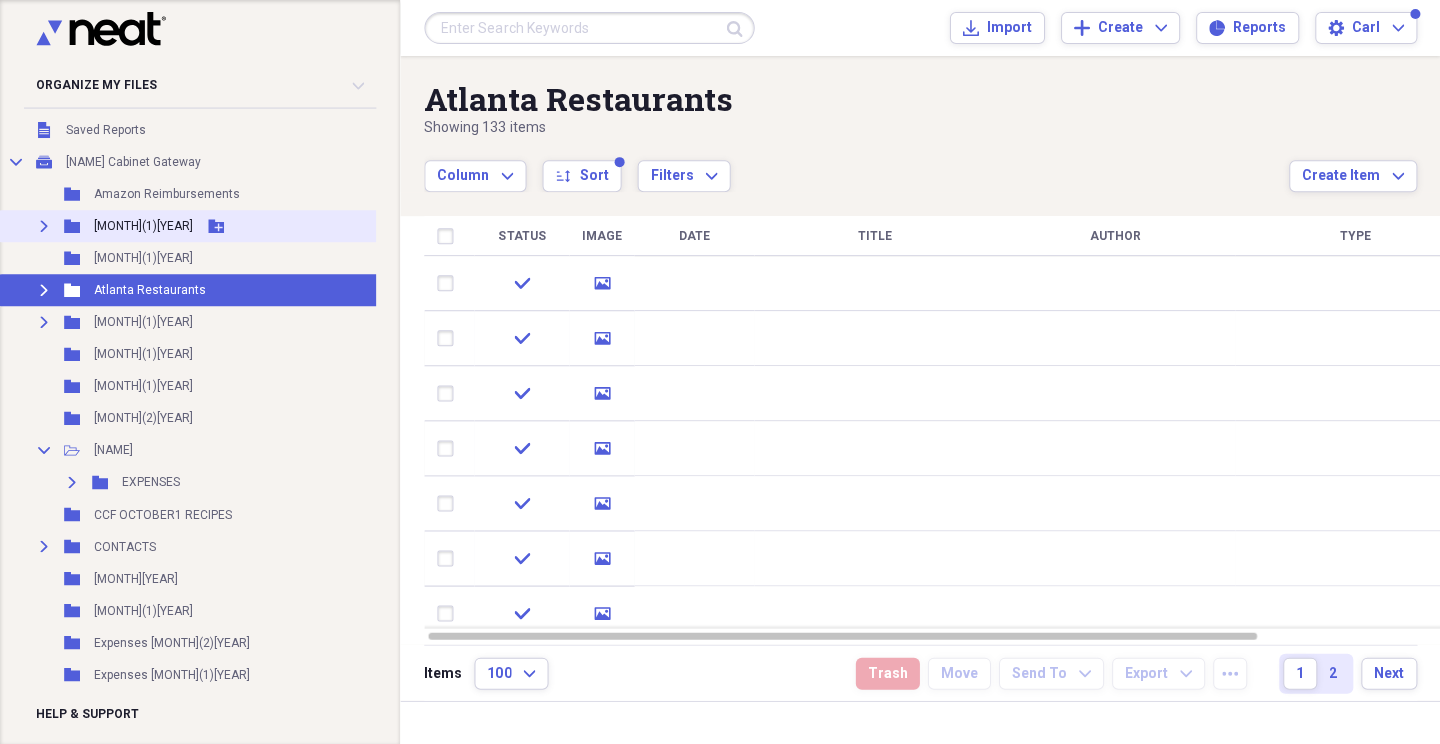 click on "Expand Folder [MONTH](1)[YEAR] Add Folder" at bounding box center (207, 226) 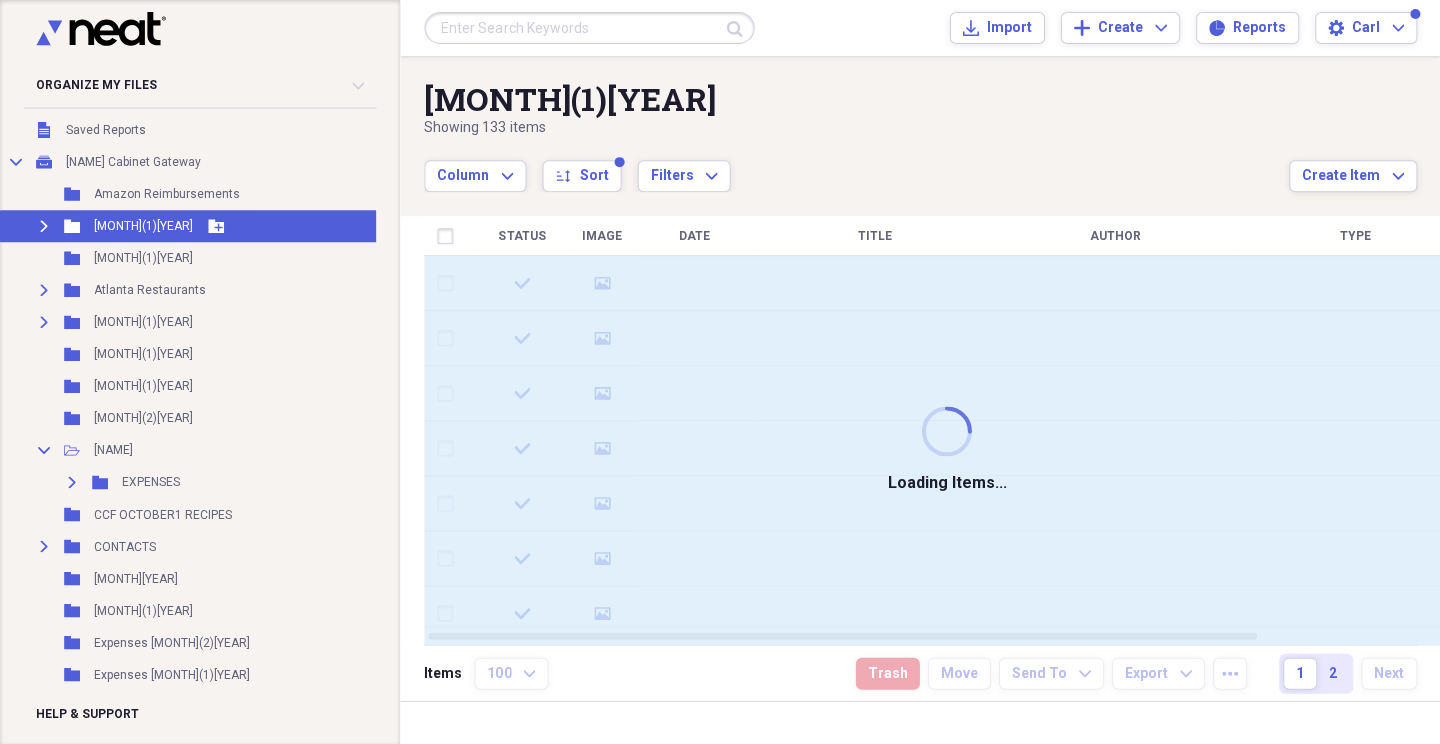 click on "Expand Folder [MONTH](1)[YEAR] Add Folder" at bounding box center (207, 226) 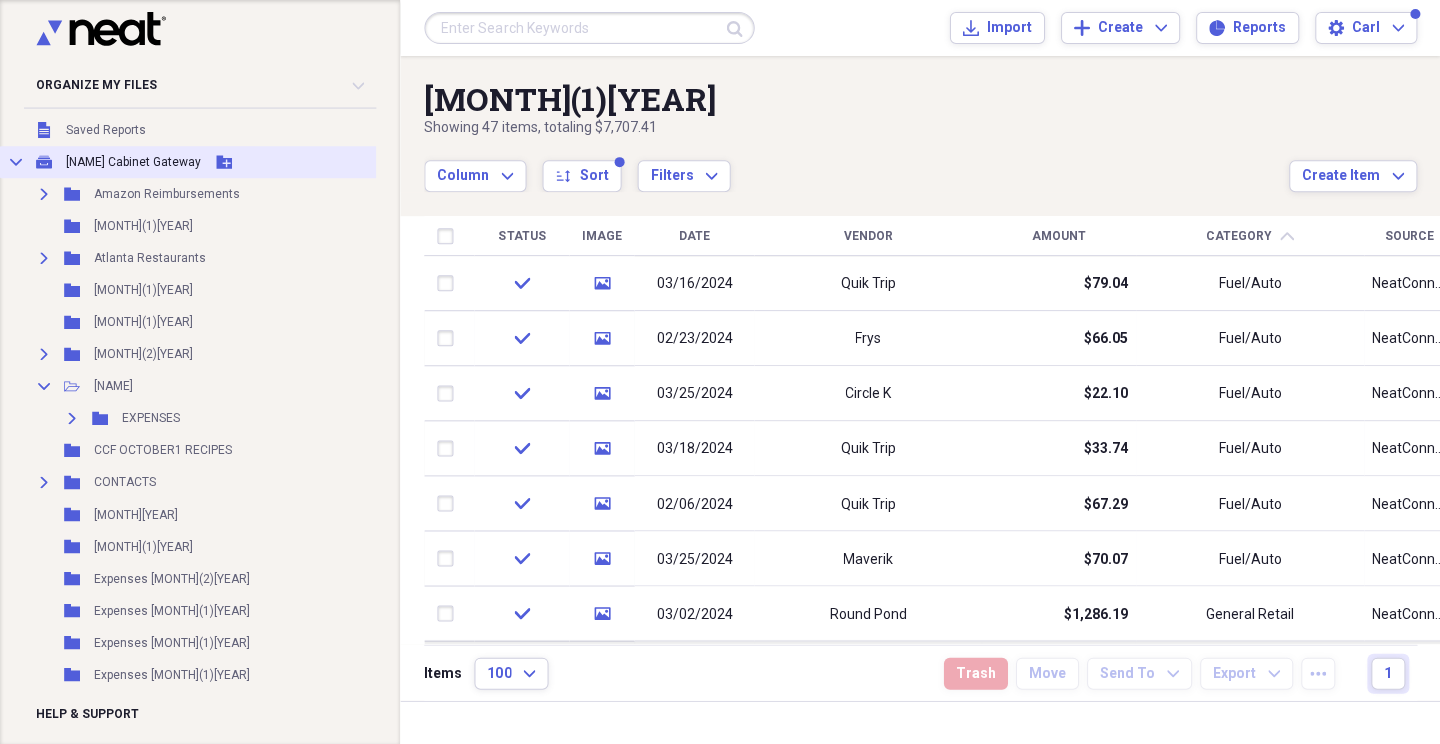 click on "[NAME] Cabinet Gateway" at bounding box center (133, 162) 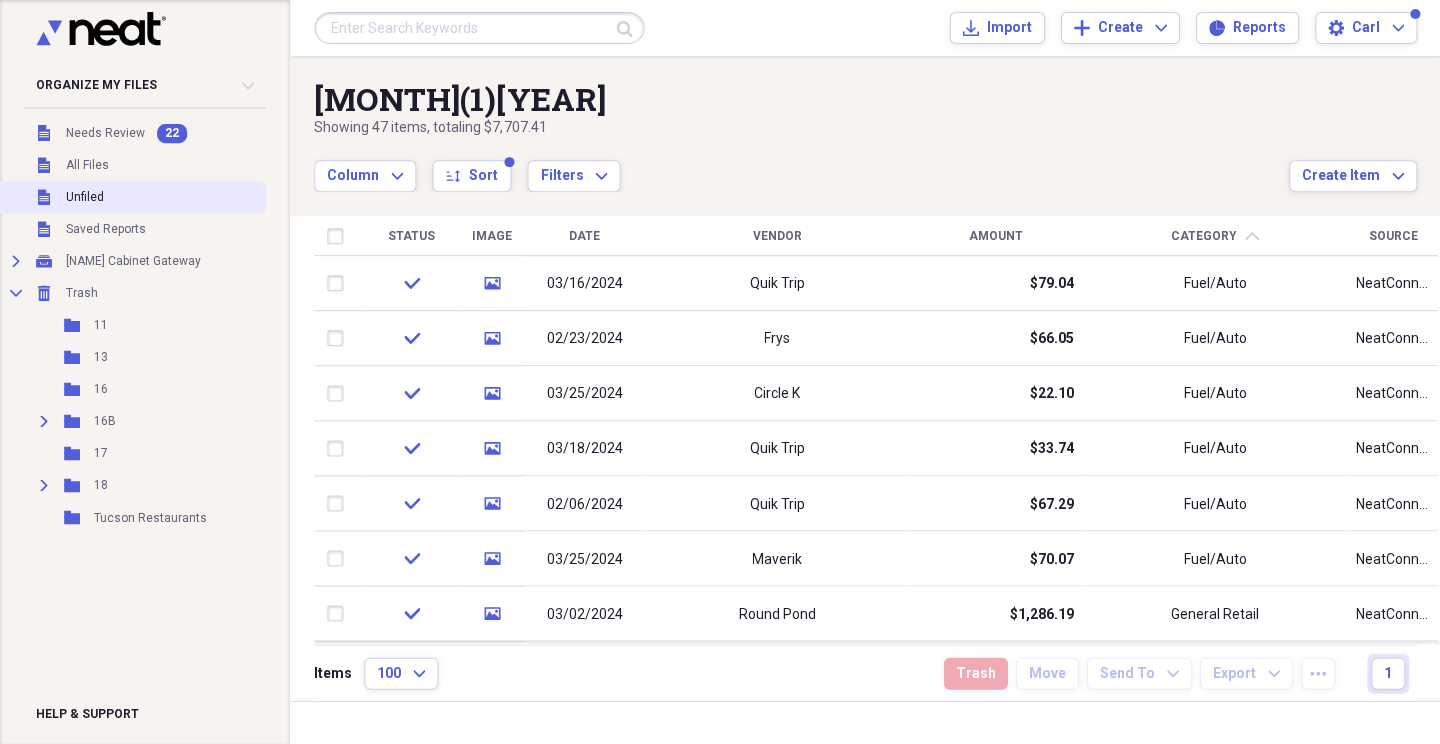 click on "Unfiled Unfiled" at bounding box center [131, 197] 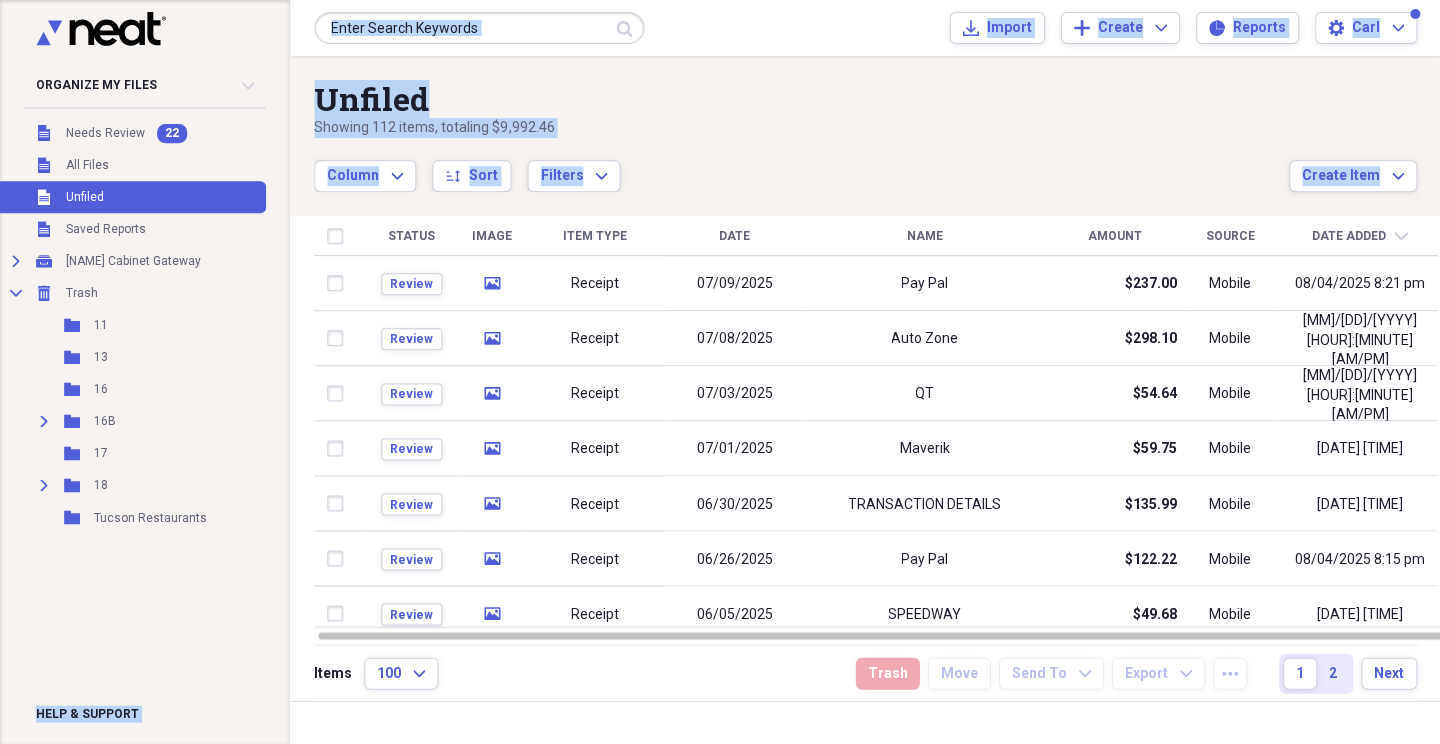 drag, startPoint x: 488, startPoint y: 221, endPoint x: 250, endPoint y: 204, distance: 238.60637 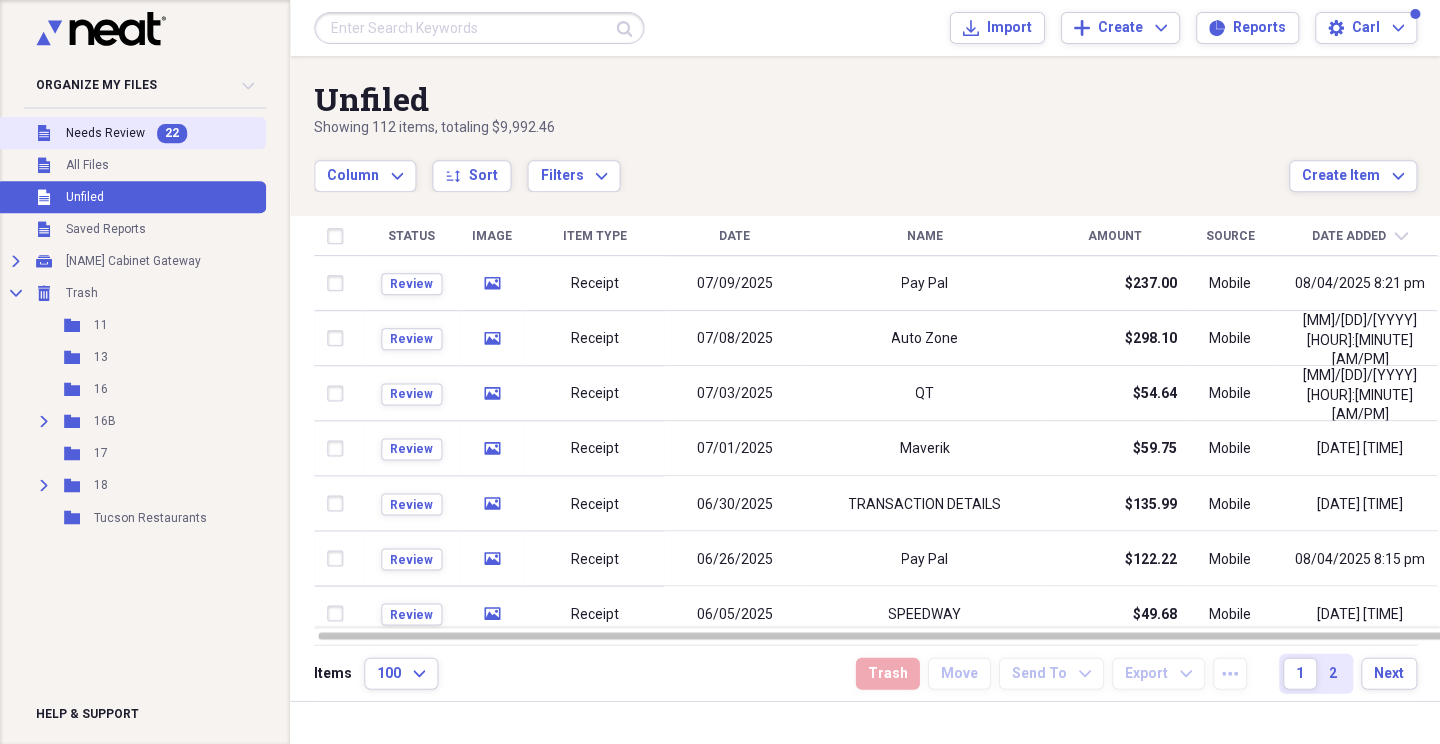 click on "Unfiled Needs Review 22" at bounding box center (131, 133) 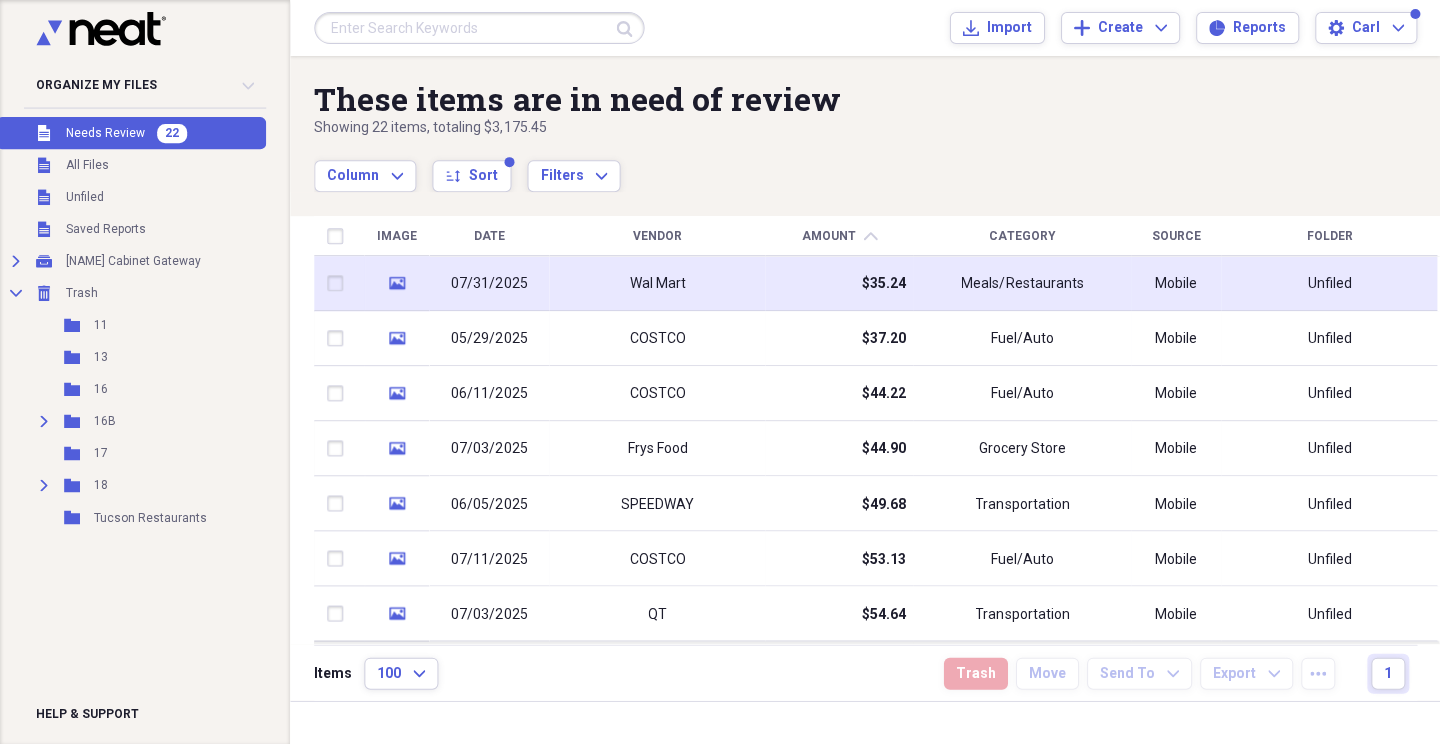 click on "media" at bounding box center (396, 283) 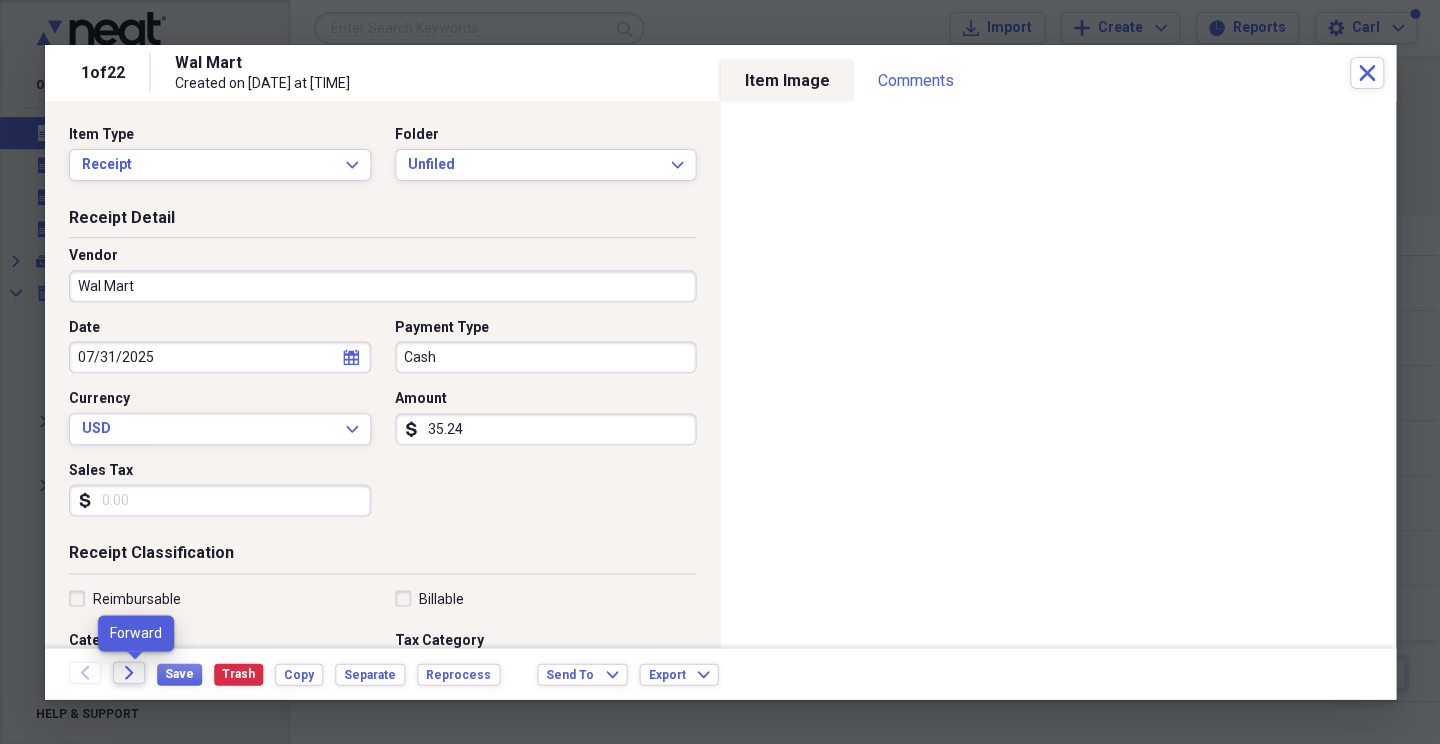 click 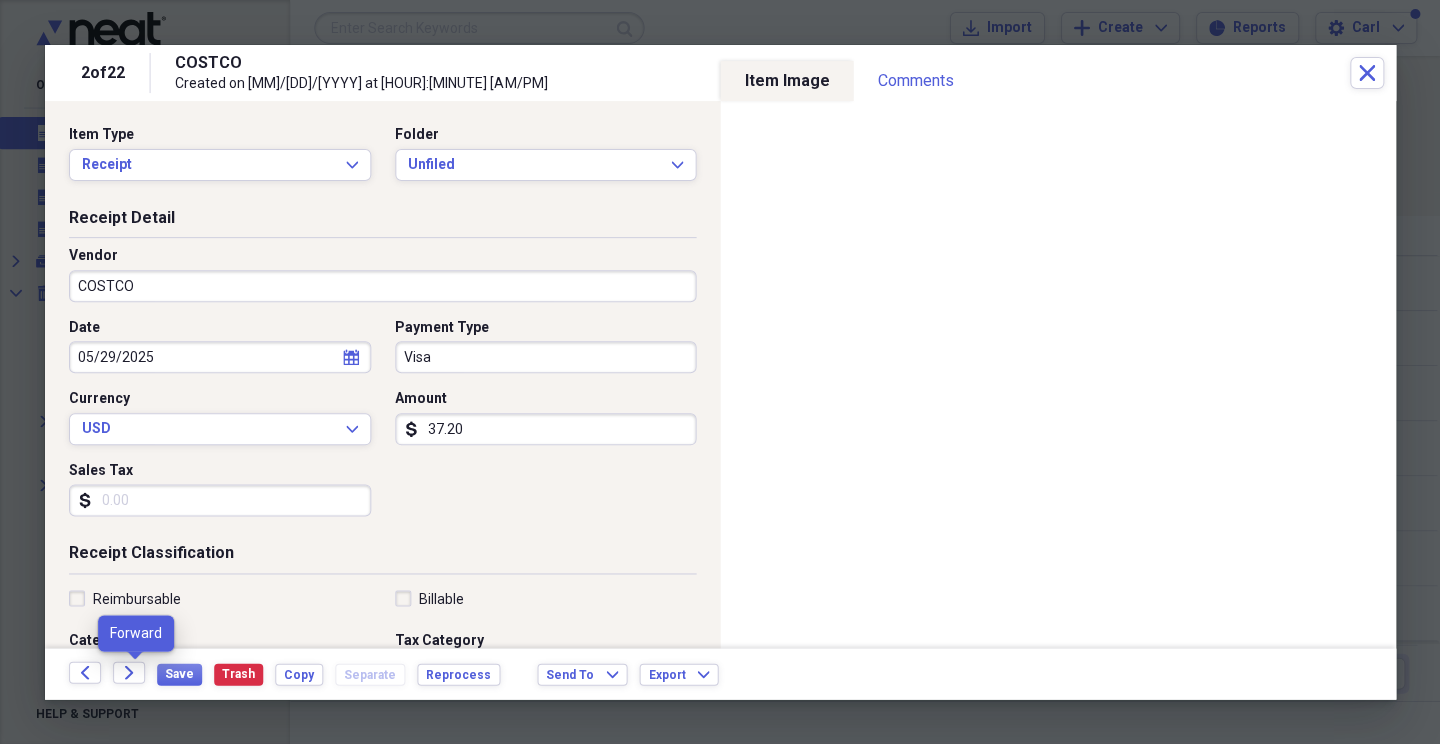 click 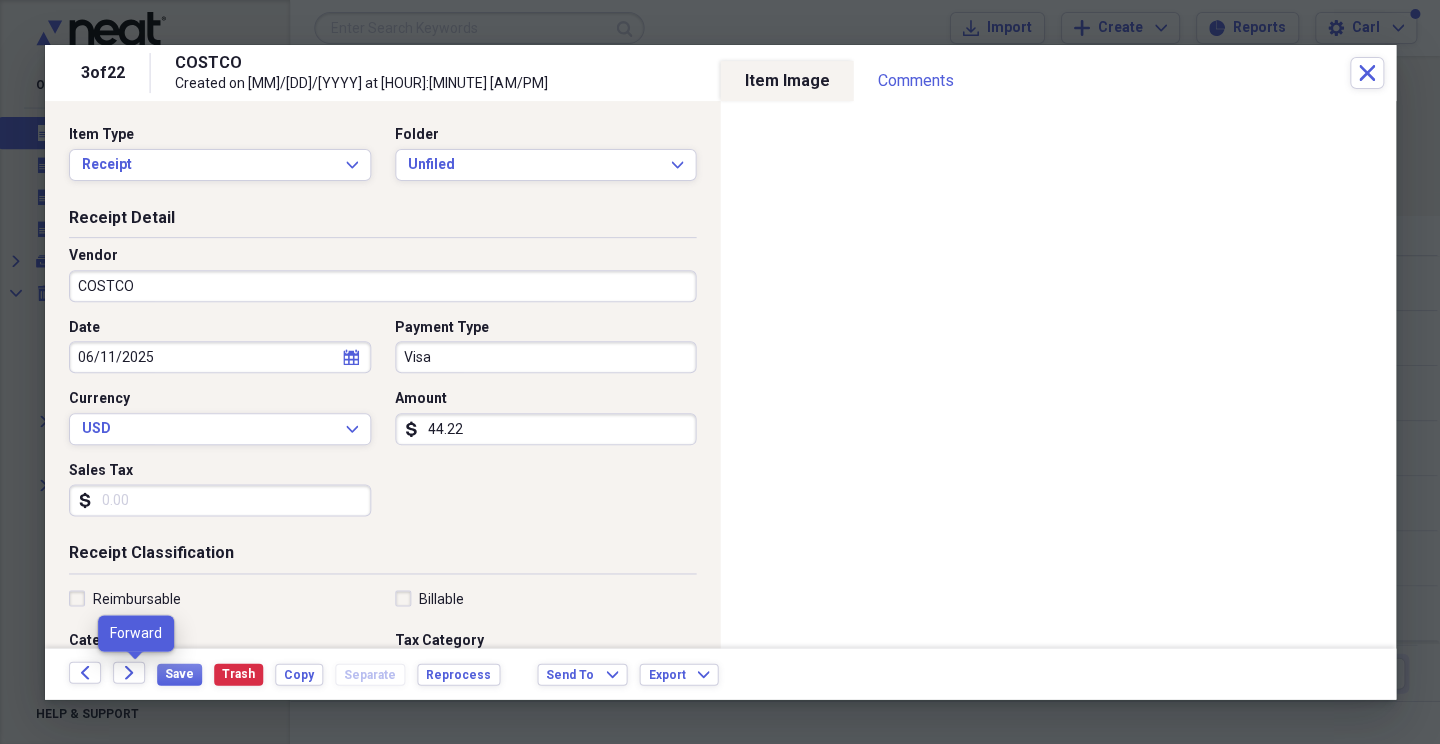 click 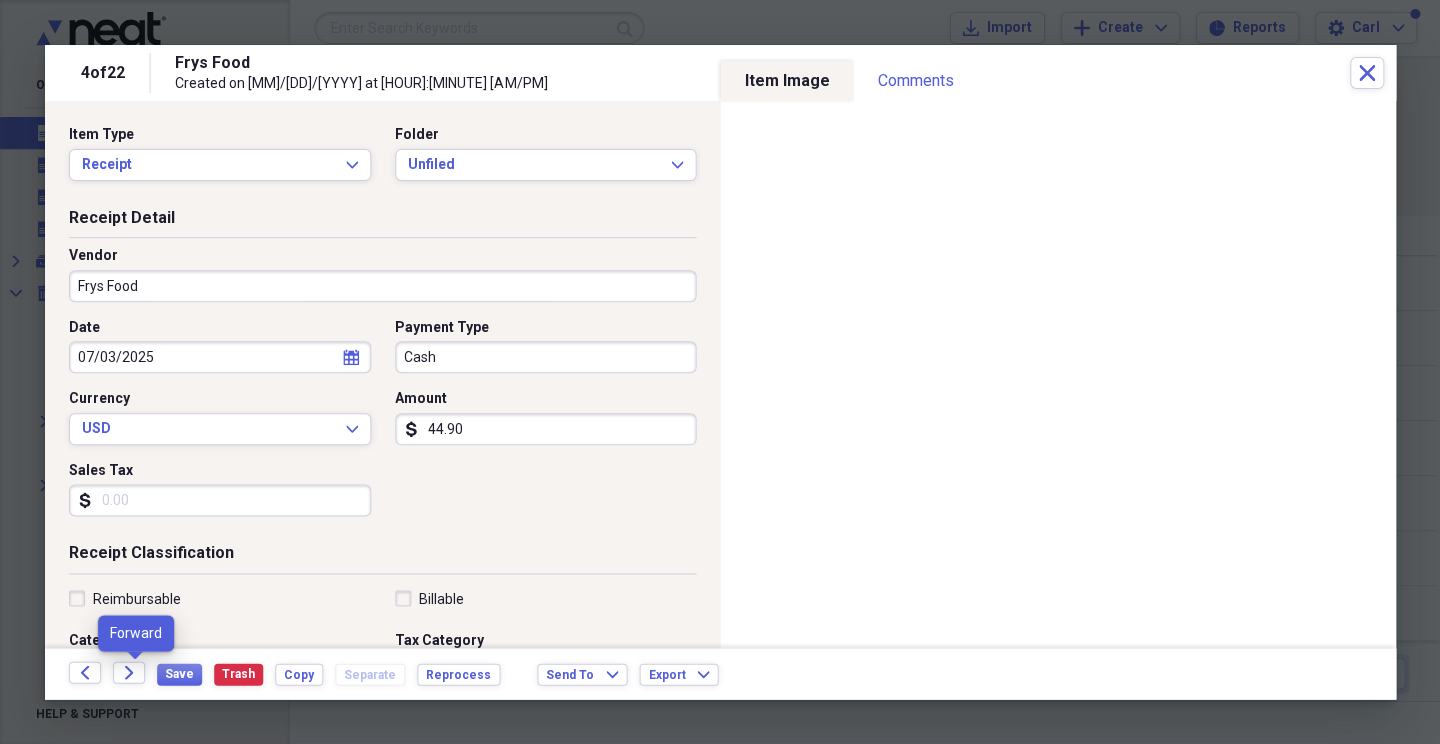 click 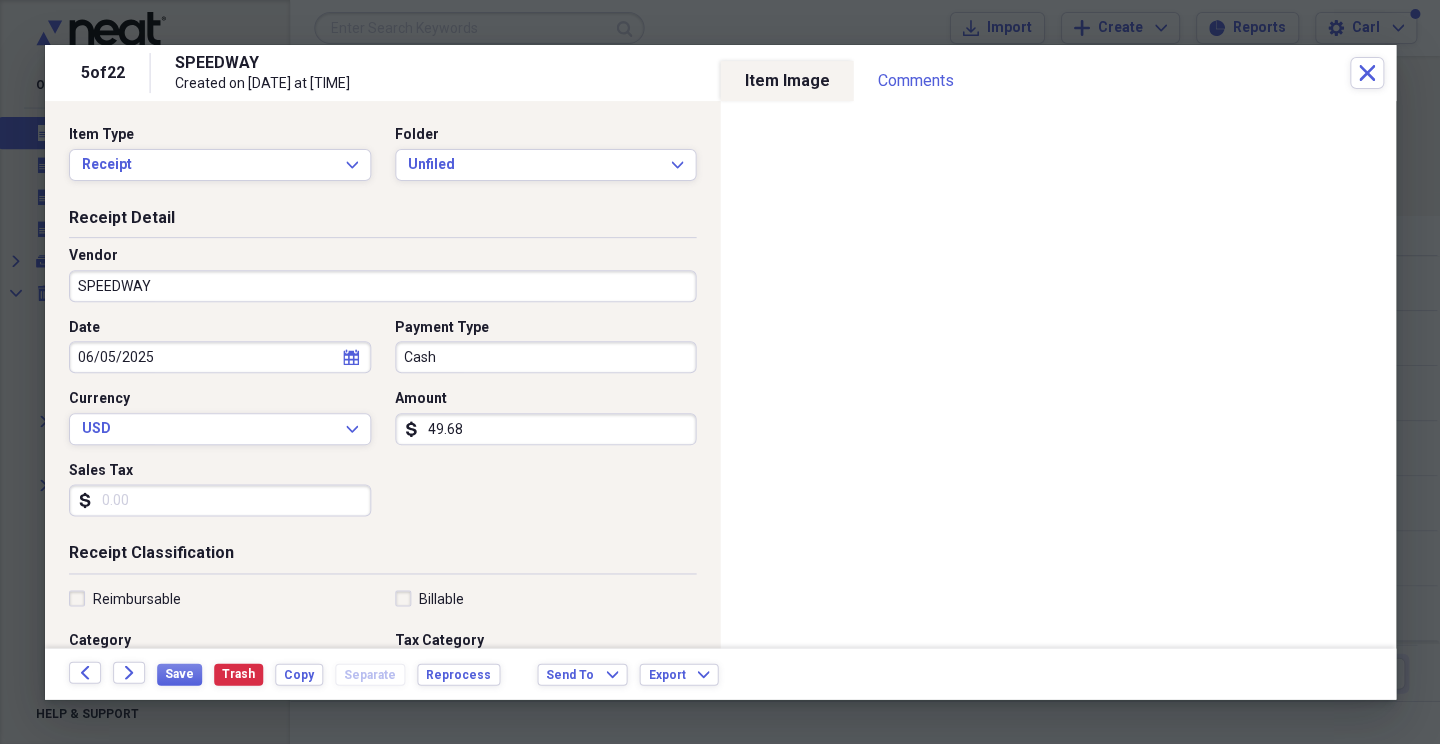click 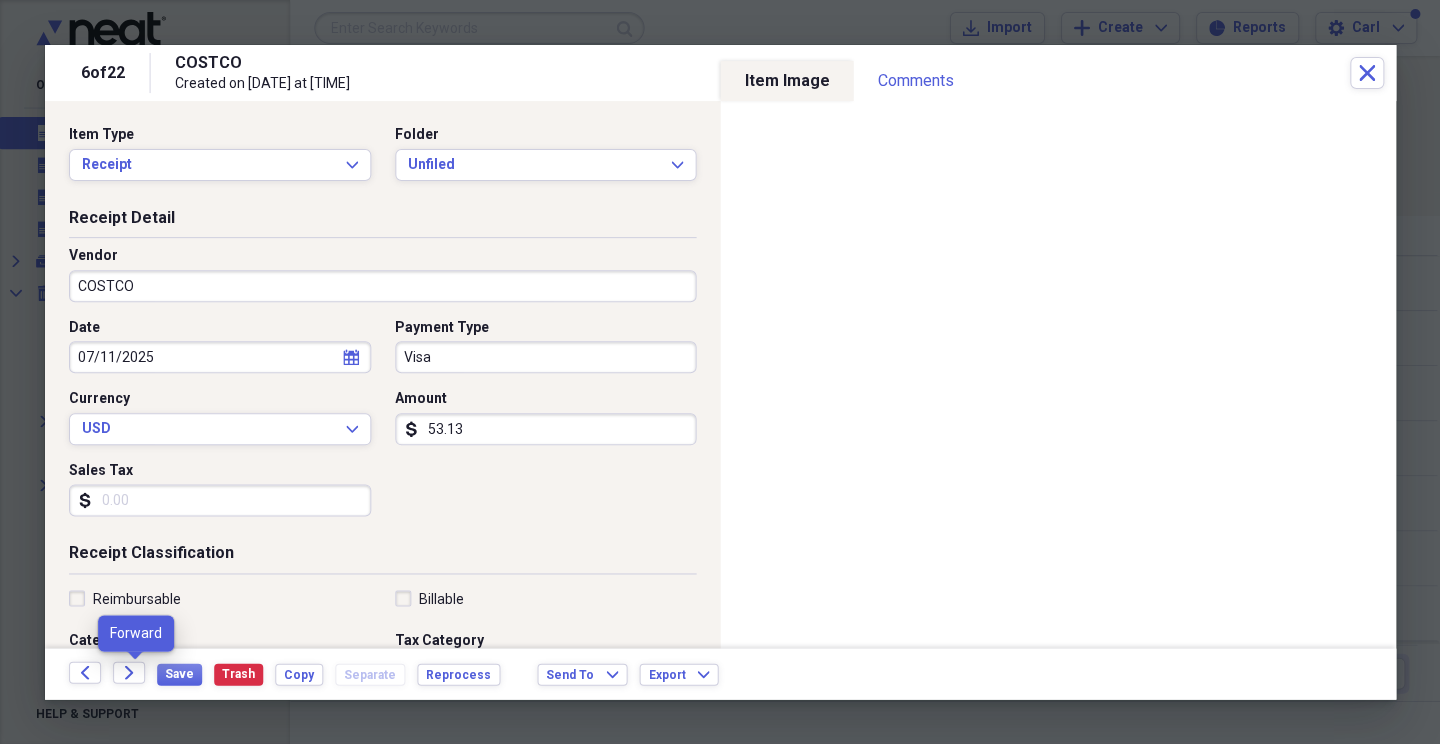 click 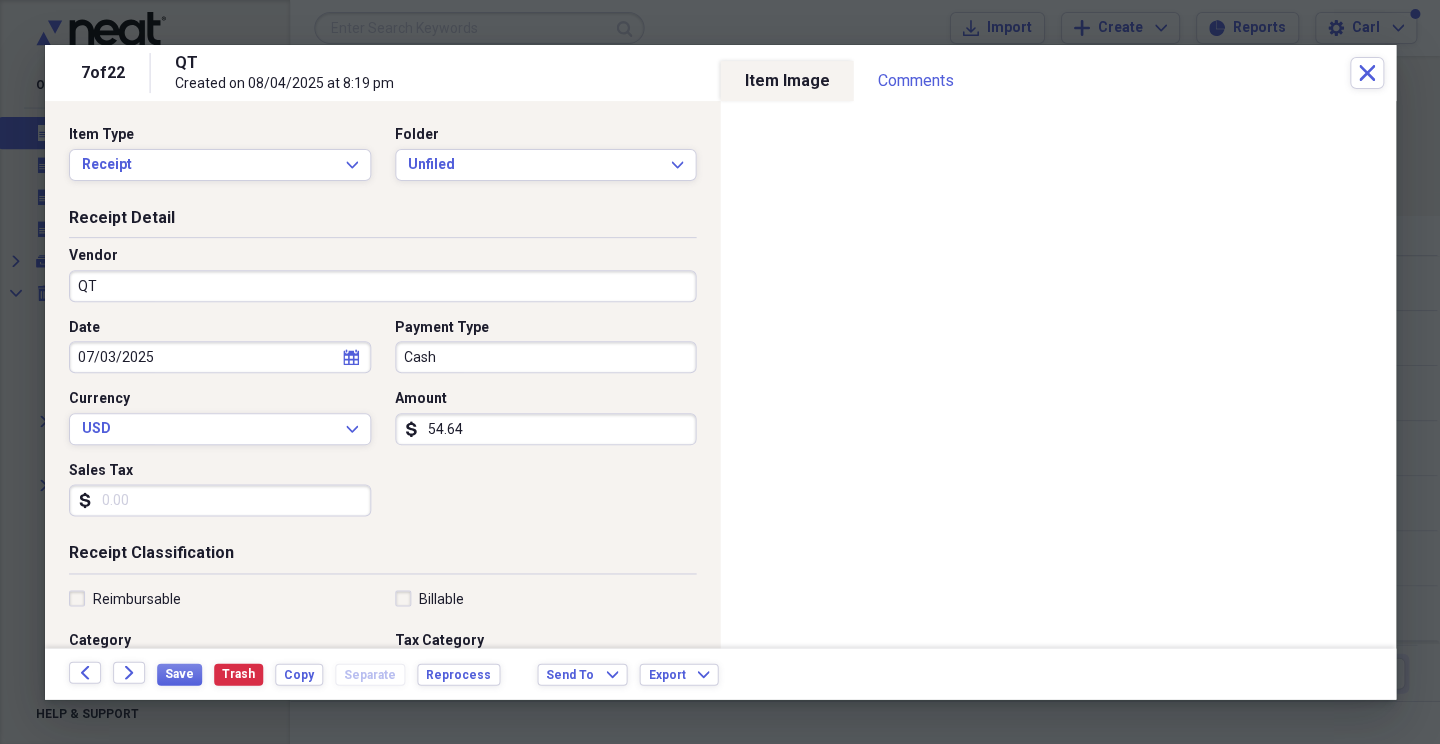 click 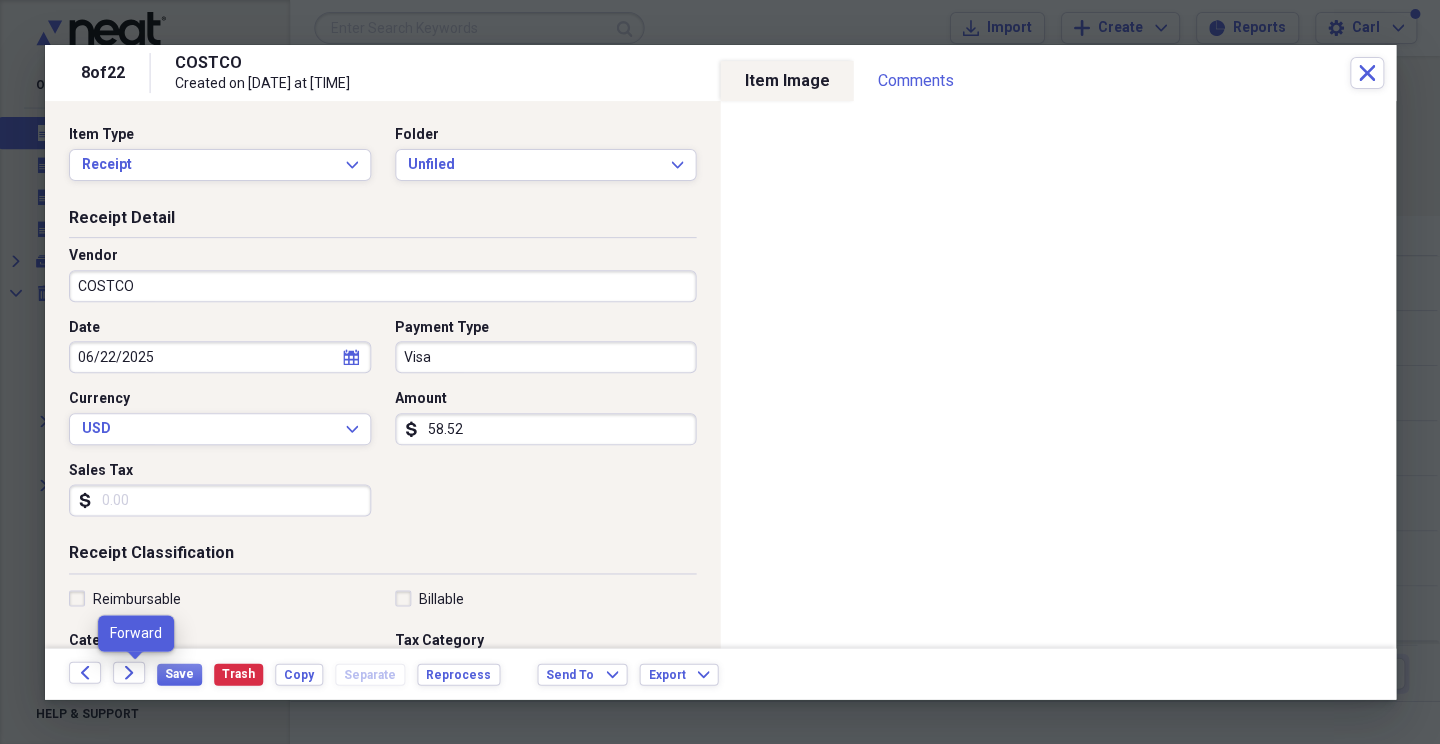 click 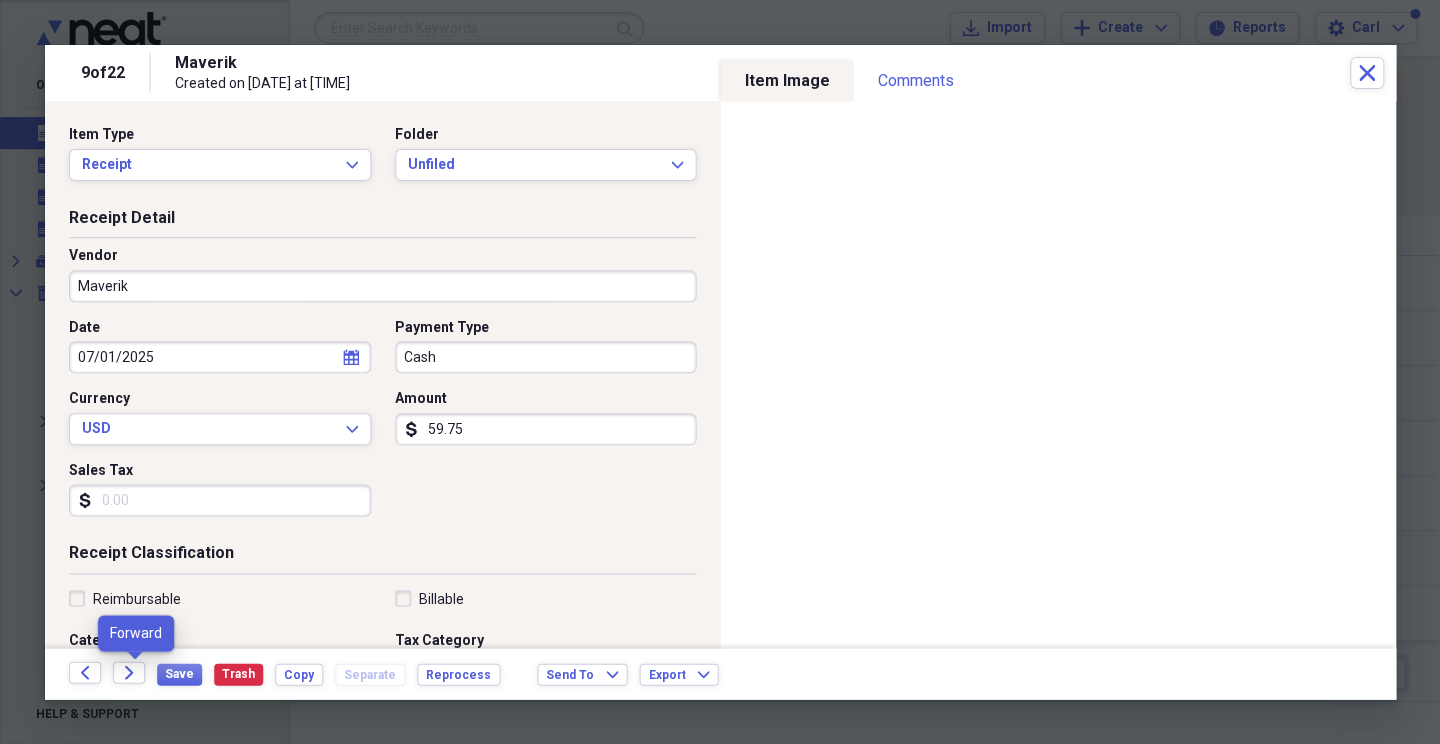 click 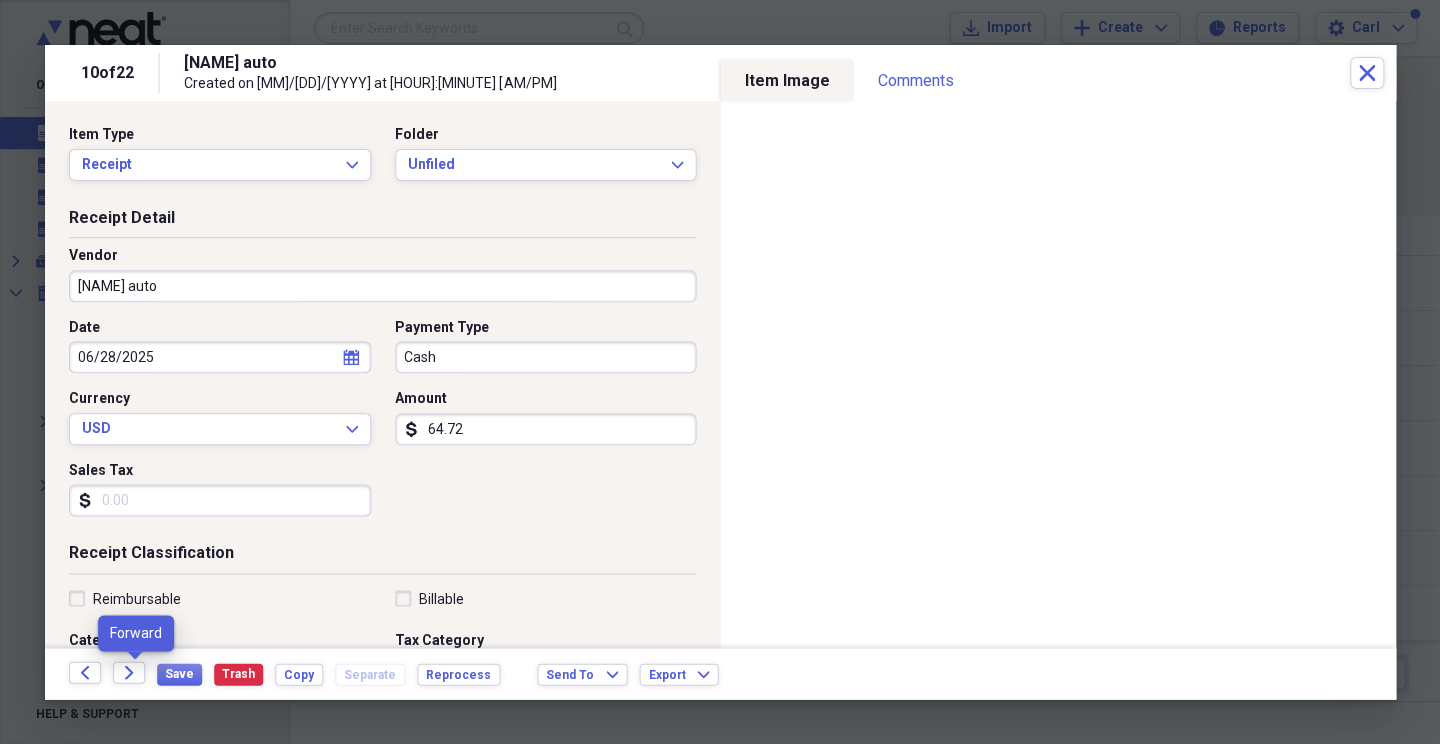 click 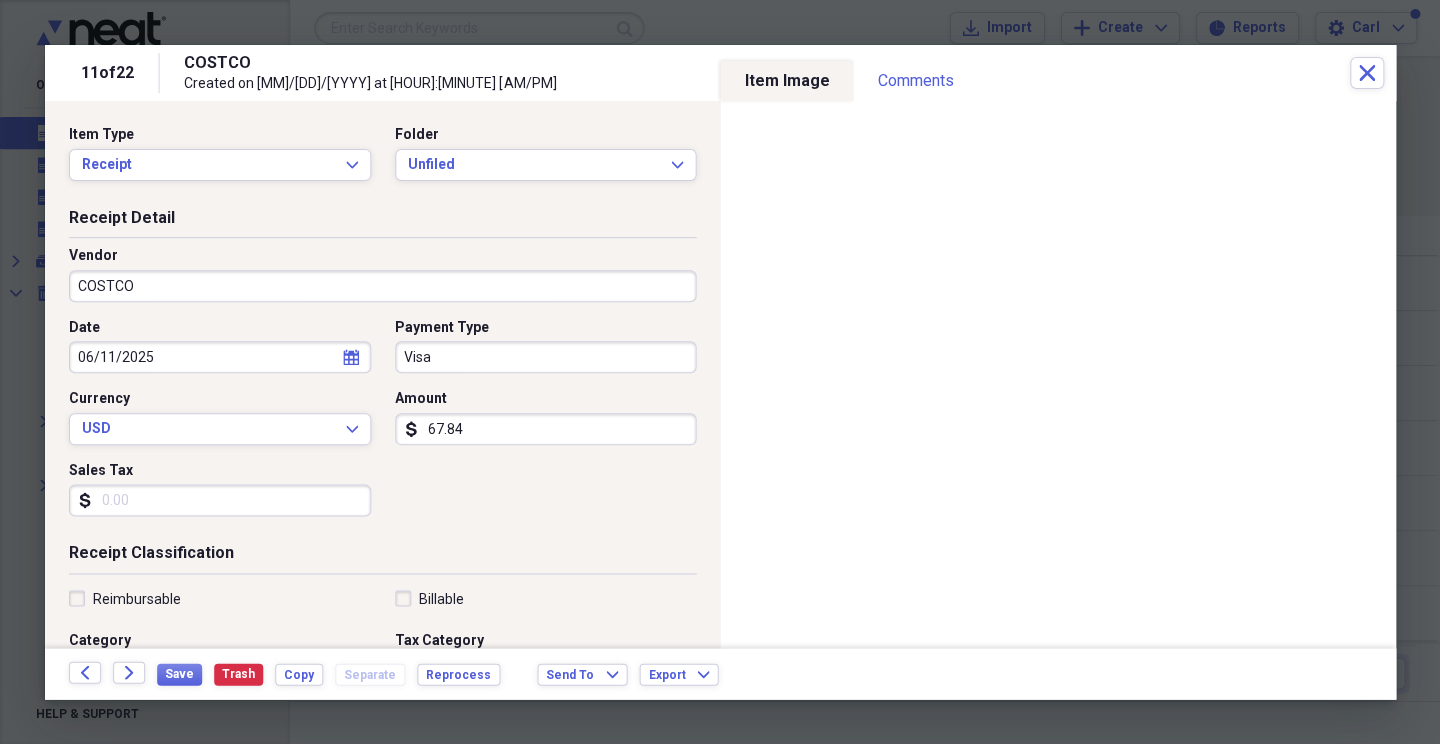click 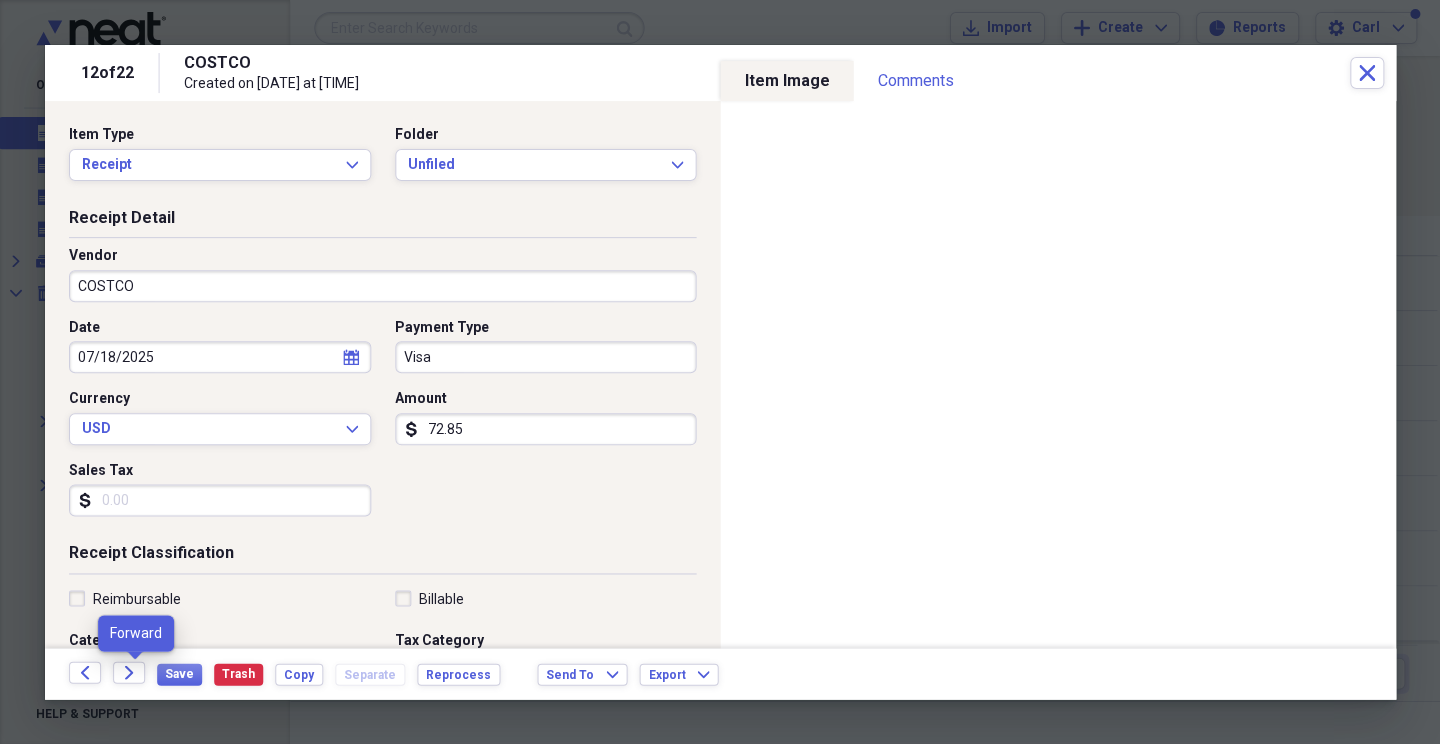 click 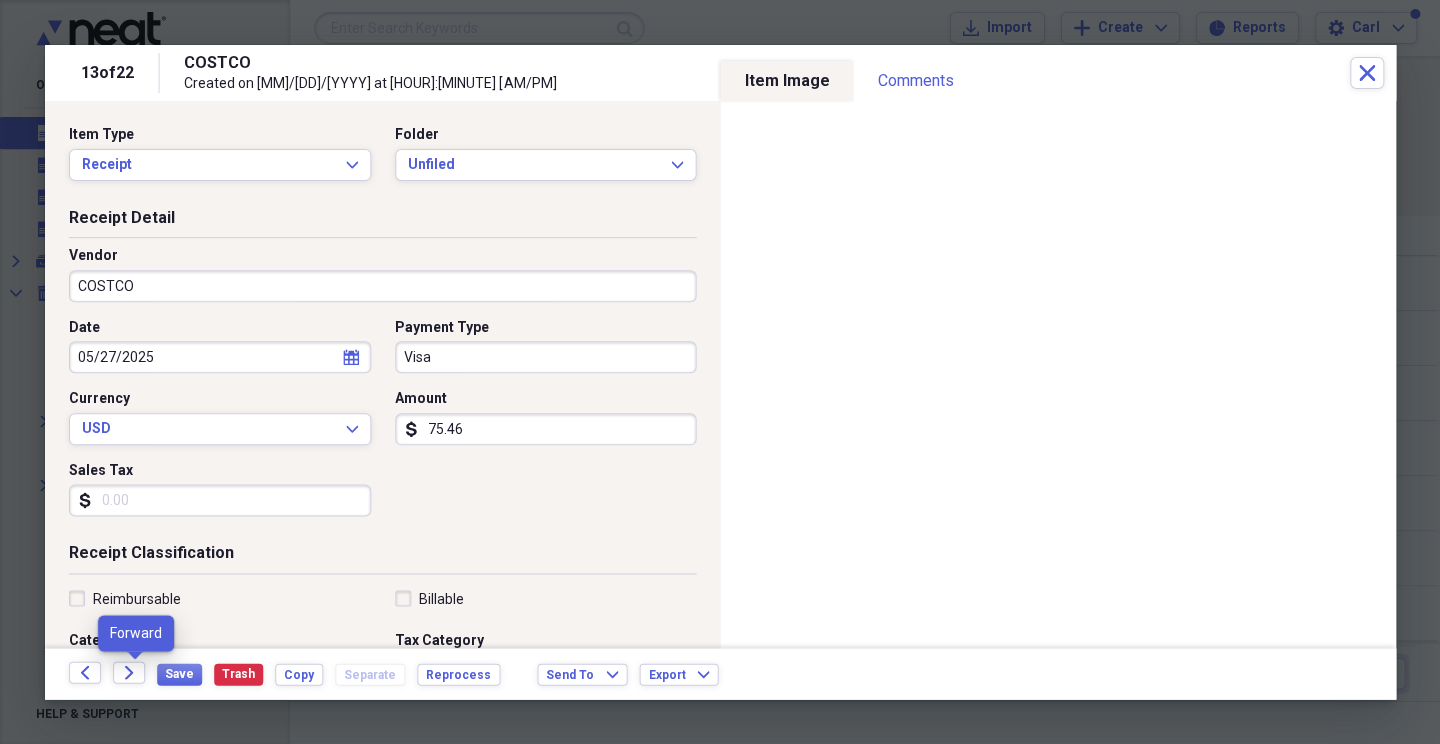click 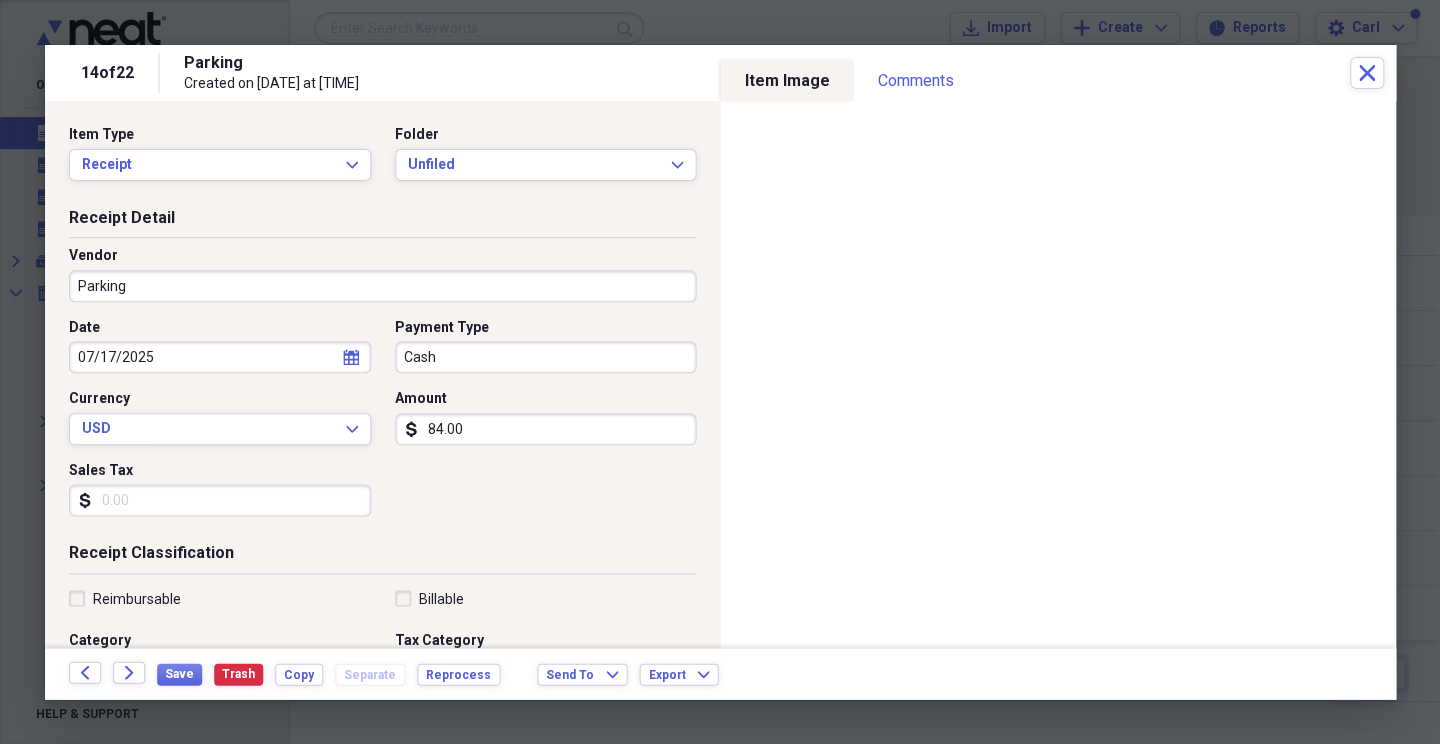click 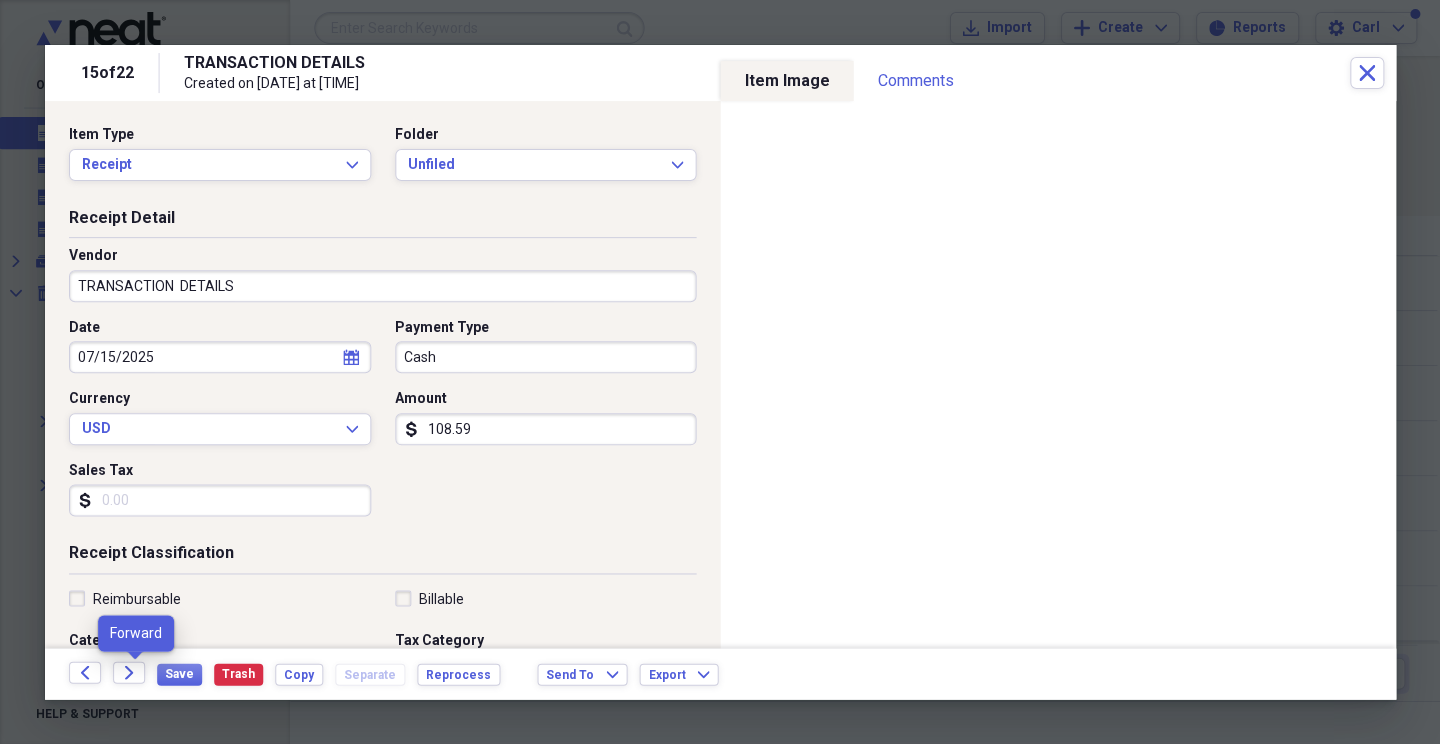 click 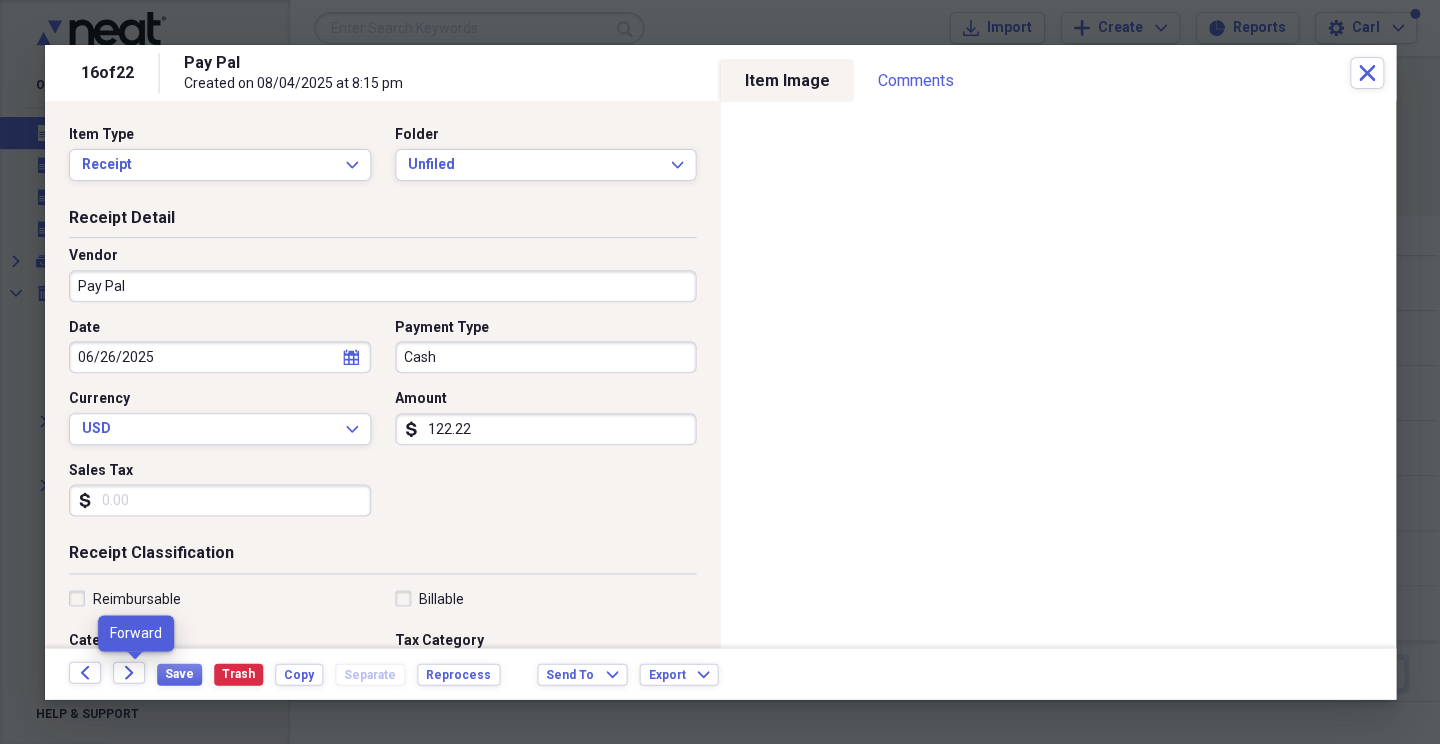 click 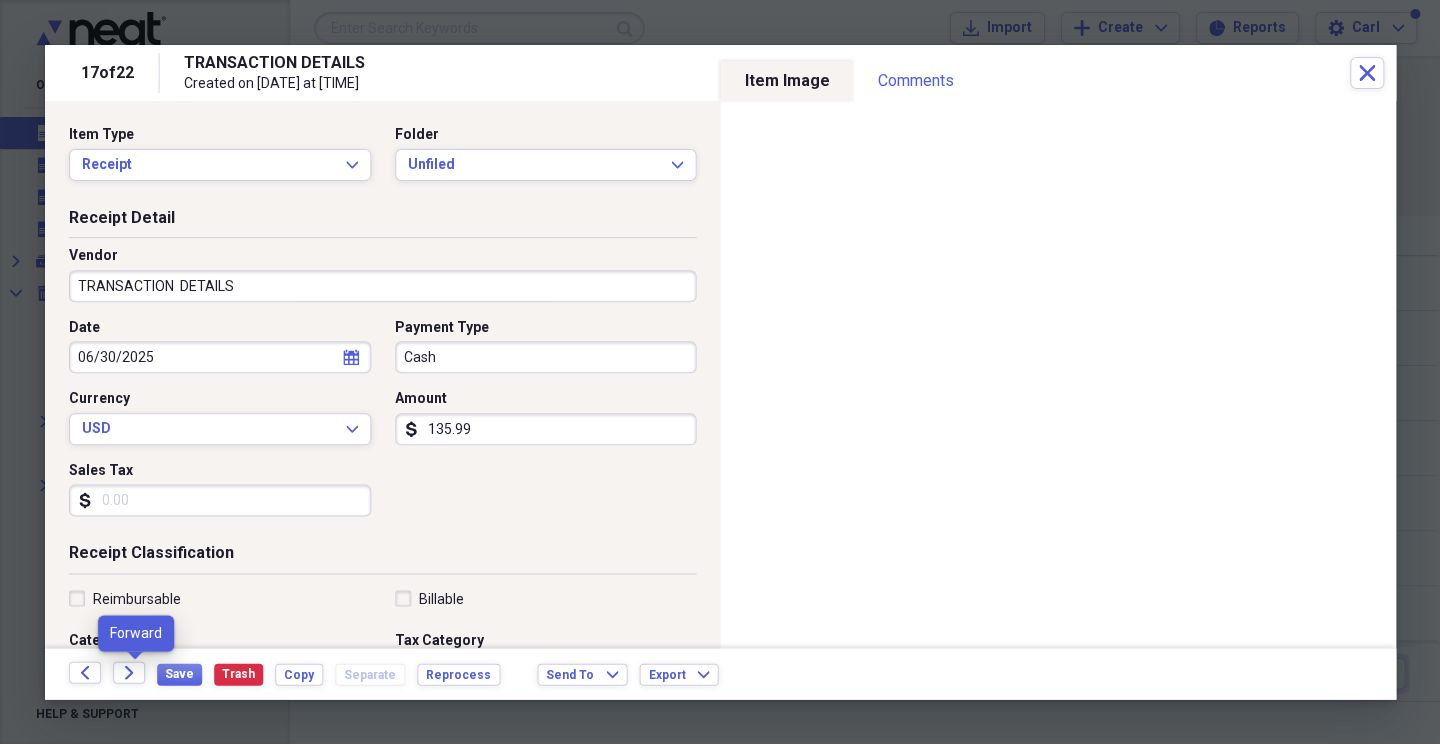 click 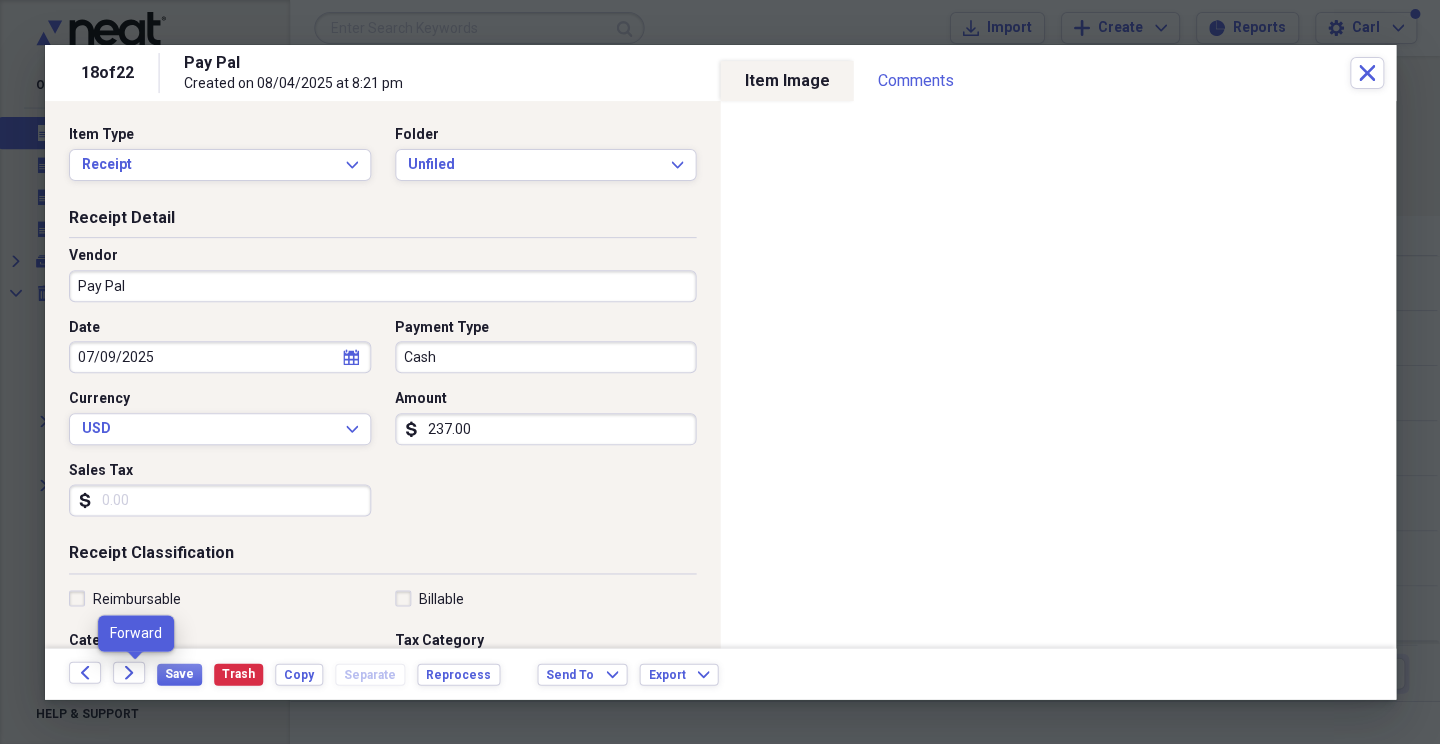 click 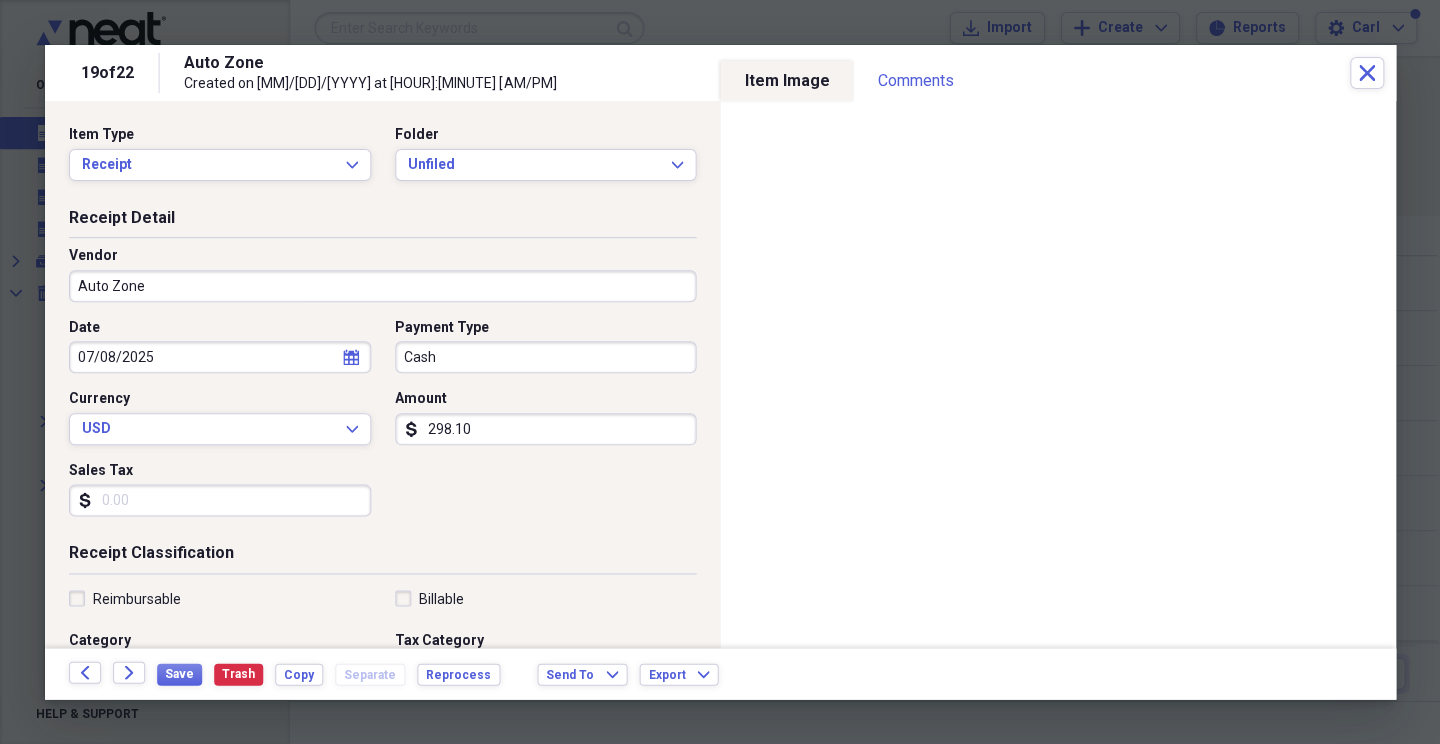 click 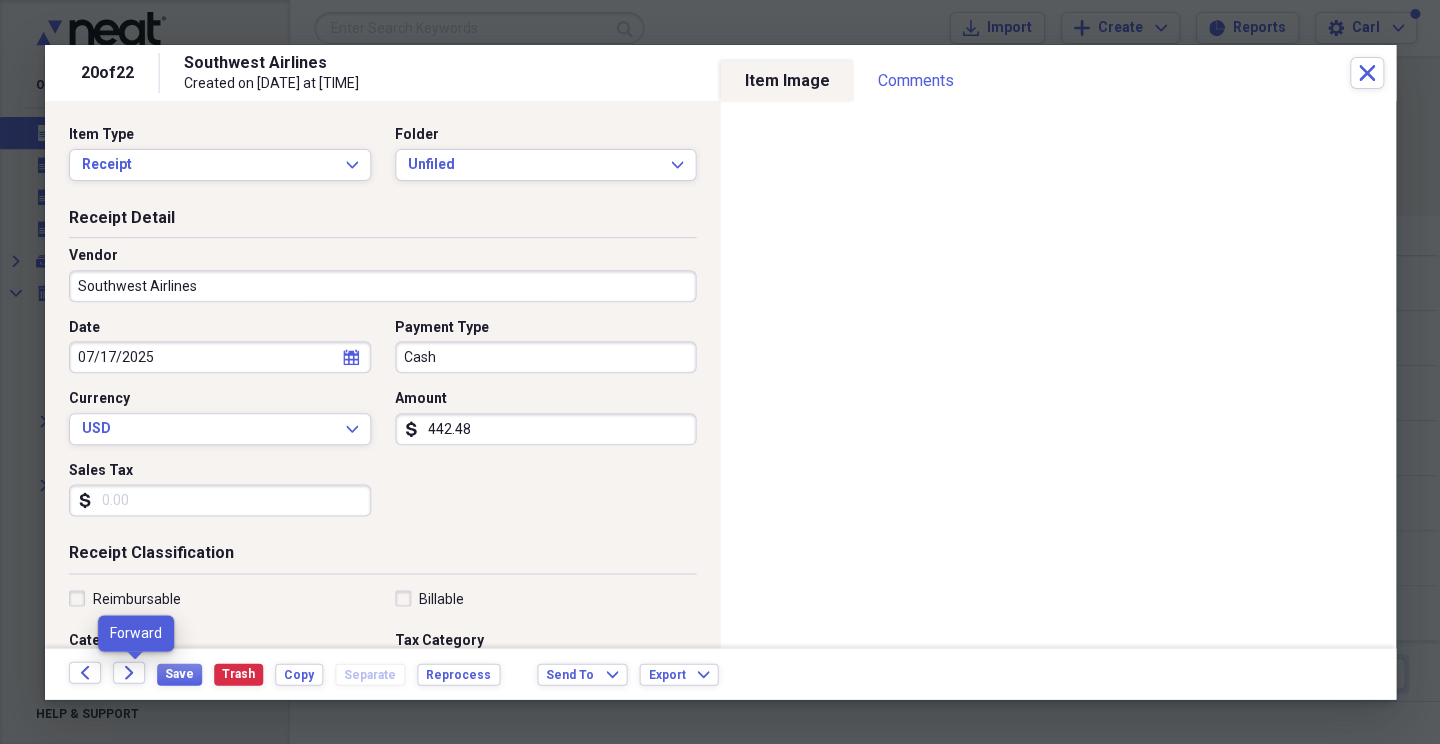 click 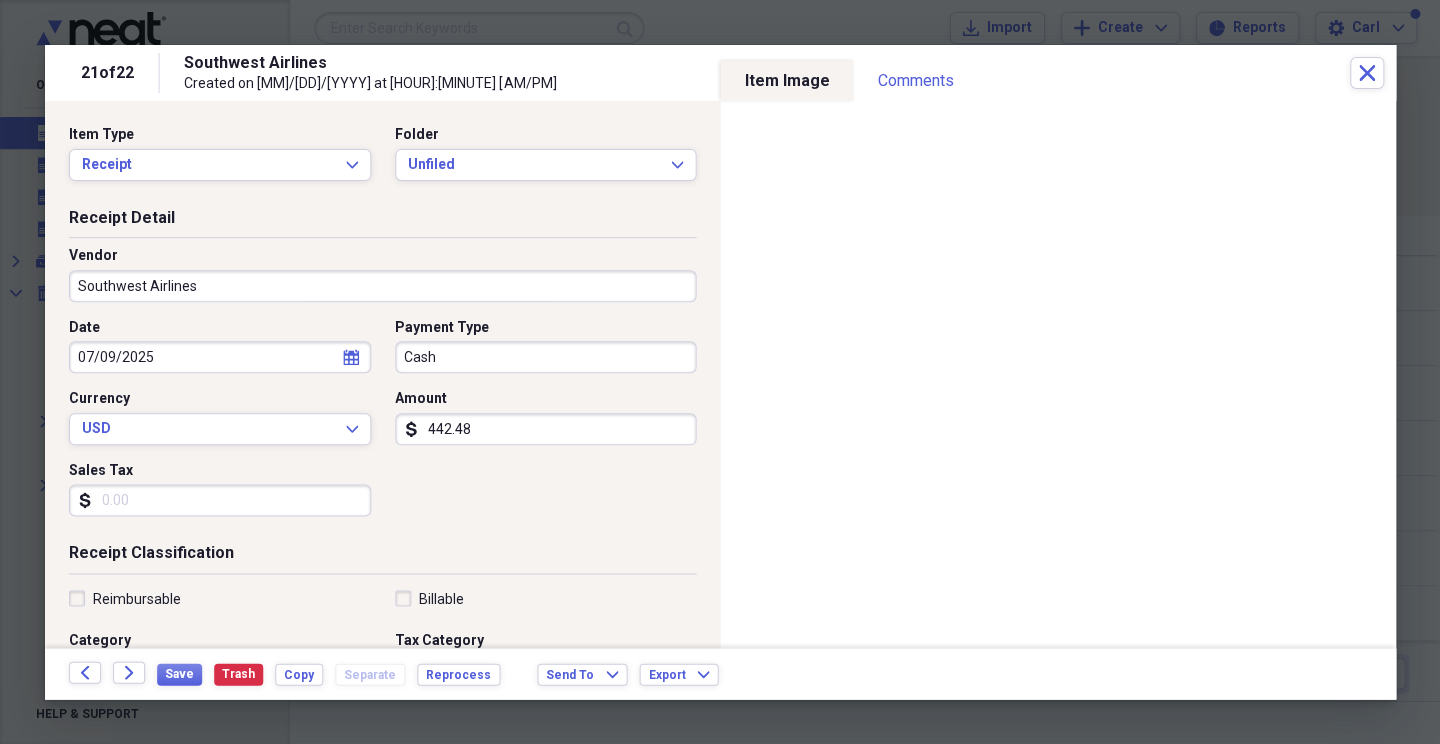 click 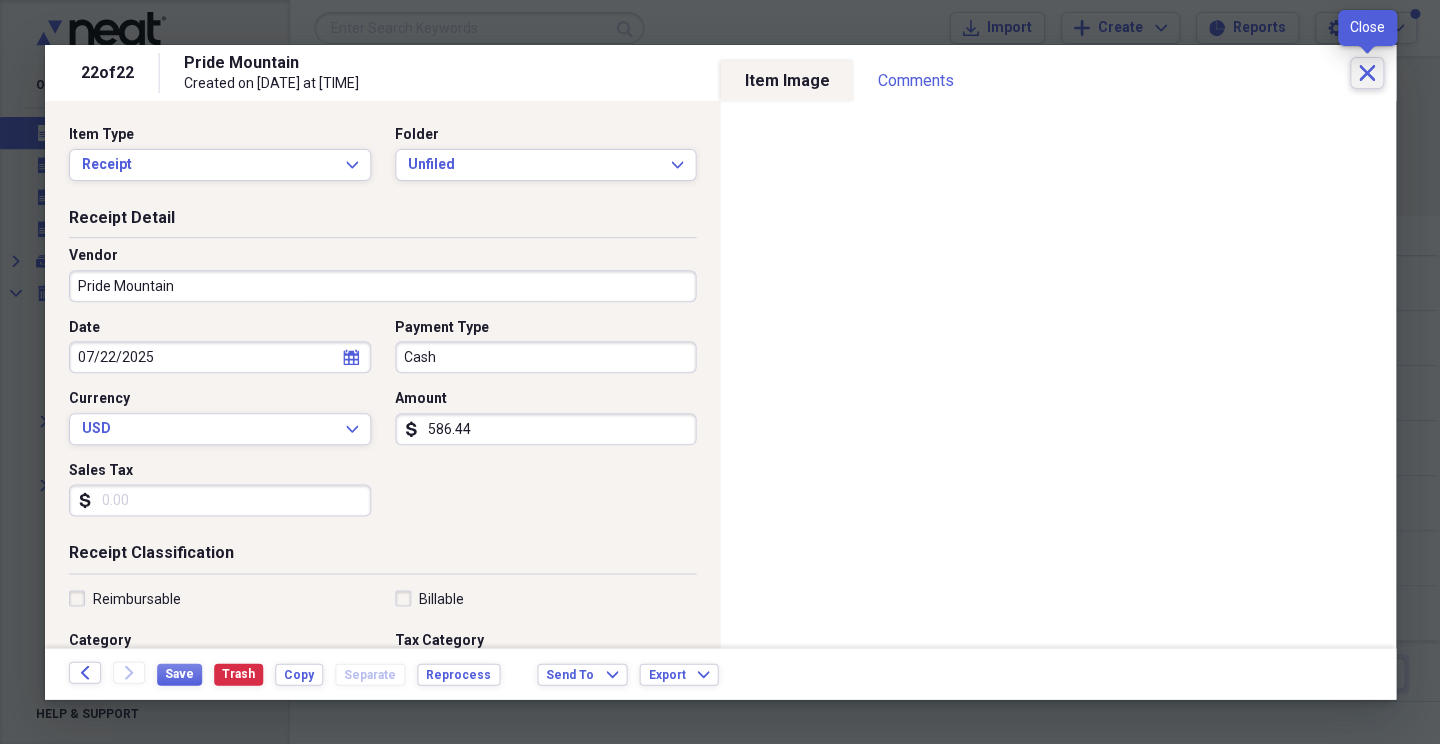 click on "Close" 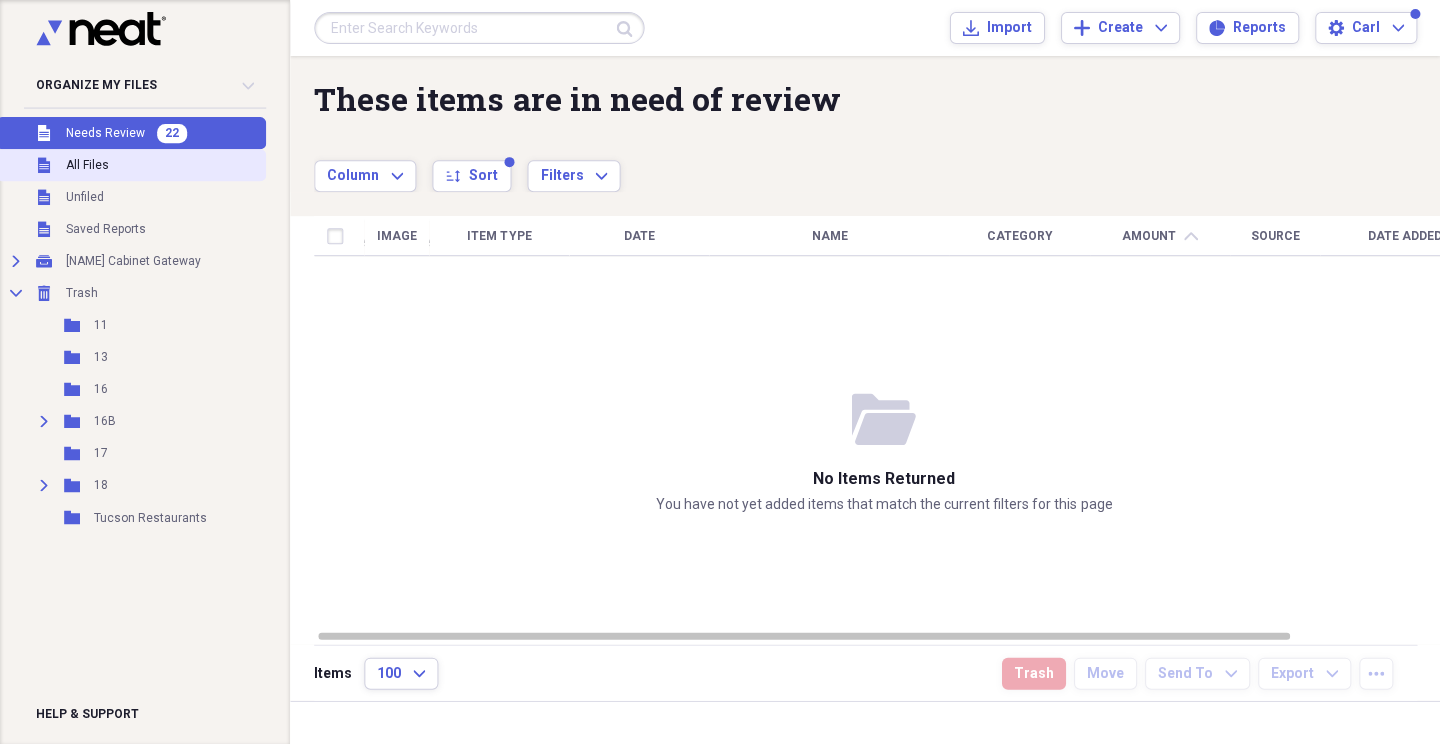 drag, startPoint x: 187, startPoint y: 203, endPoint x: 128, endPoint y: 162, distance: 71.84706 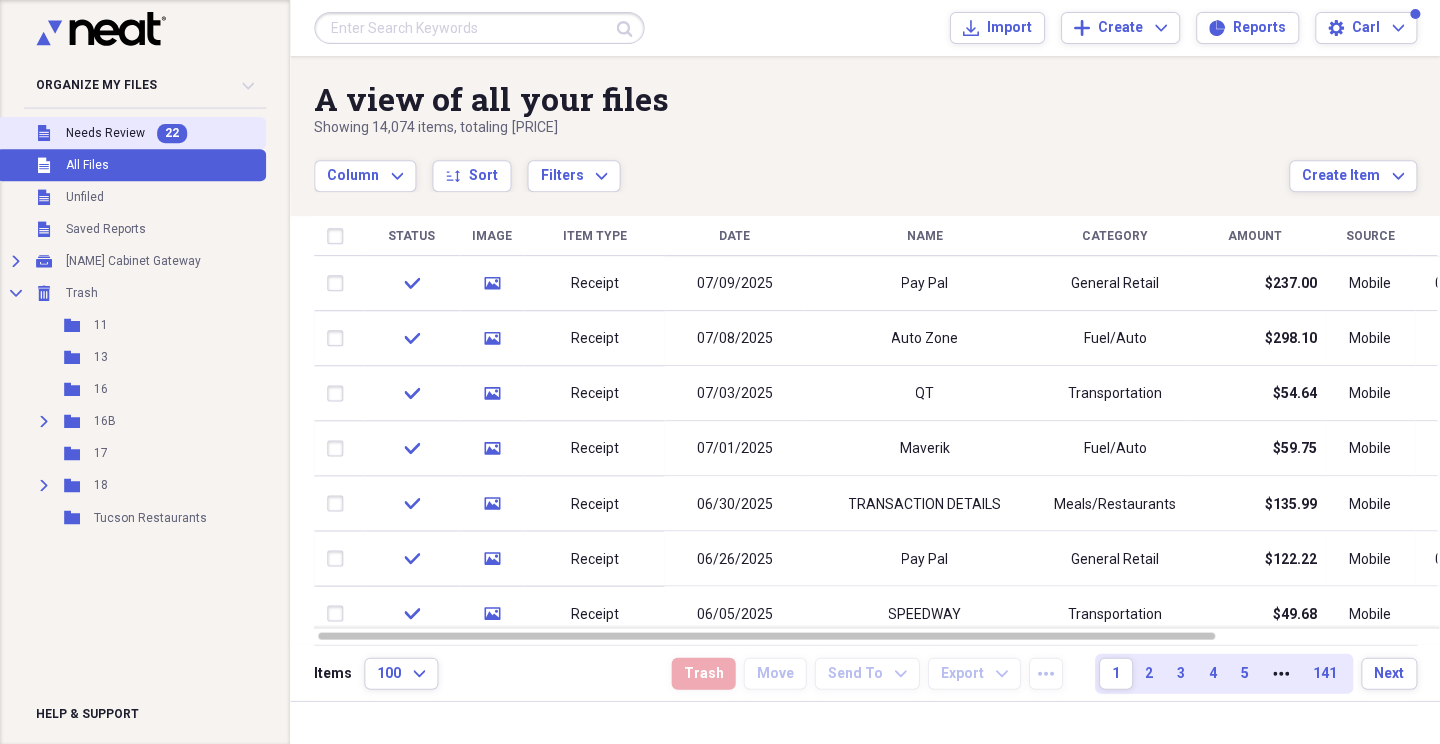 click on "Needs Review" at bounding box center (105, 133) 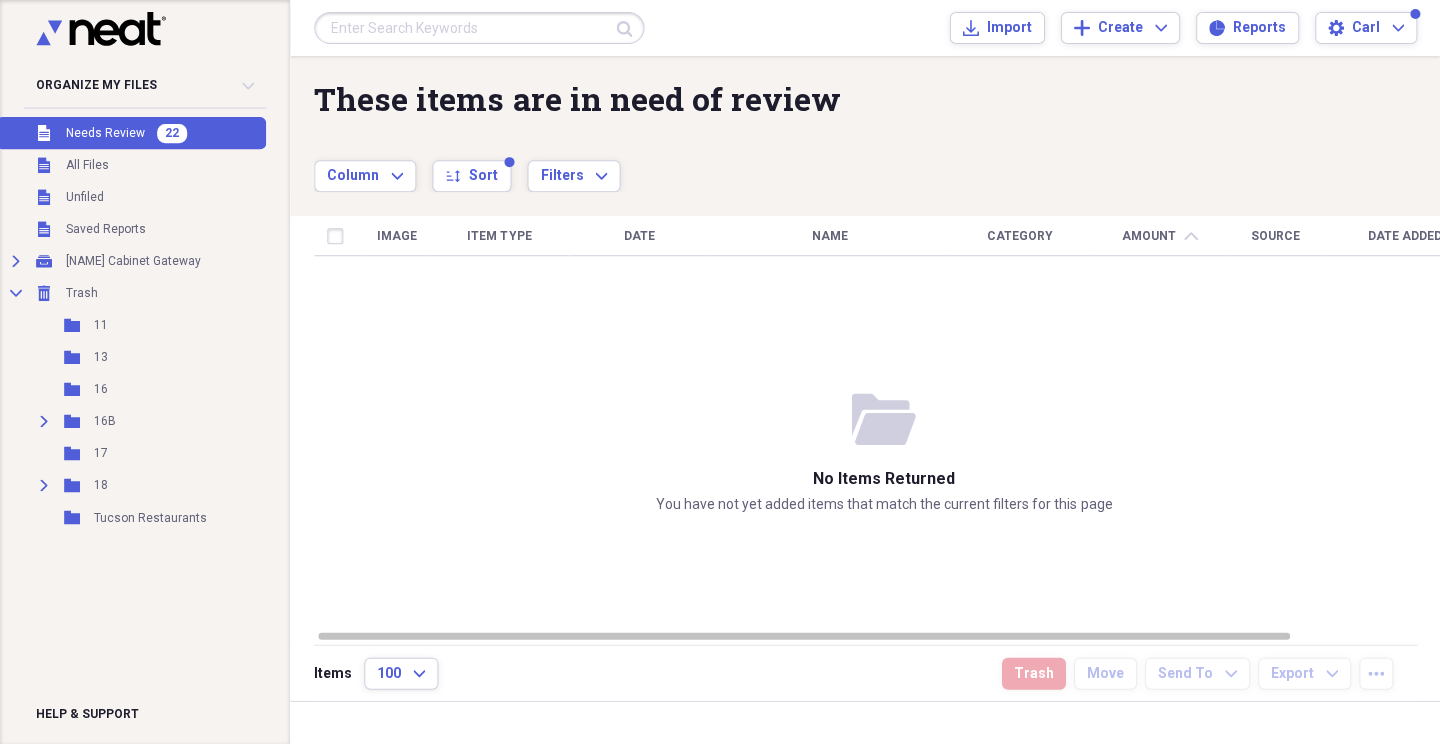 click on "Needs Review" at bounding box center [105, 133] 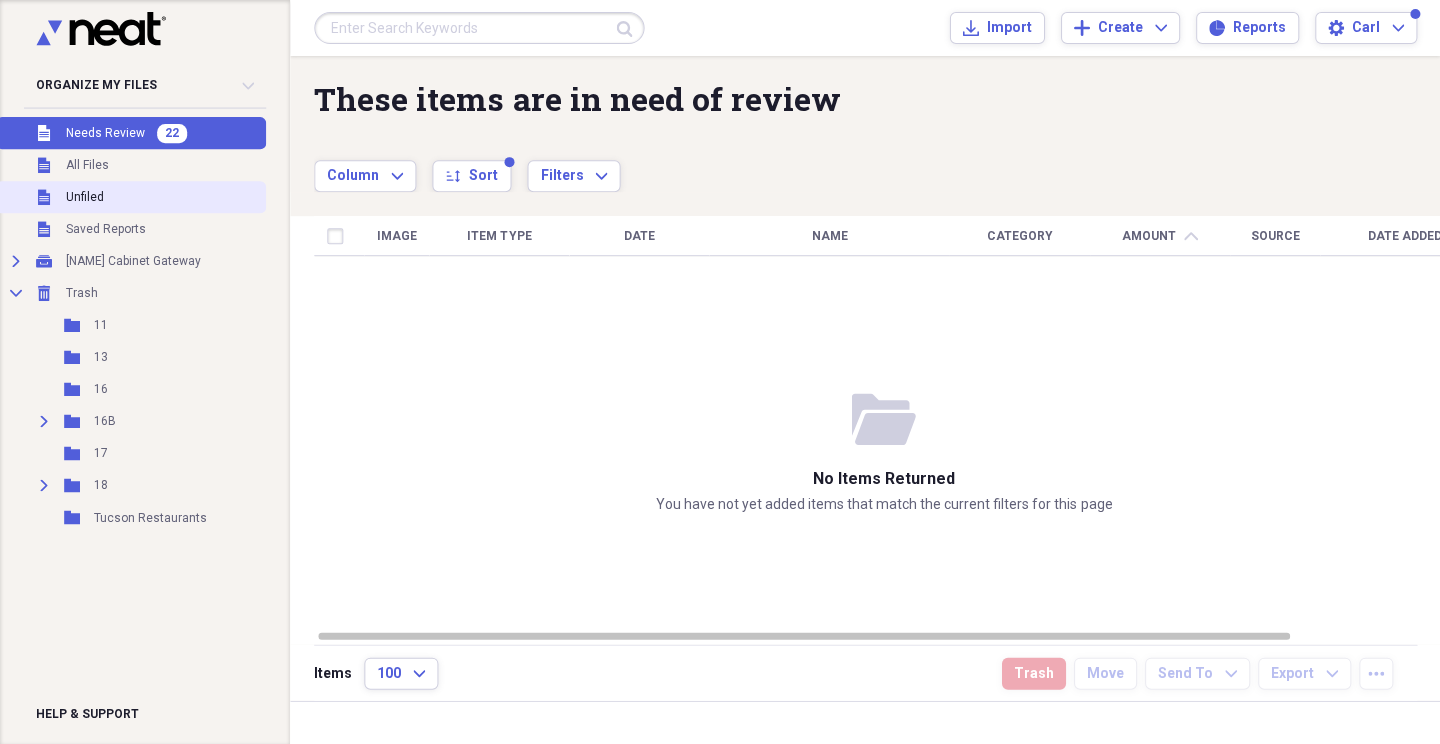 click on "Unfiled" at bounding box center (85, 197) 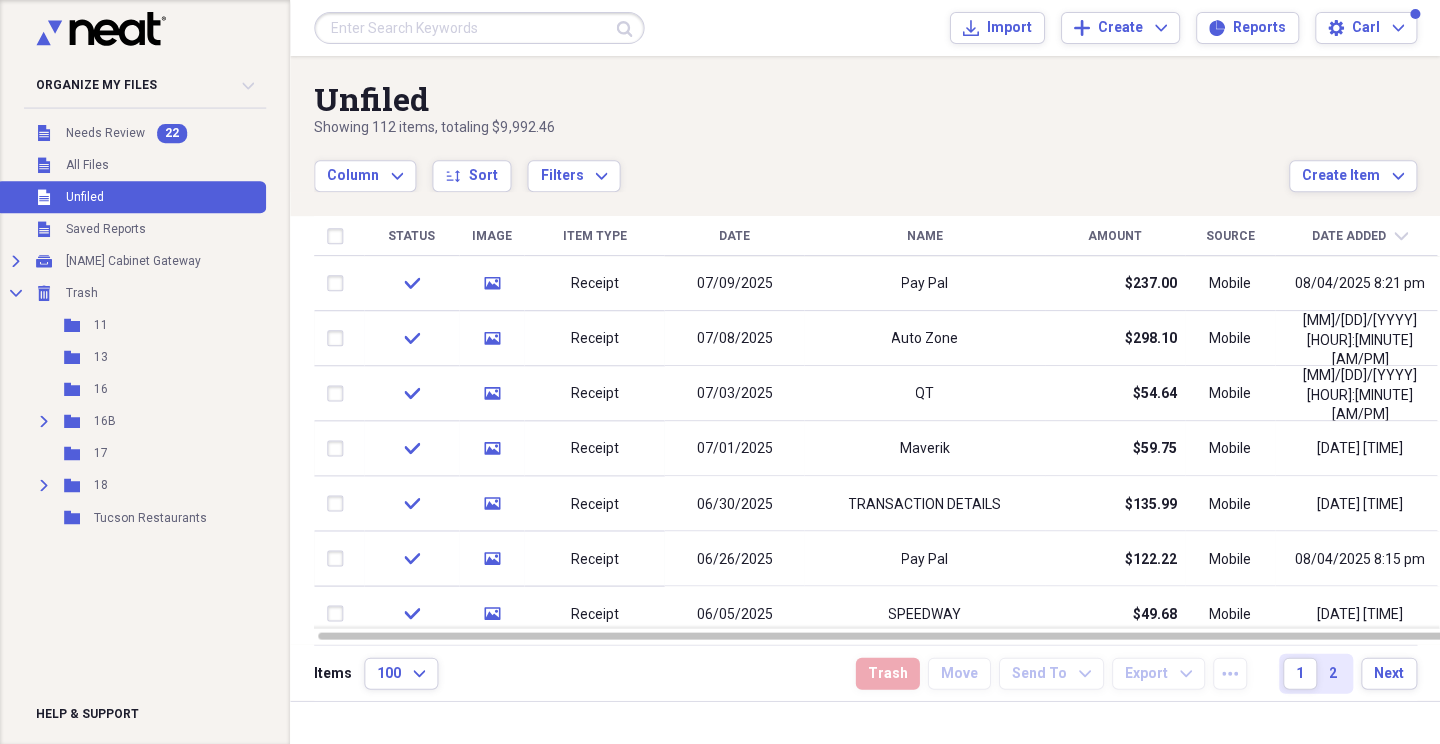 click on "Date Added" at bounding box center (1348, 236) 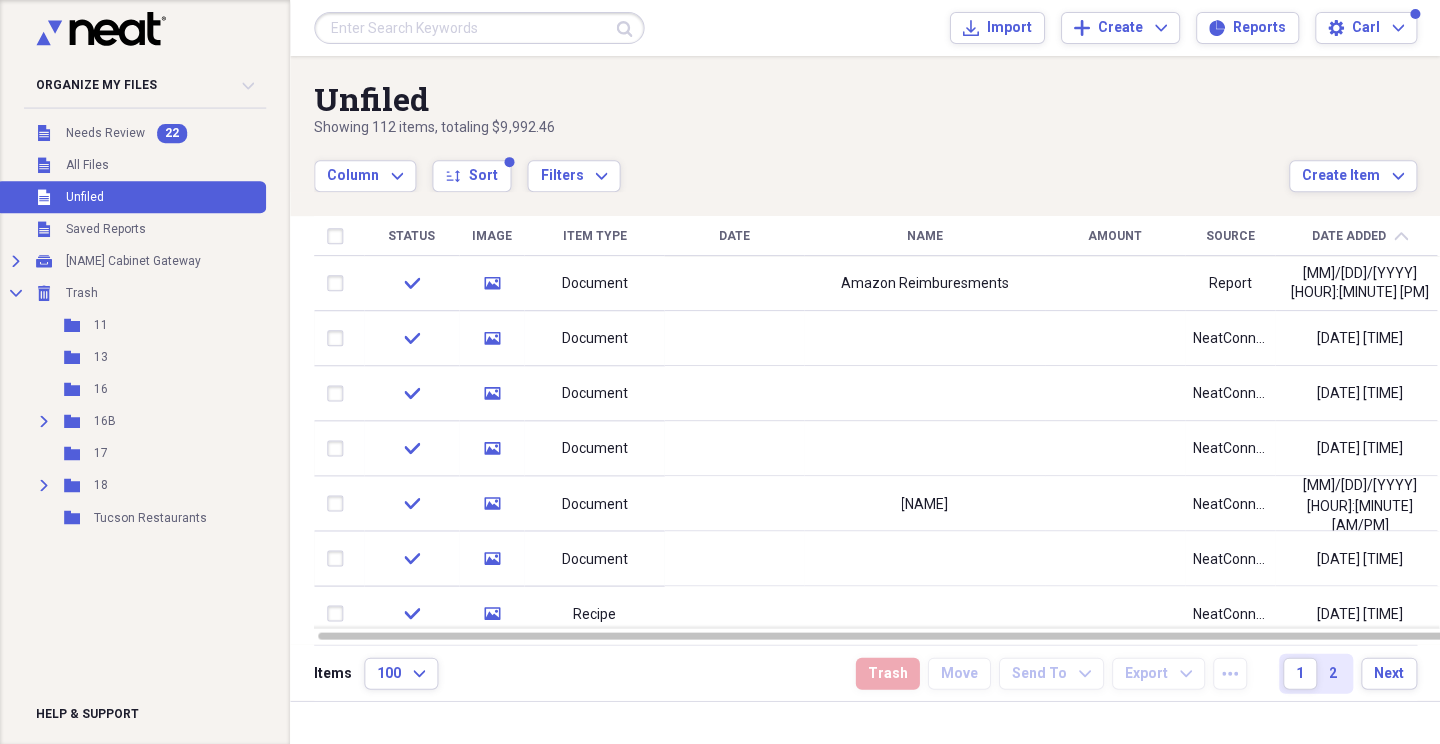 click on "Date Added" at bounding box center (1348, 236) 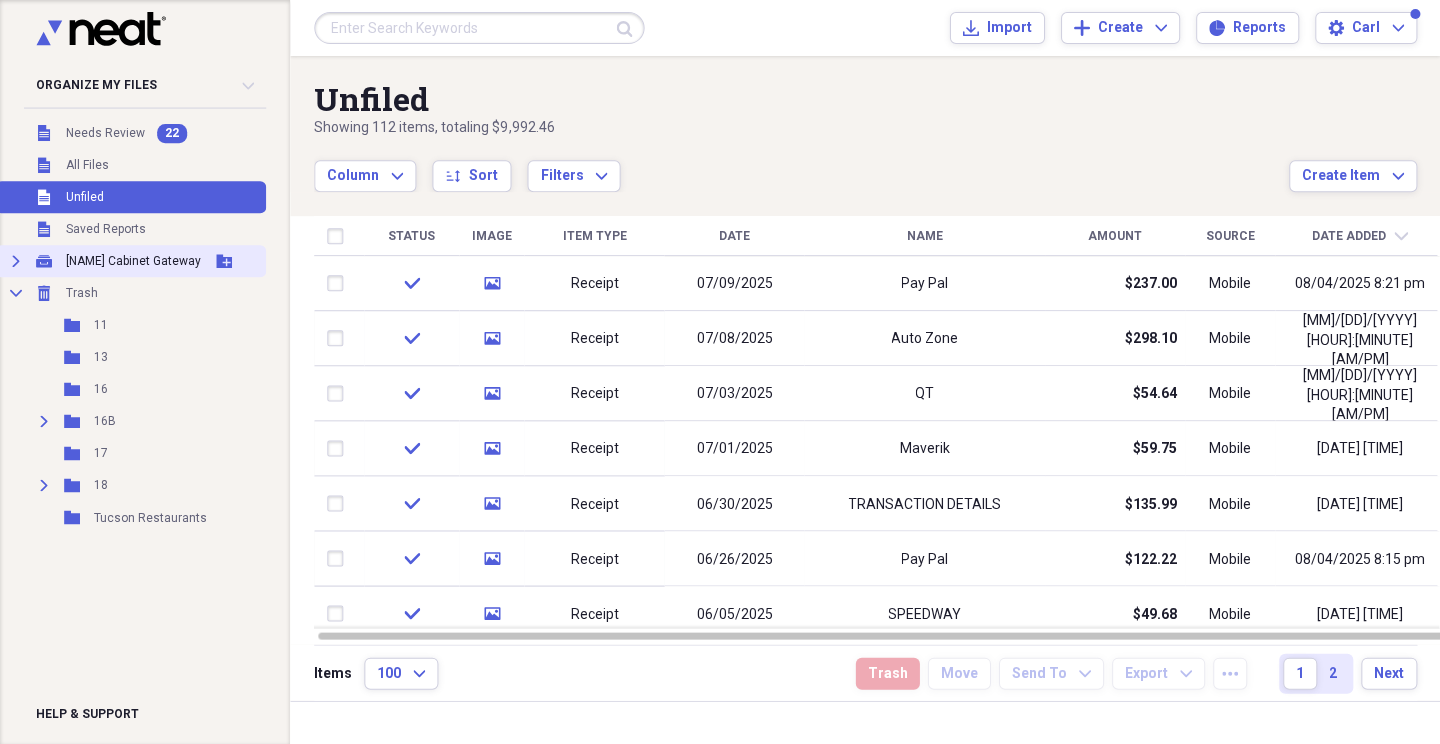 click 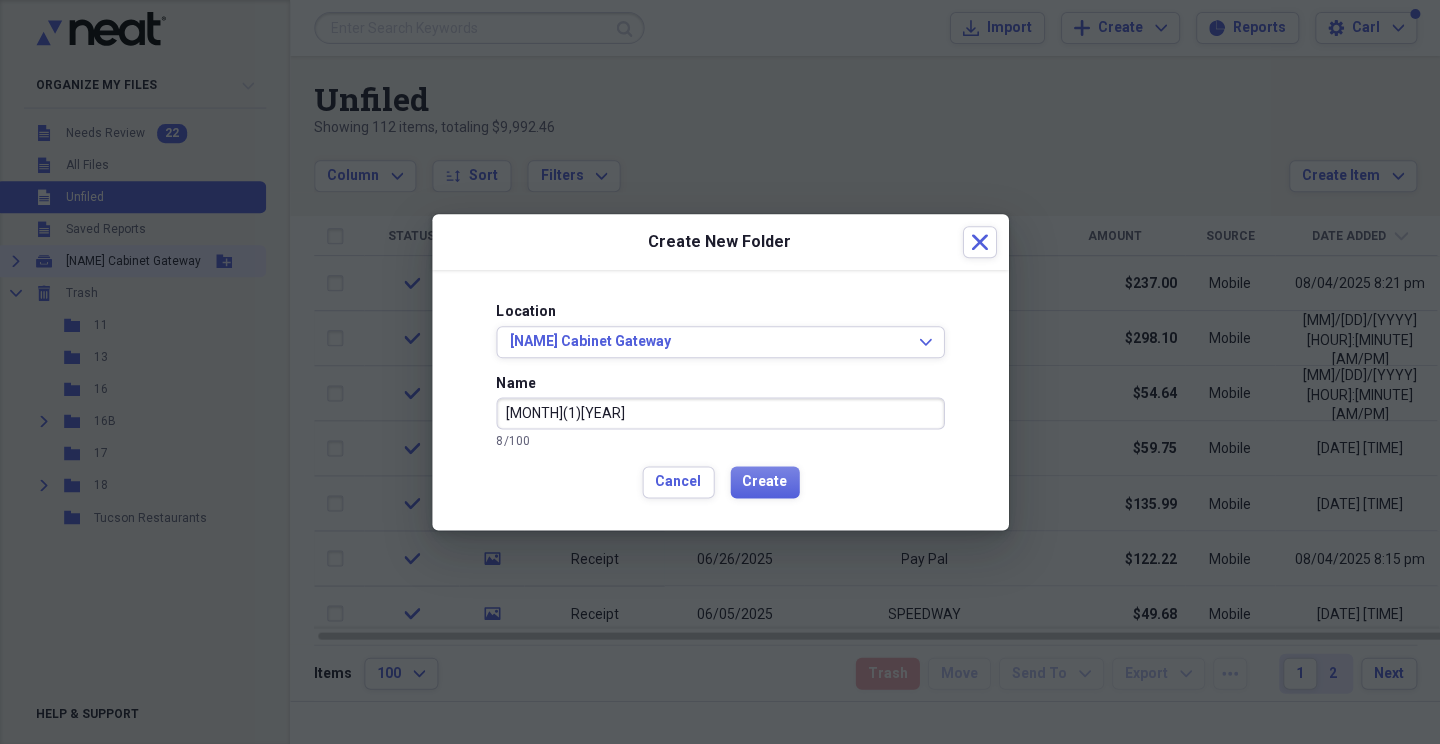 type on "[MONTH](1)[YEAR]" 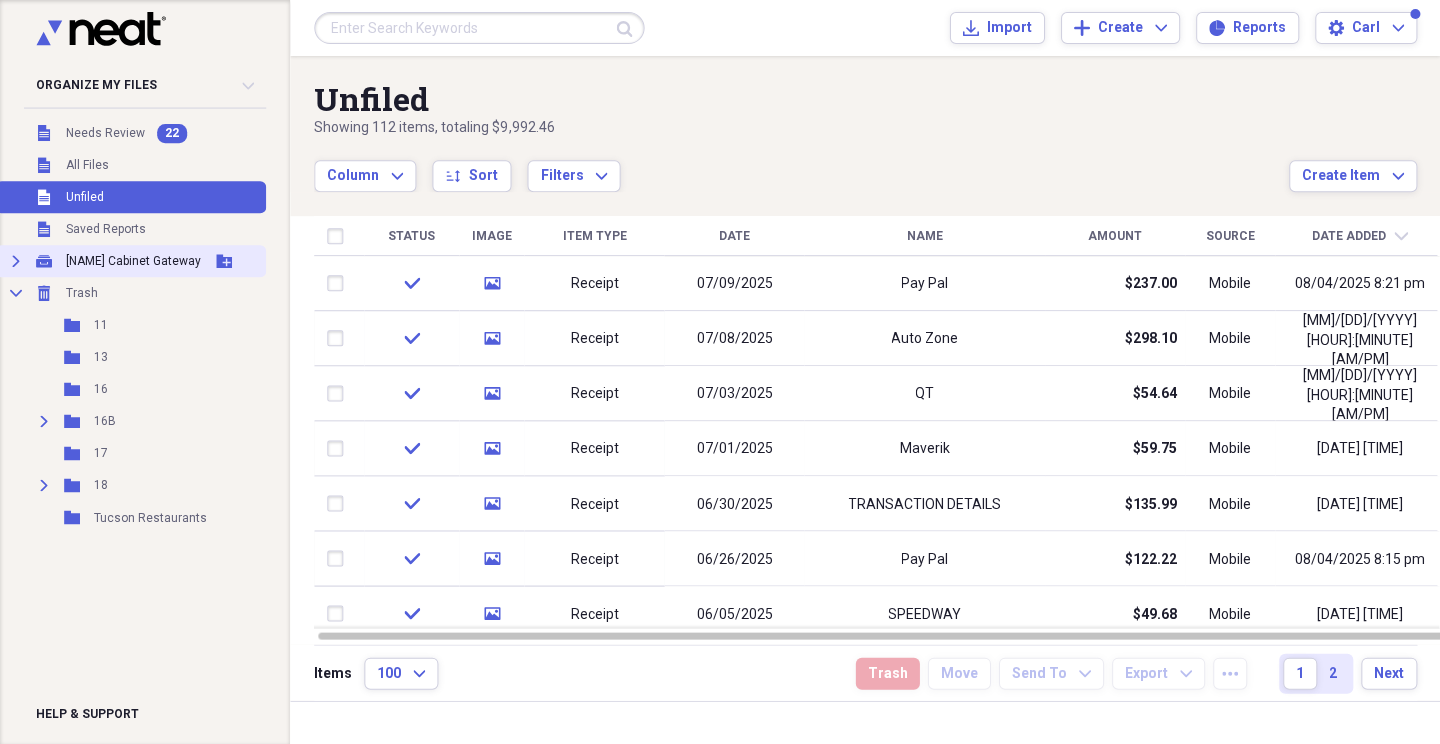click on "[NAME] Cabinet Gateway" at bounding box center [133, 261] 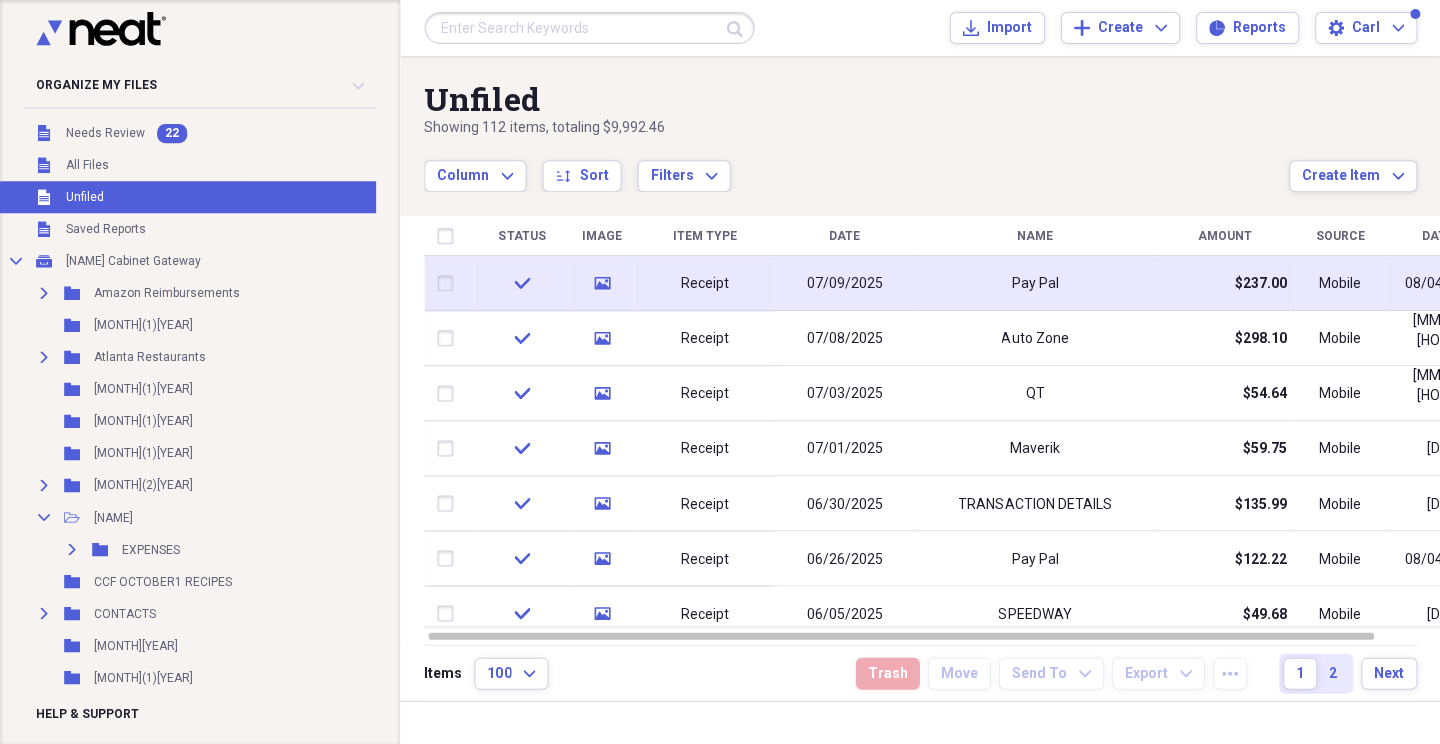 click at bounding box center [449, 283] 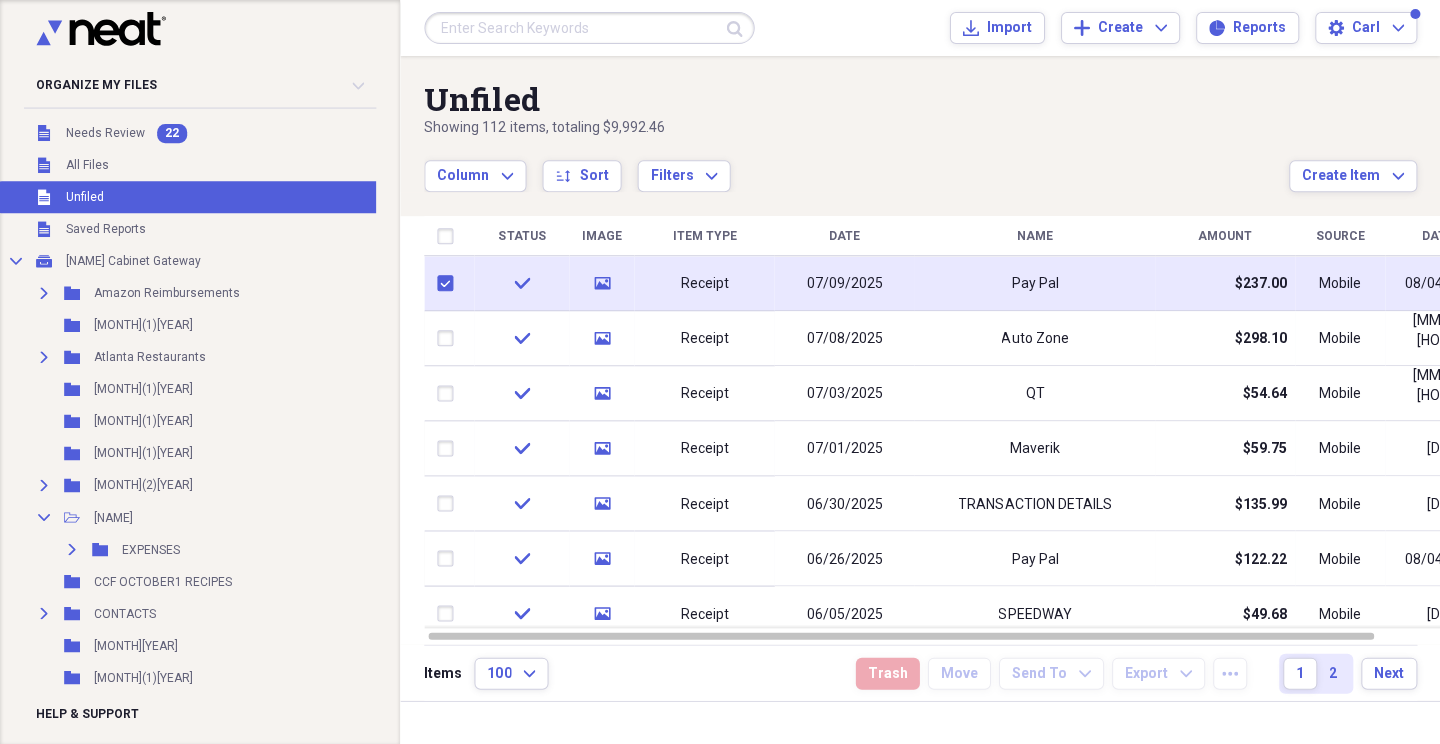 checkbox on "true" 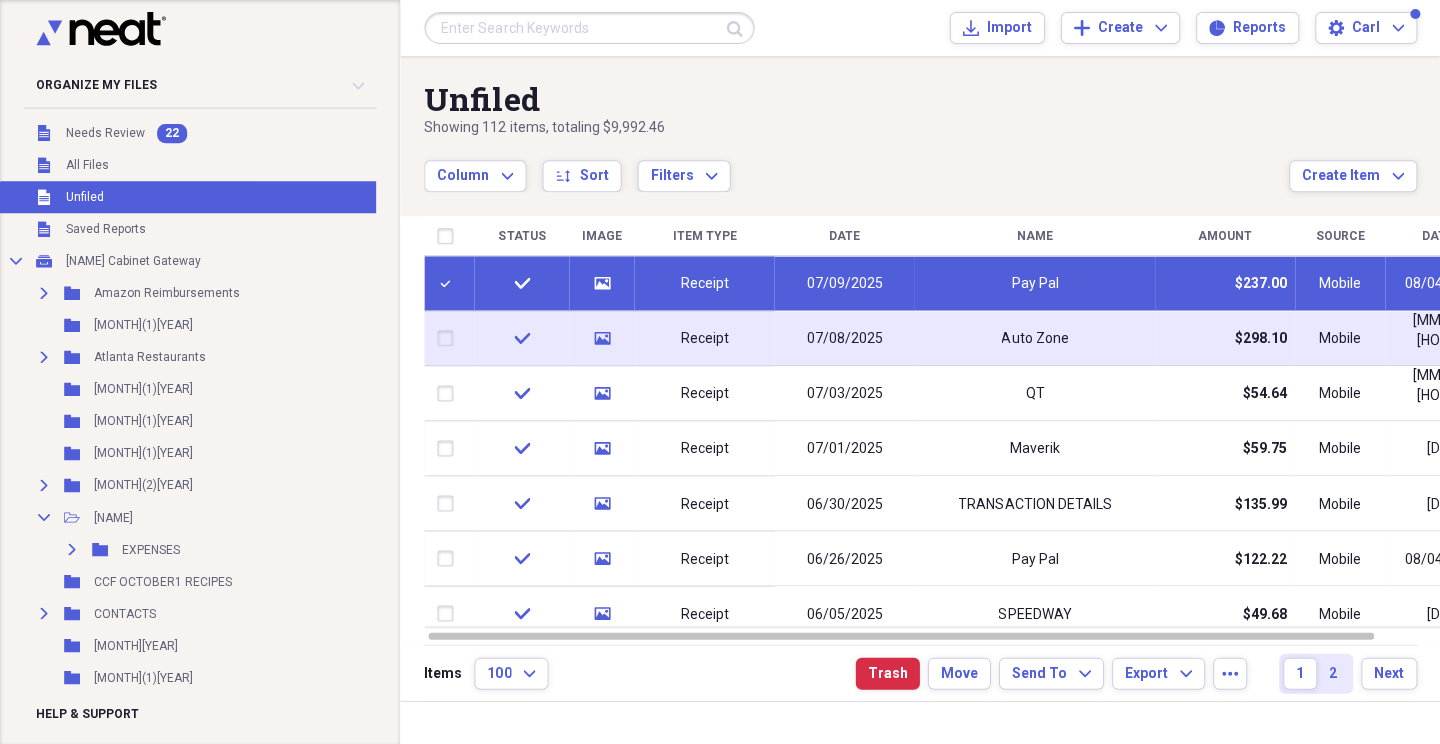 click at bounding box center [449, 338] 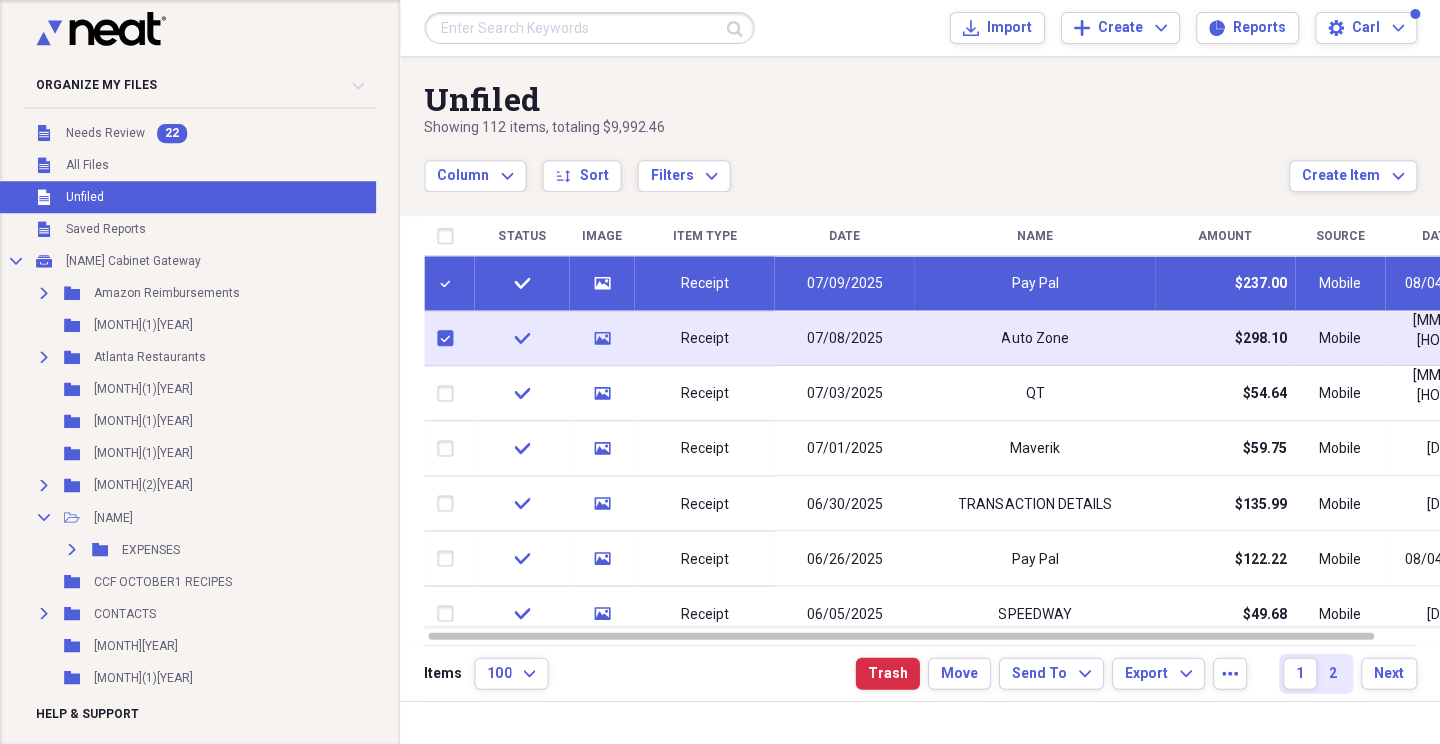 checkbox on "true" 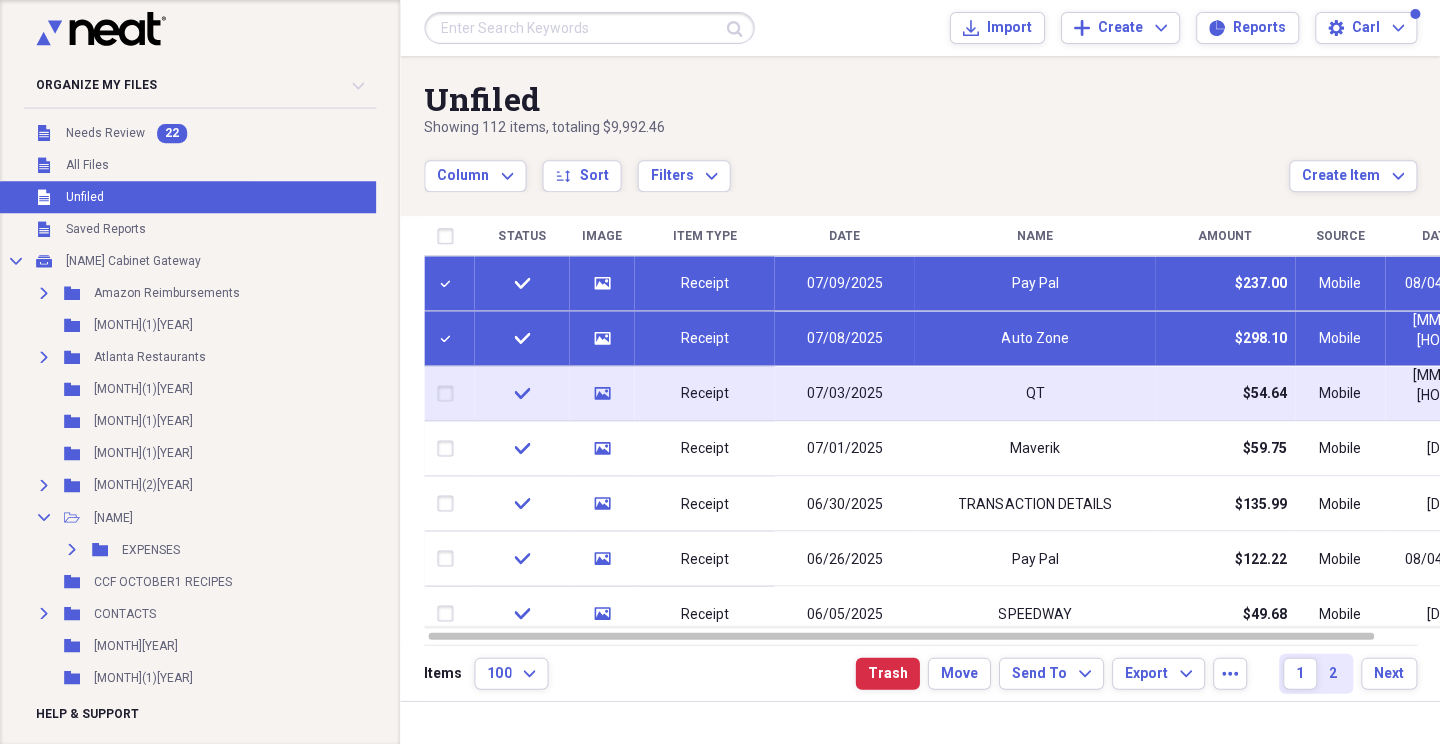 click at bounding box center (449, 393) 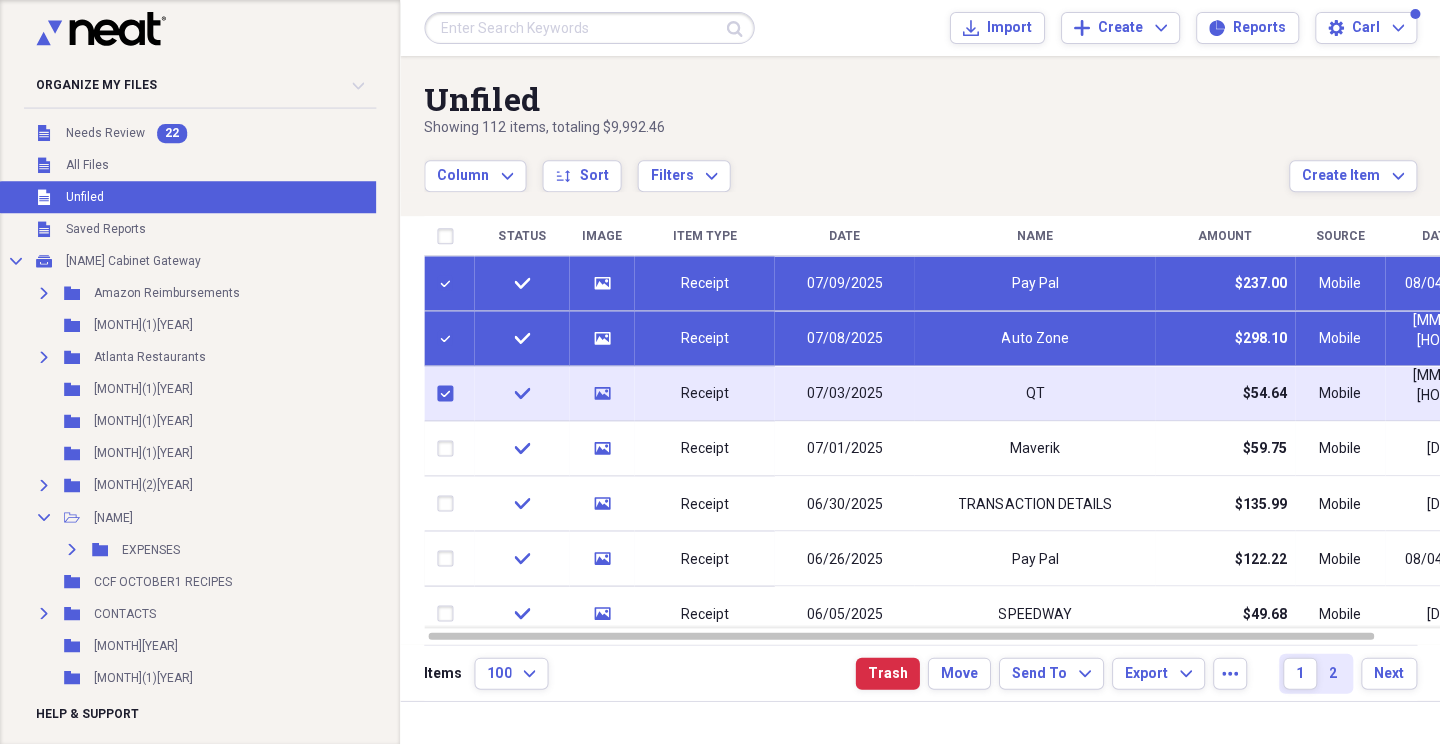 checkbox on "true" 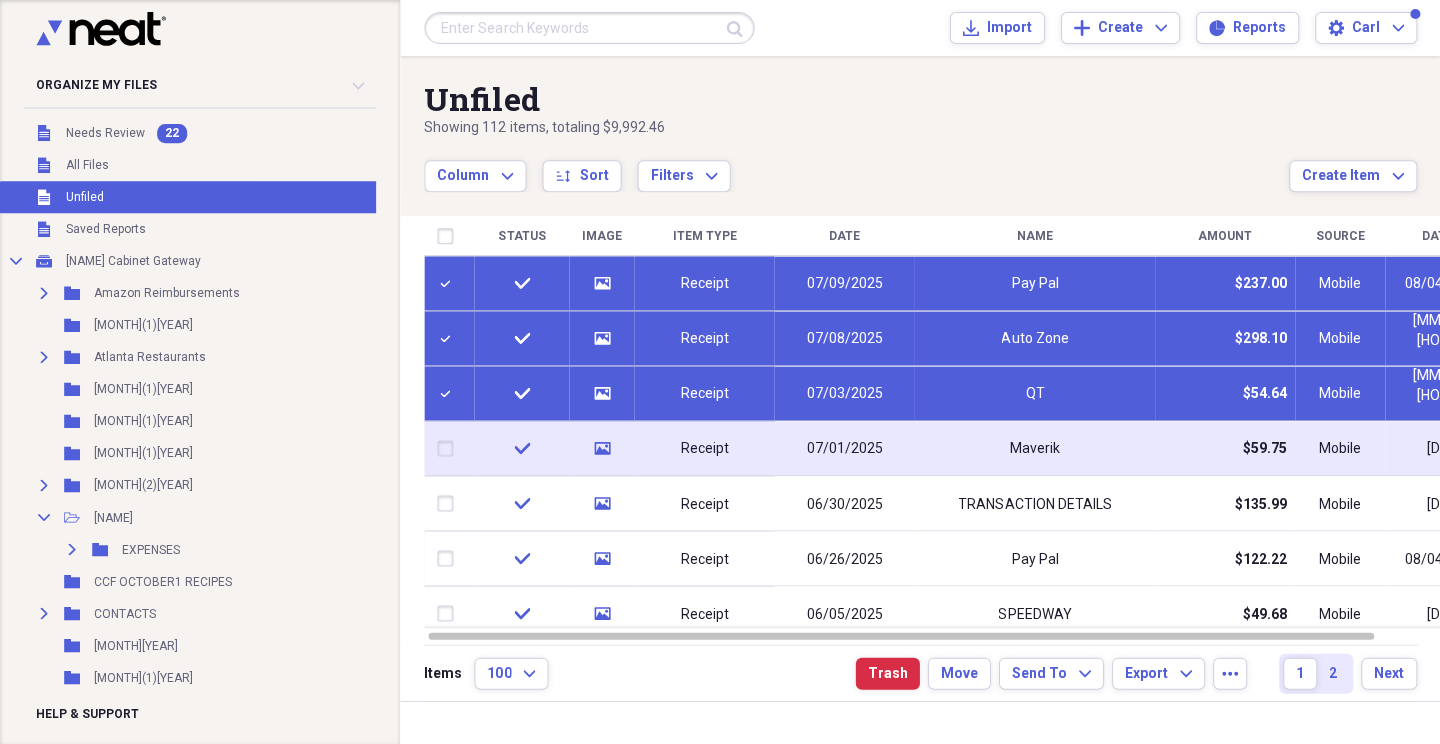 click at bounding box center (449, 448) 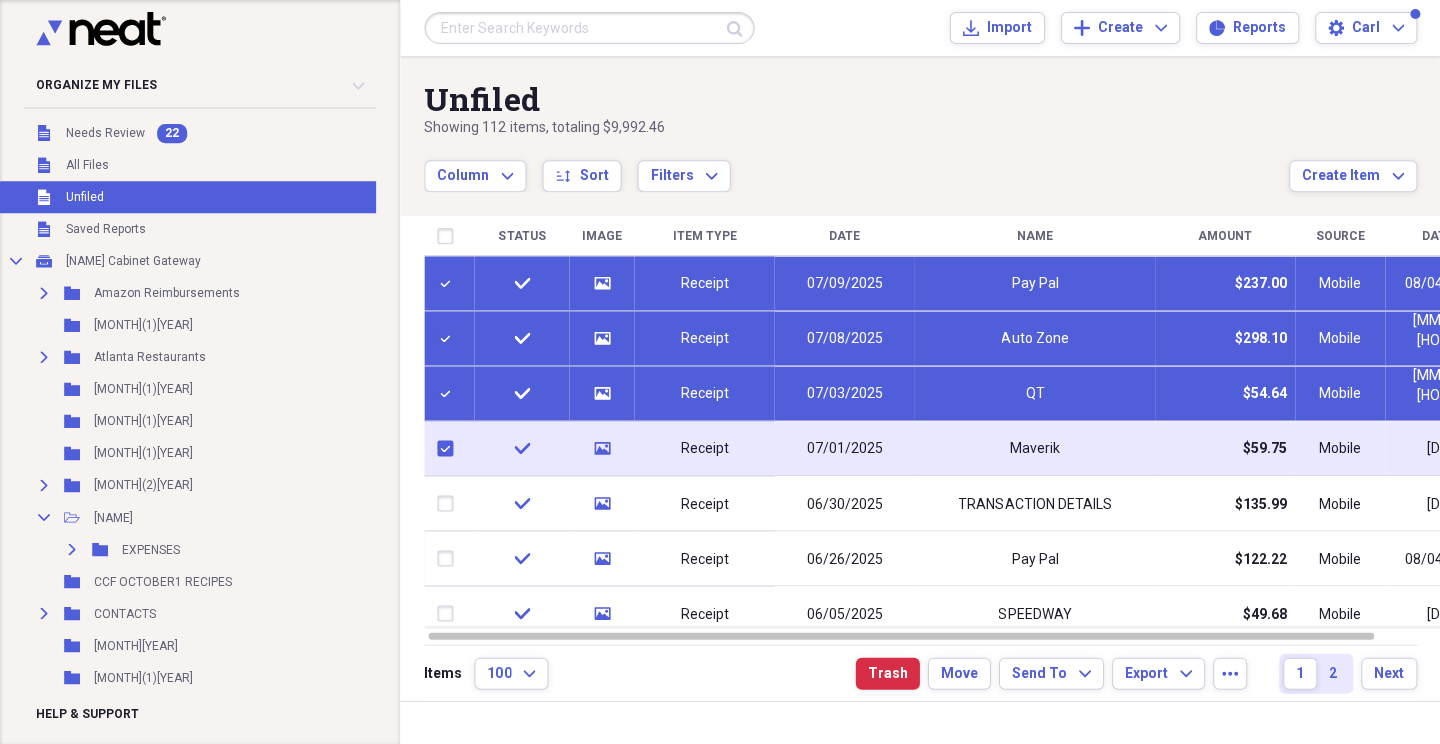 checkbox on "true" 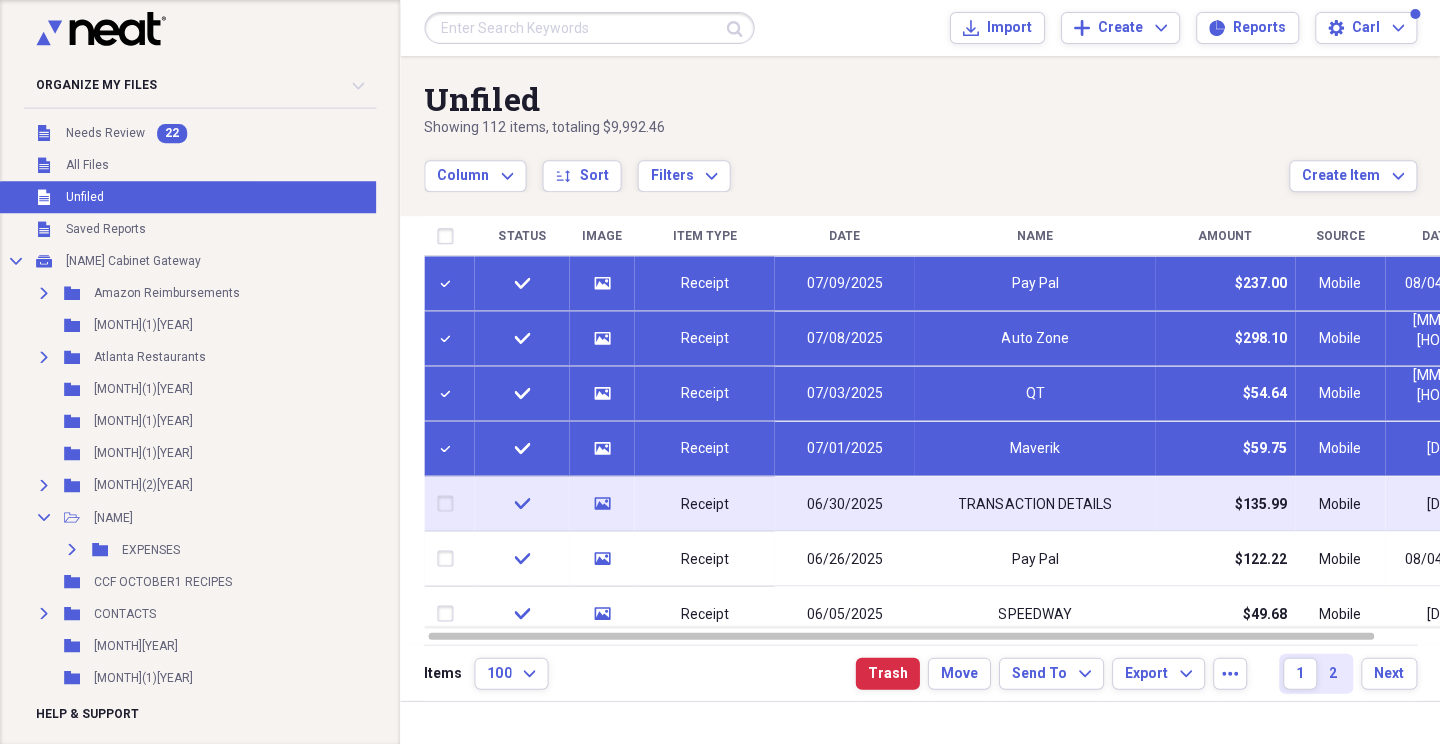 click at bounding box center [449, 503] 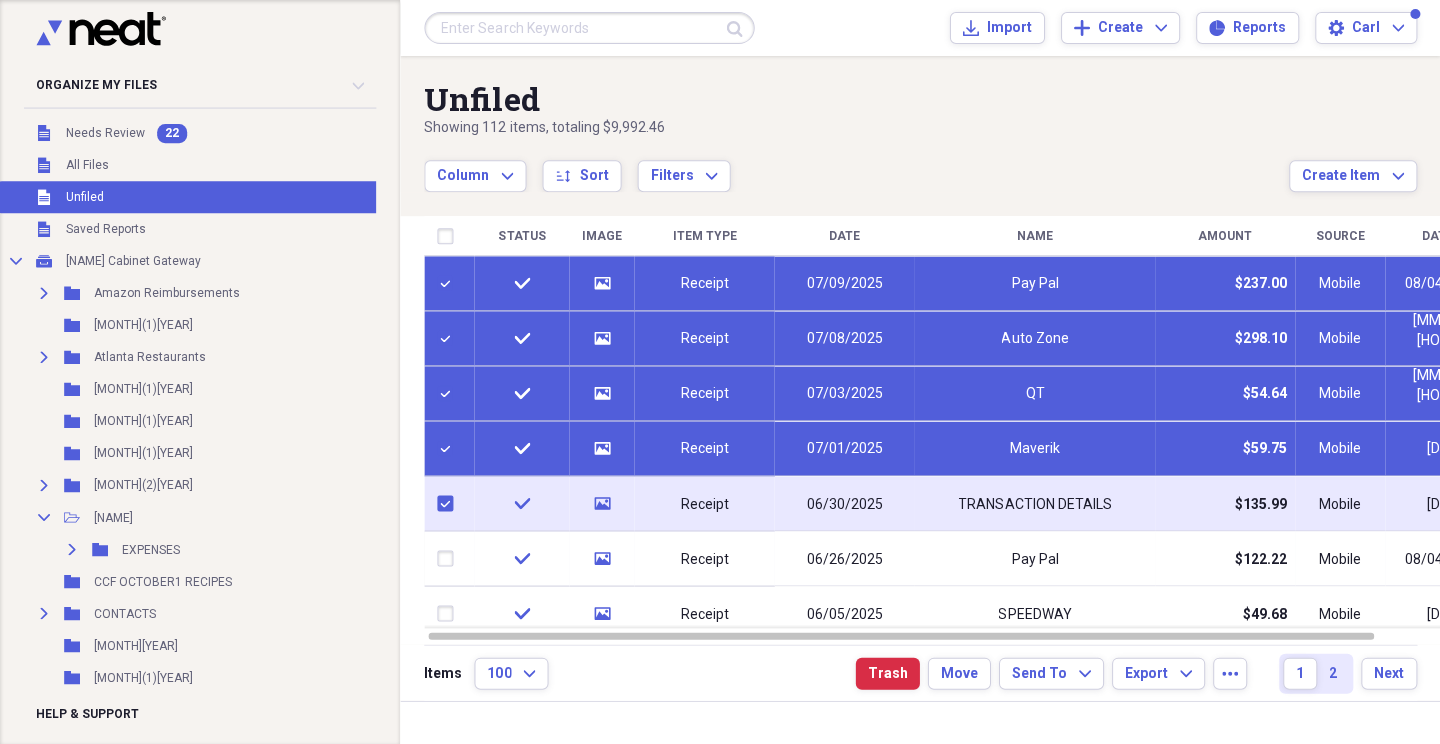 checkbox on "true" 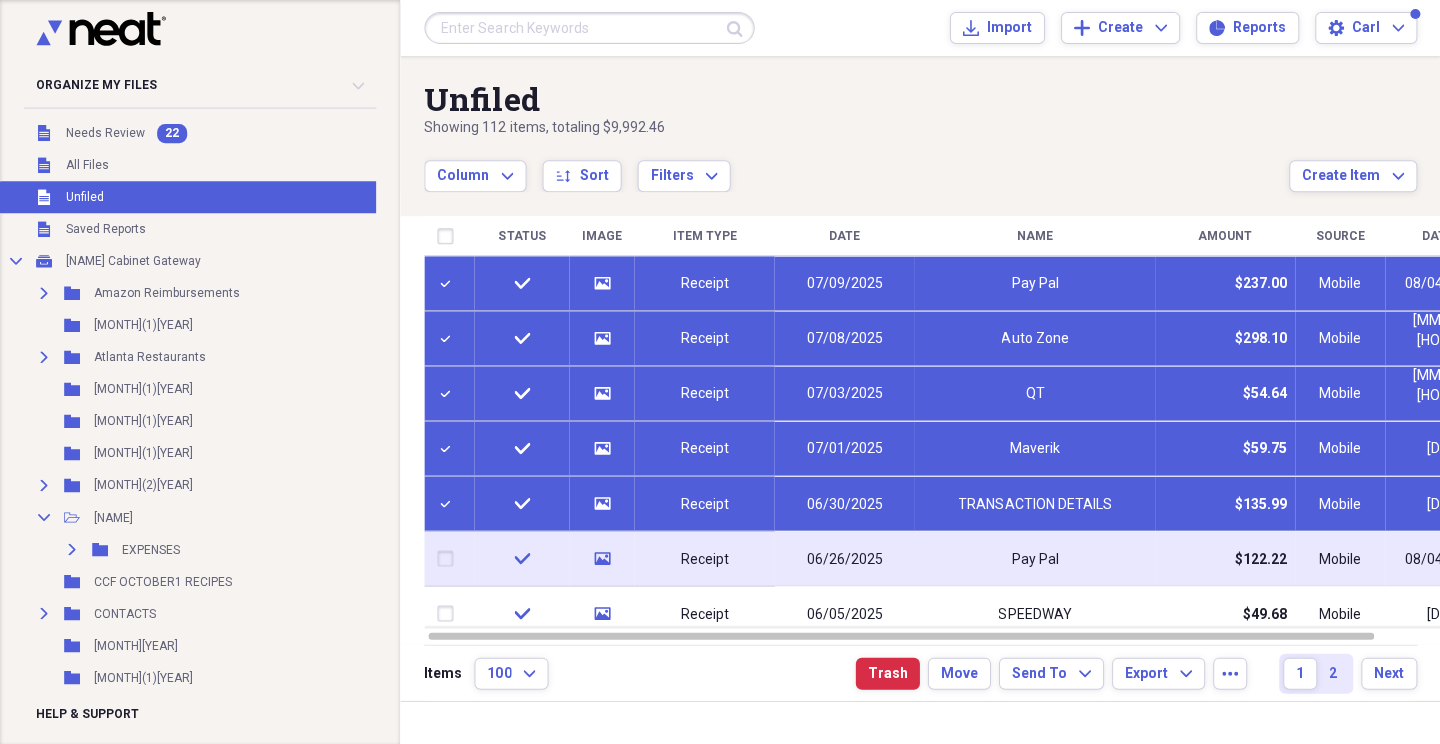click at bounding box center (449, 558) 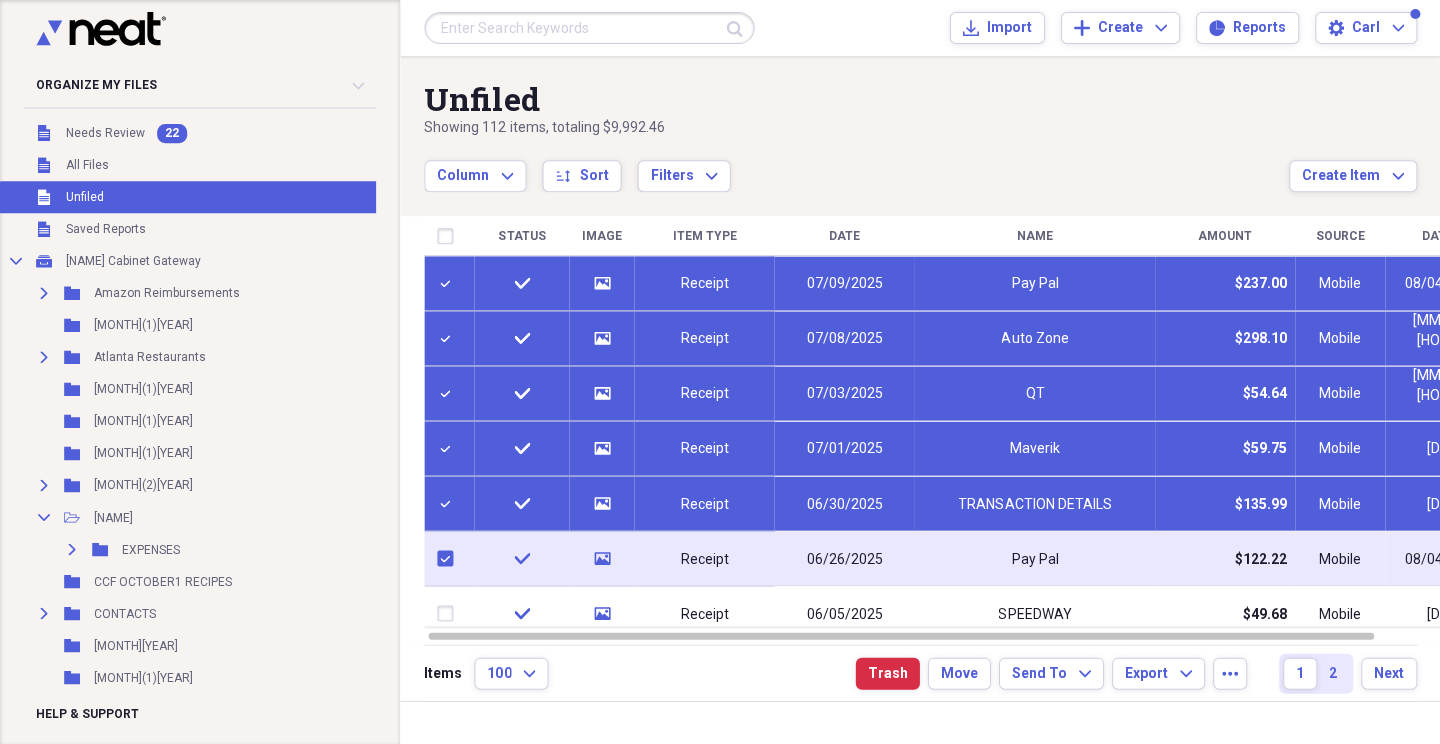 checkbox on "true" 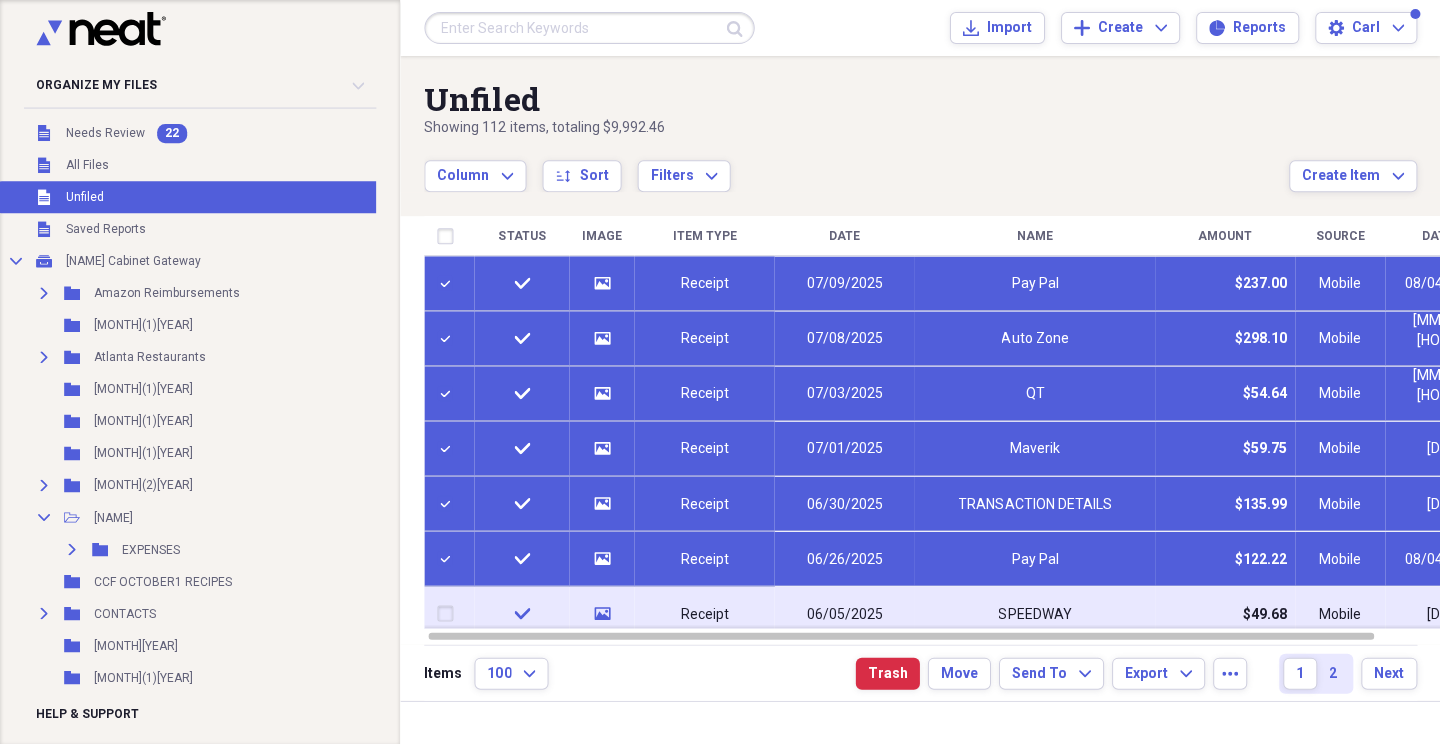 click at bounding box center (449, 613) 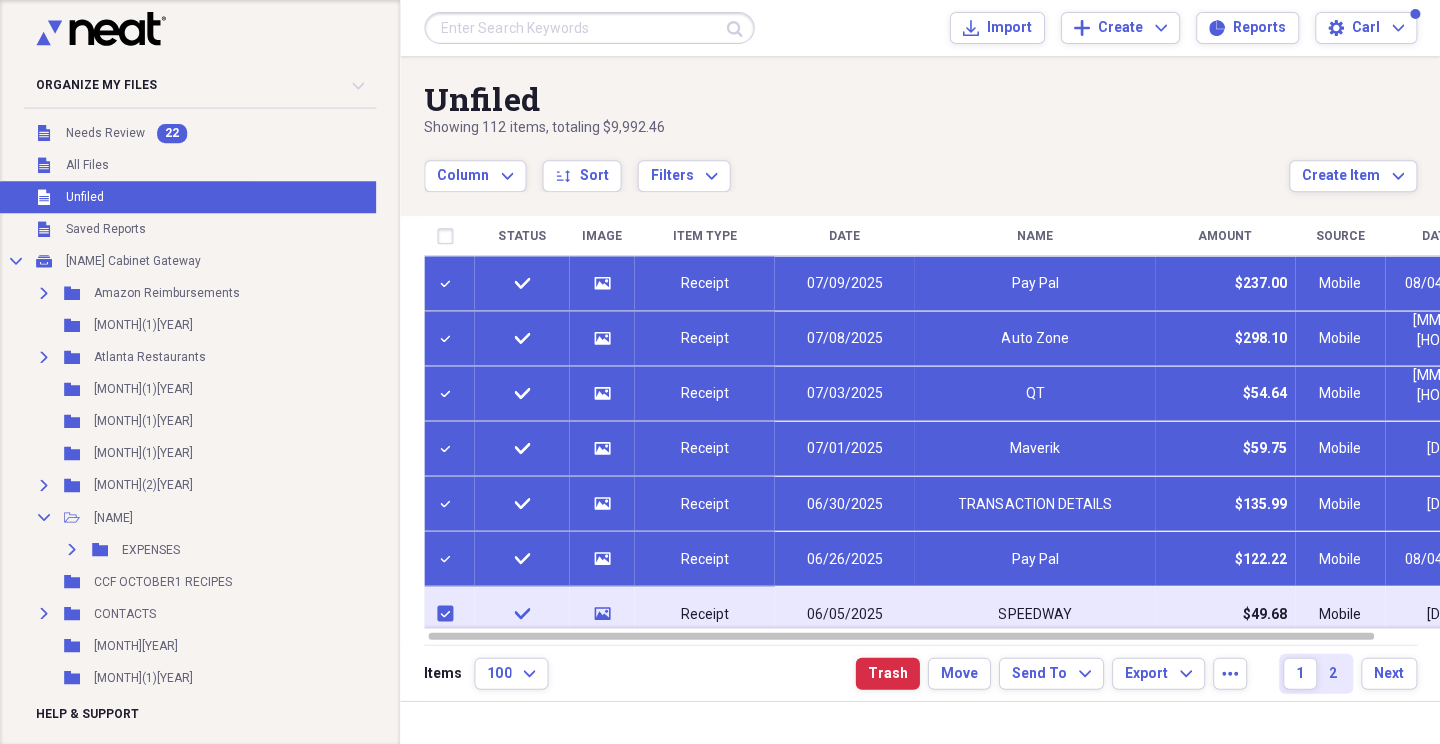 checkbox on "true" 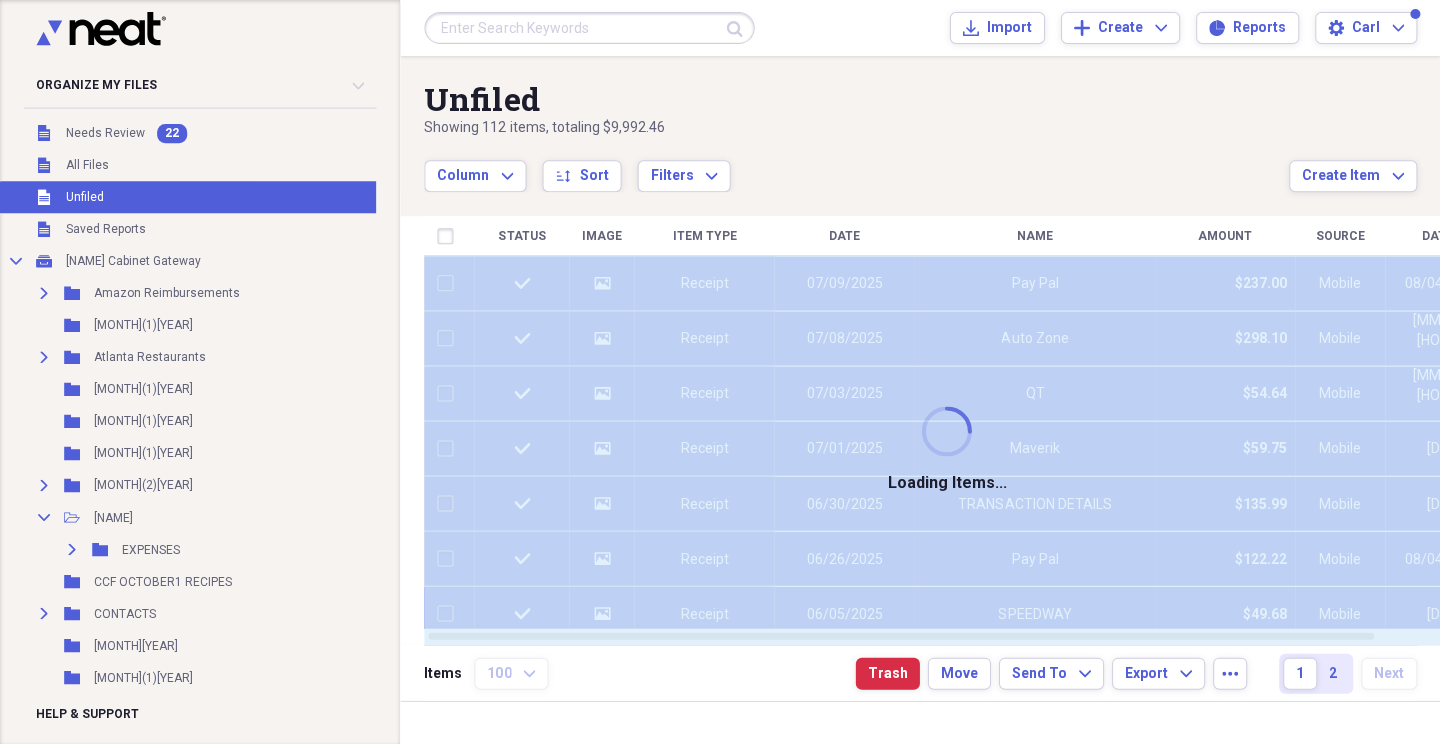 checkbox on "false" 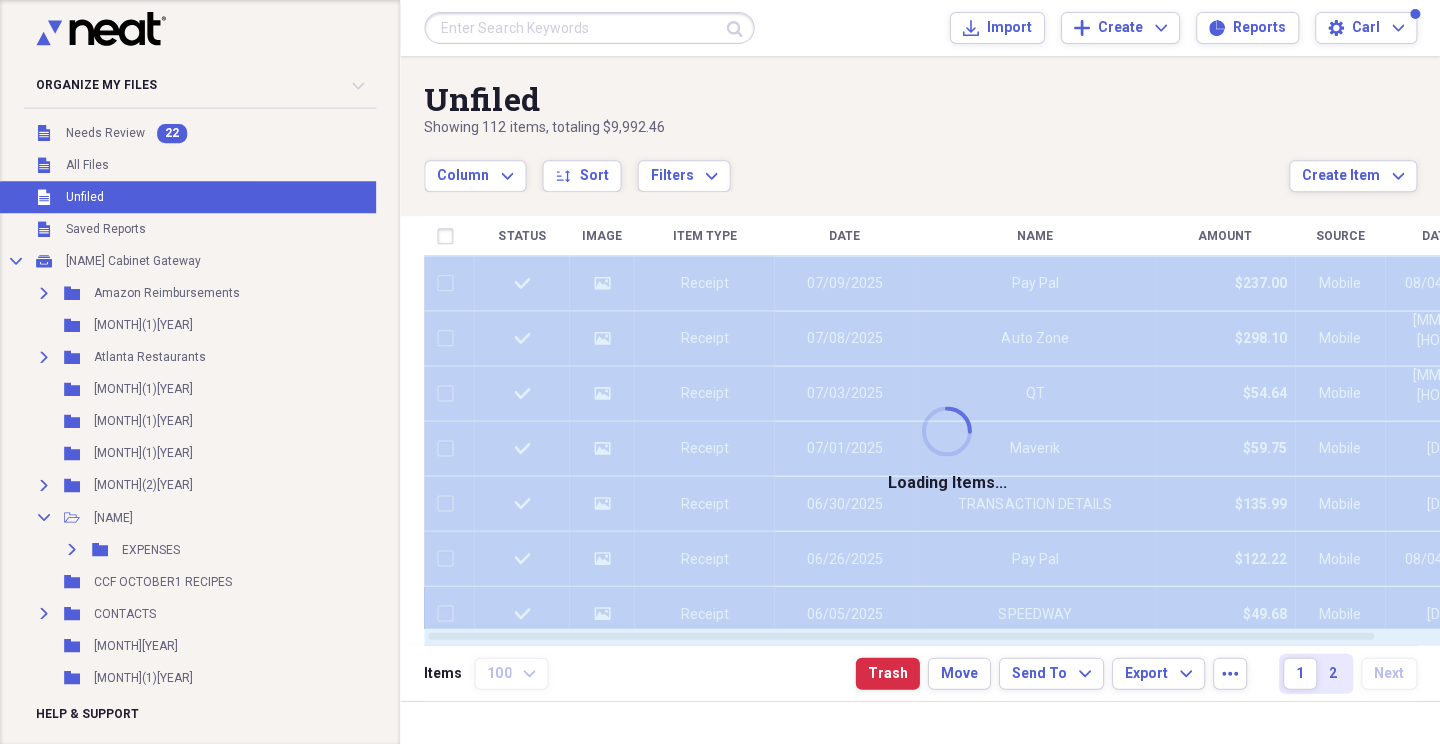 checkbox on "false" 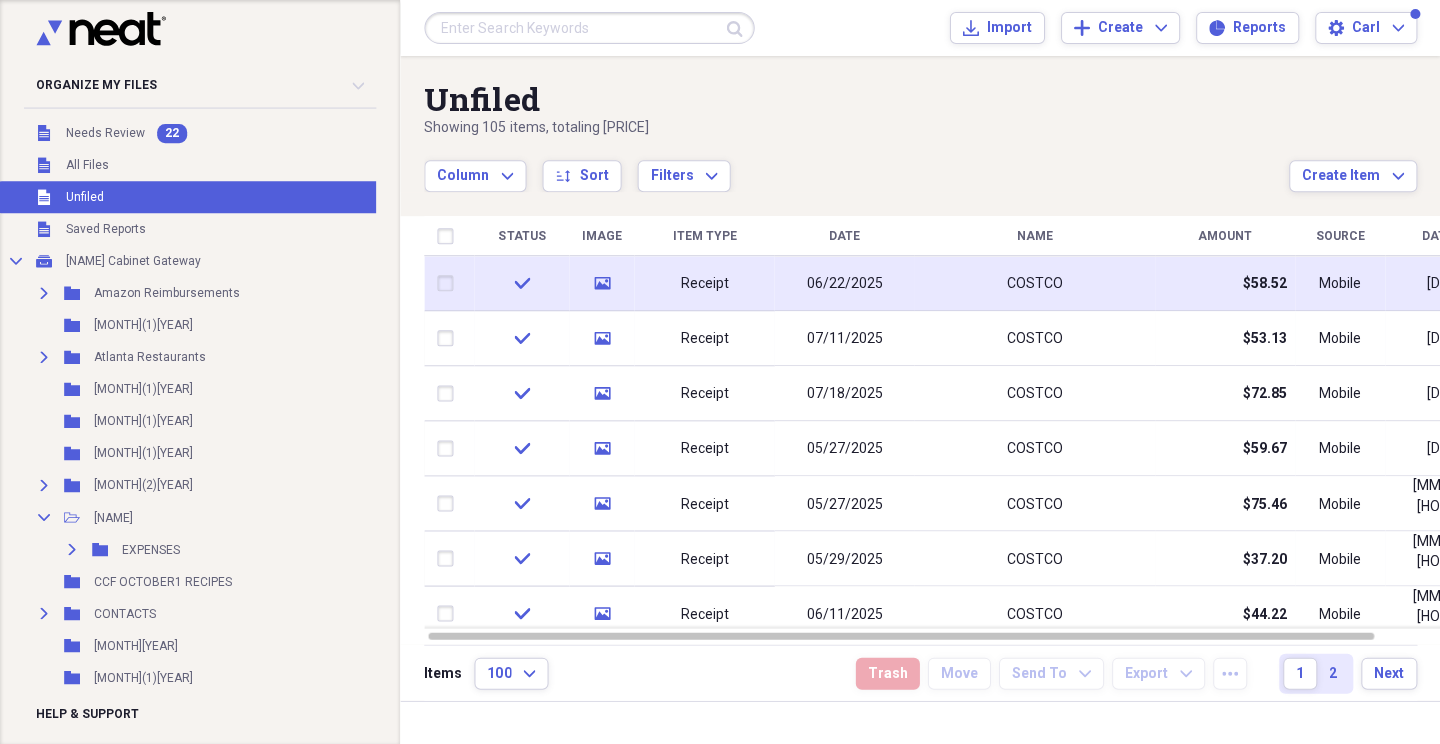 click at bounding box center [449, 283] 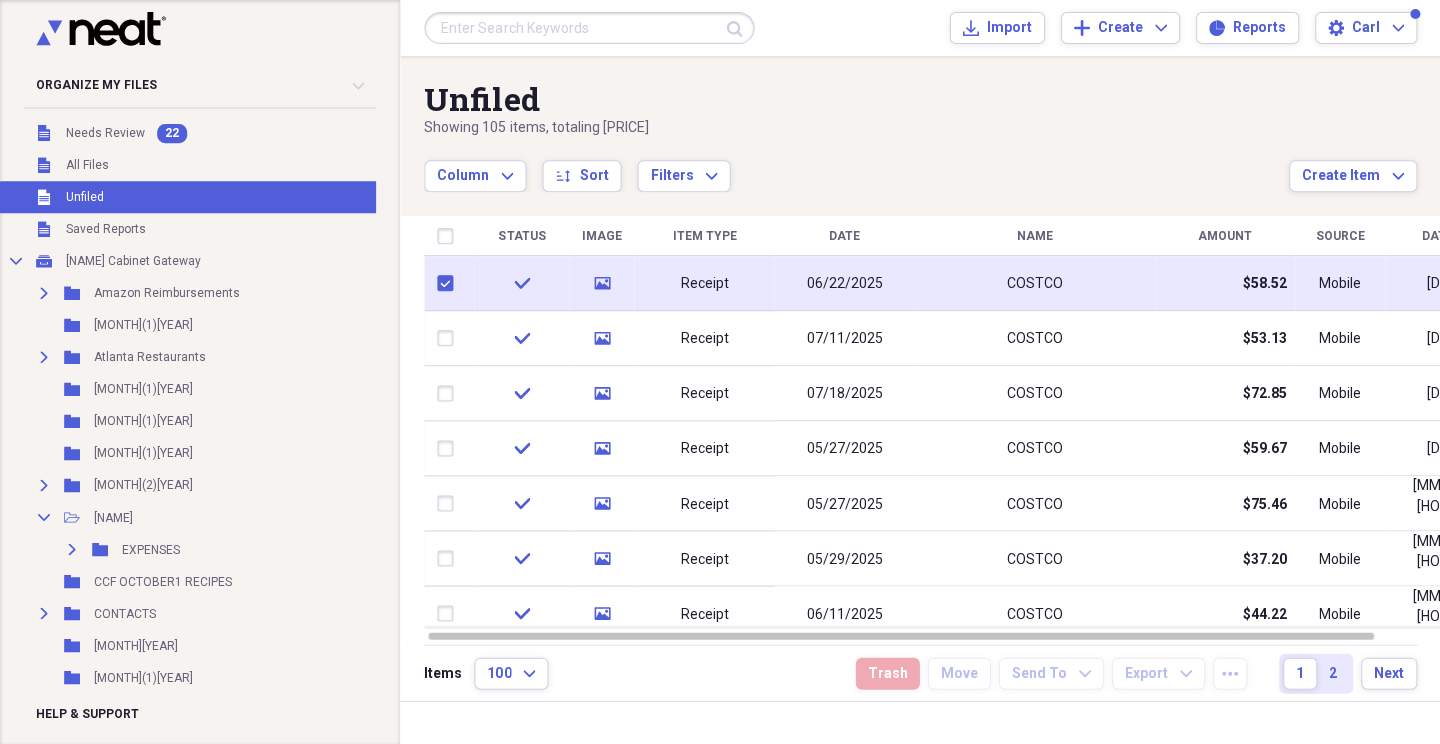 checkbox on "true" 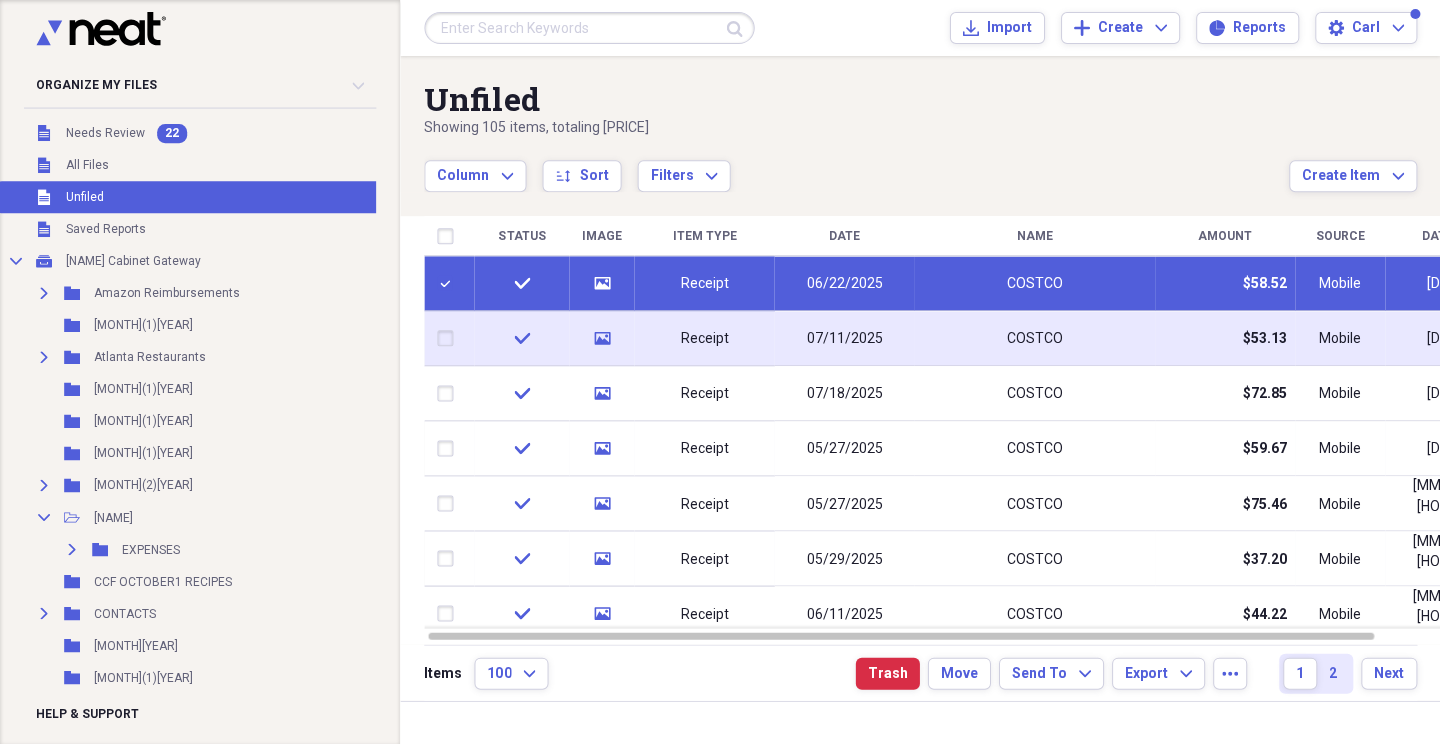 click at bounding box center (449, 338) 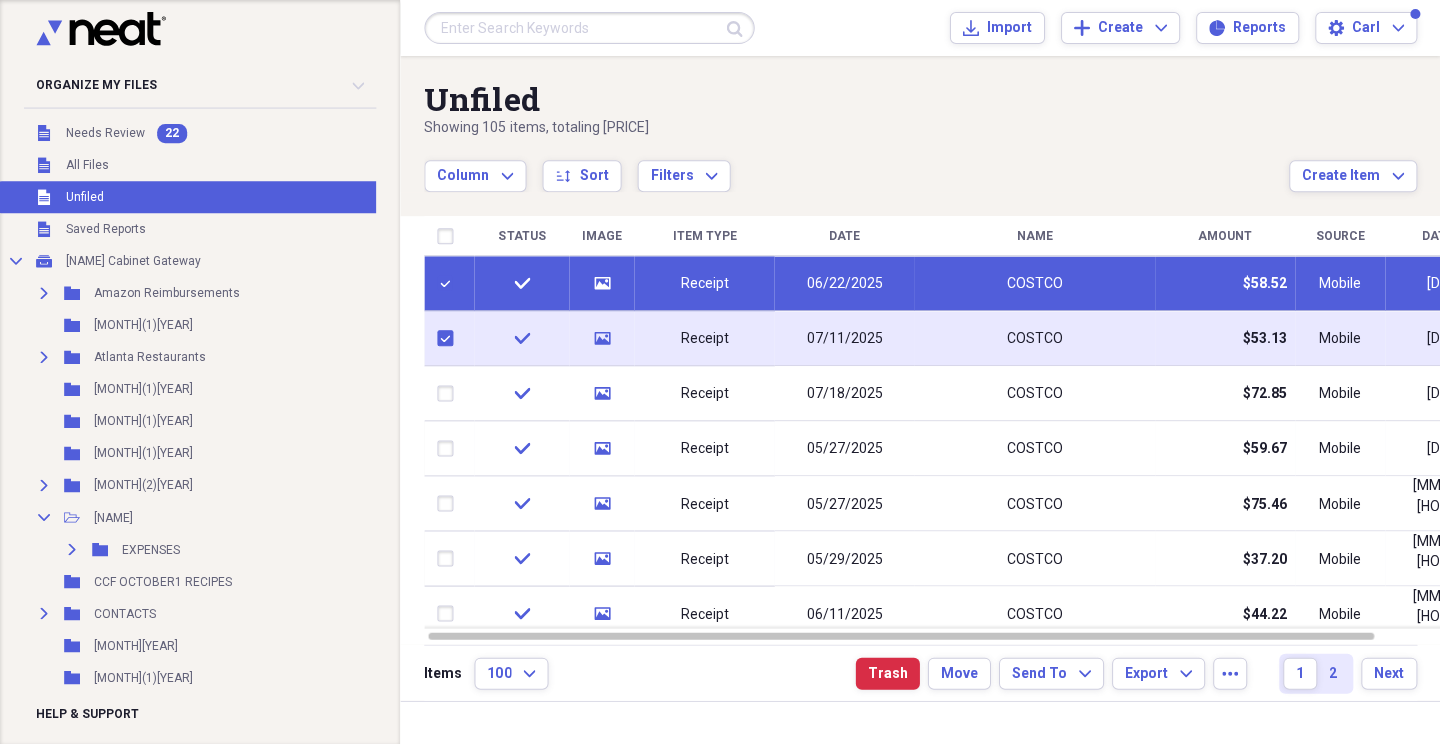 checkbox on "true" 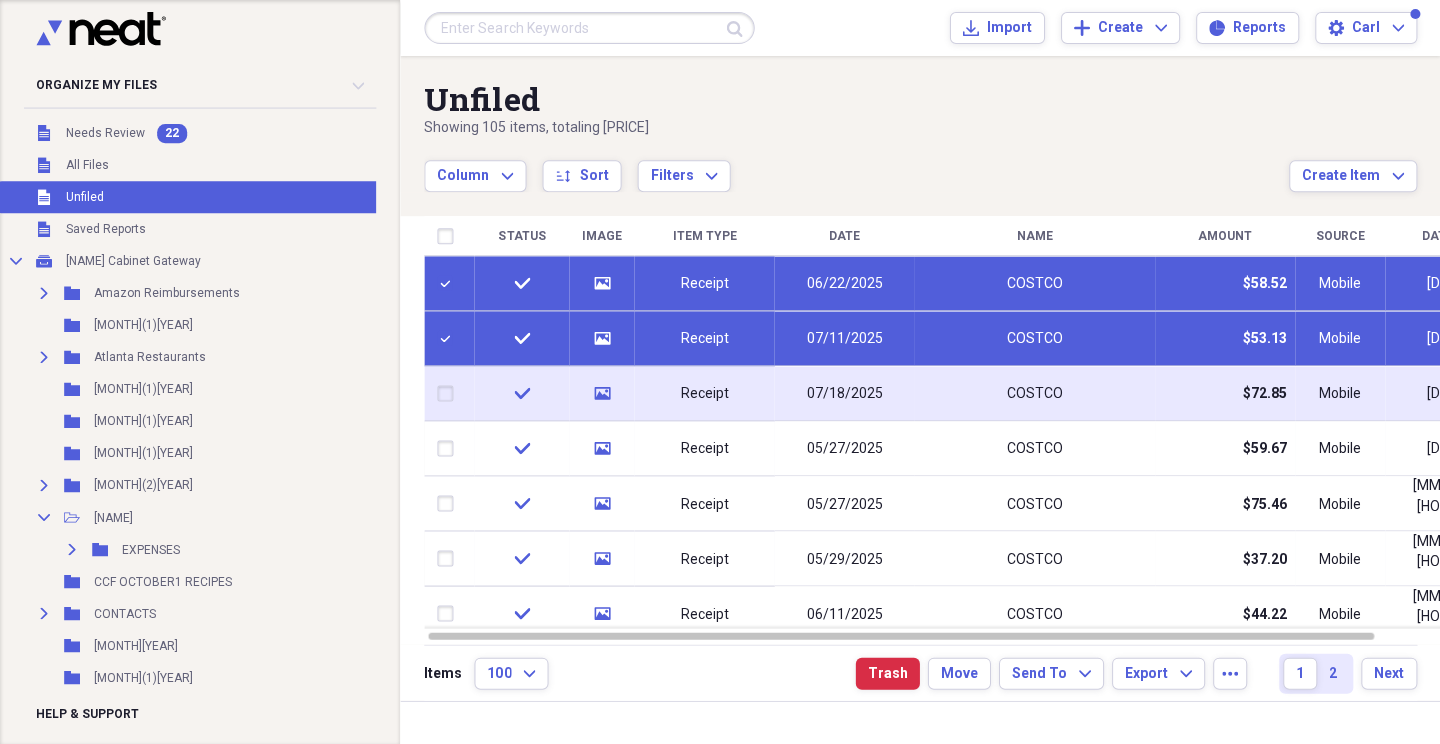 click at bounding box center (449, 393) 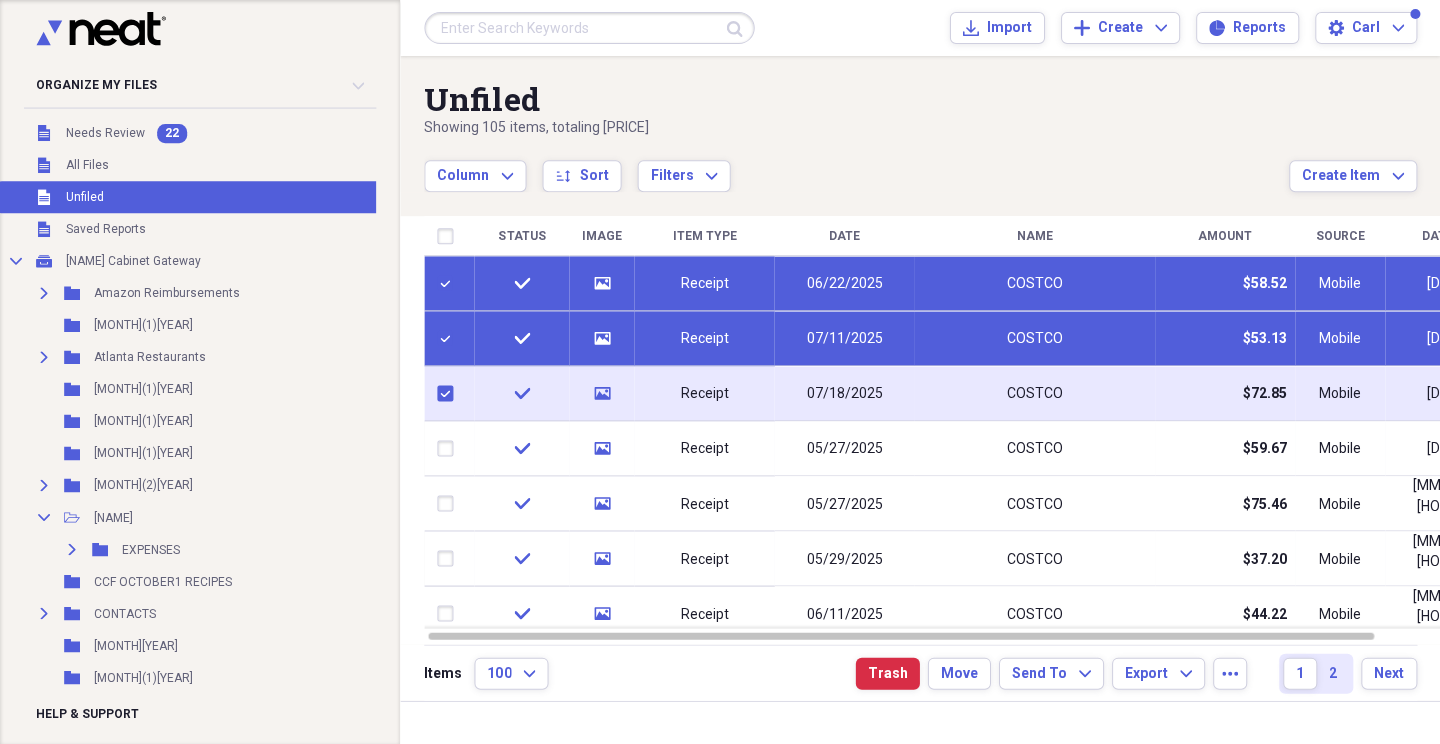 checkbox on "true" 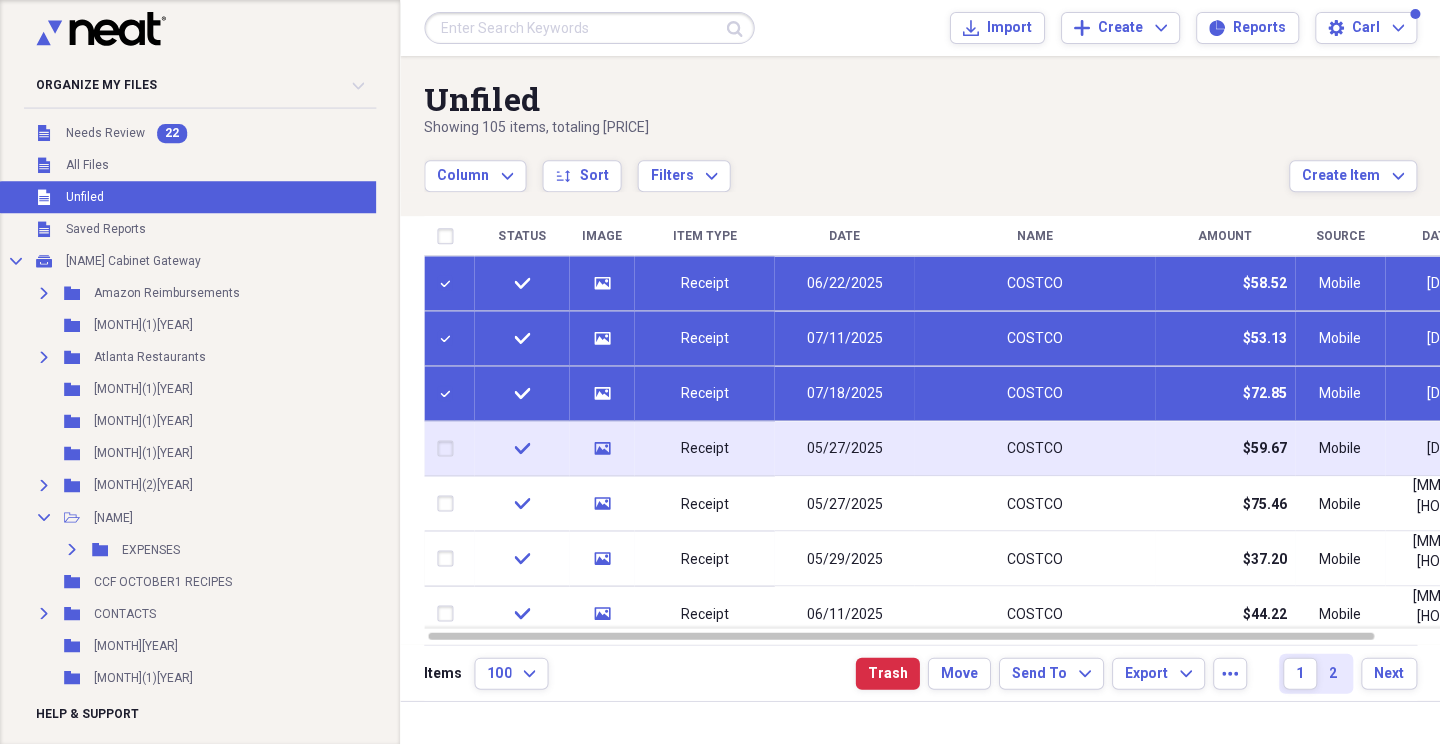 click at bounding box center [449, 448] 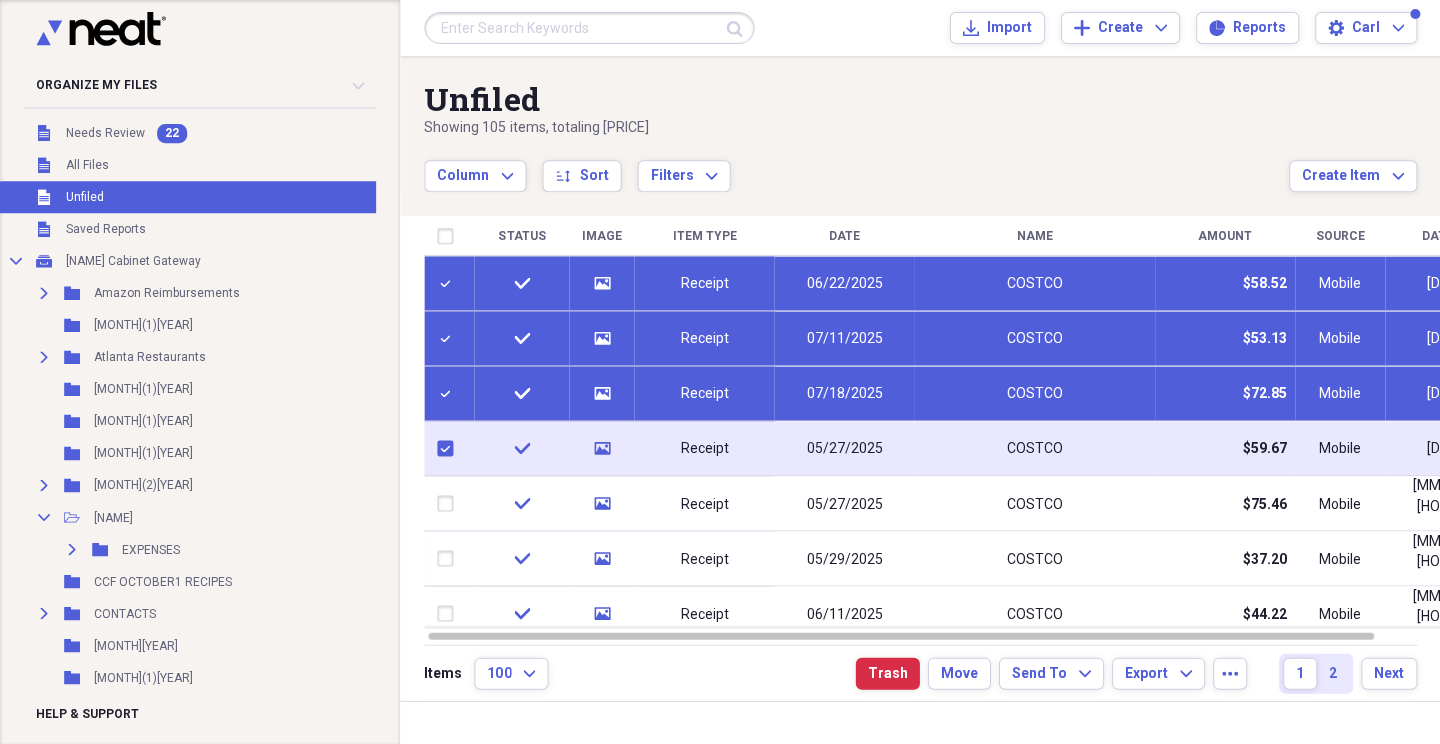 checkbox on "true" 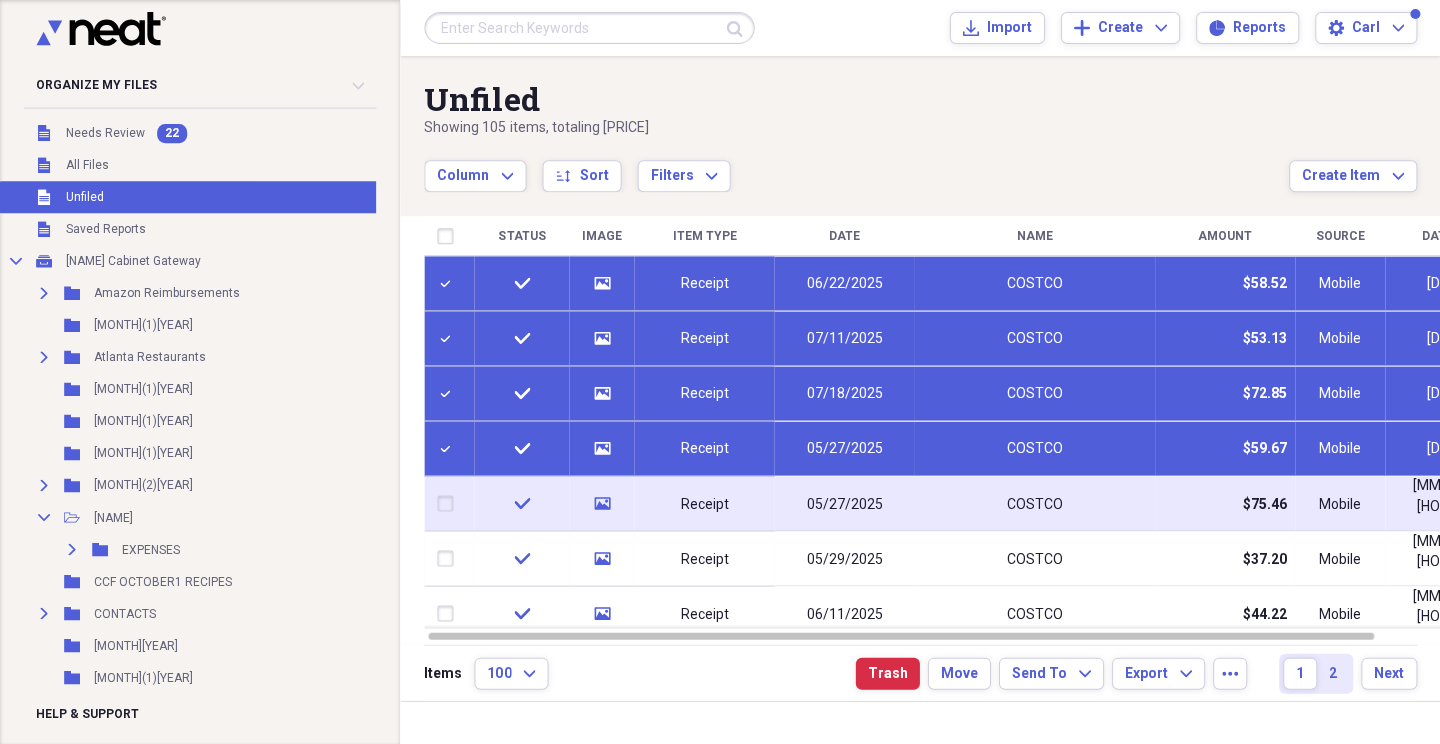 click at bounding box center (449, 503) 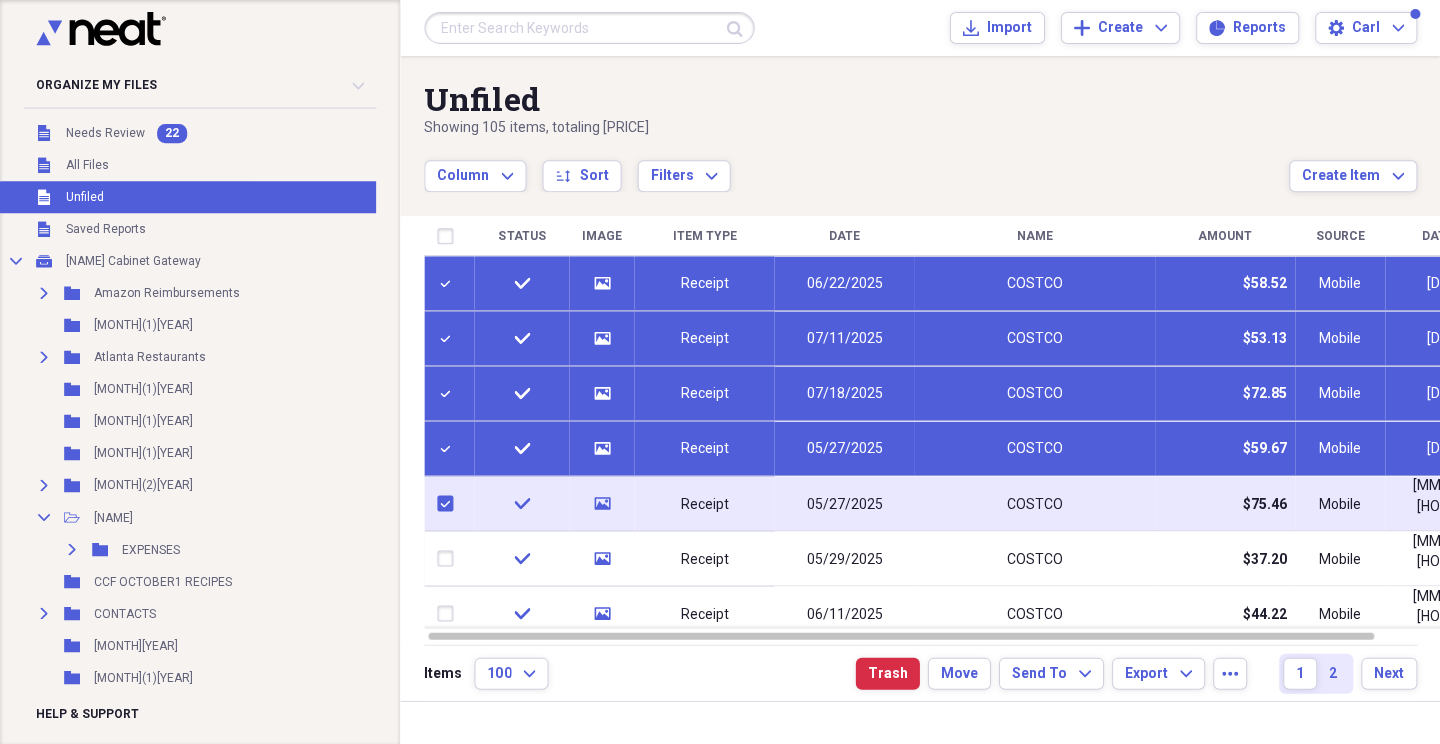 checkbox on "true" 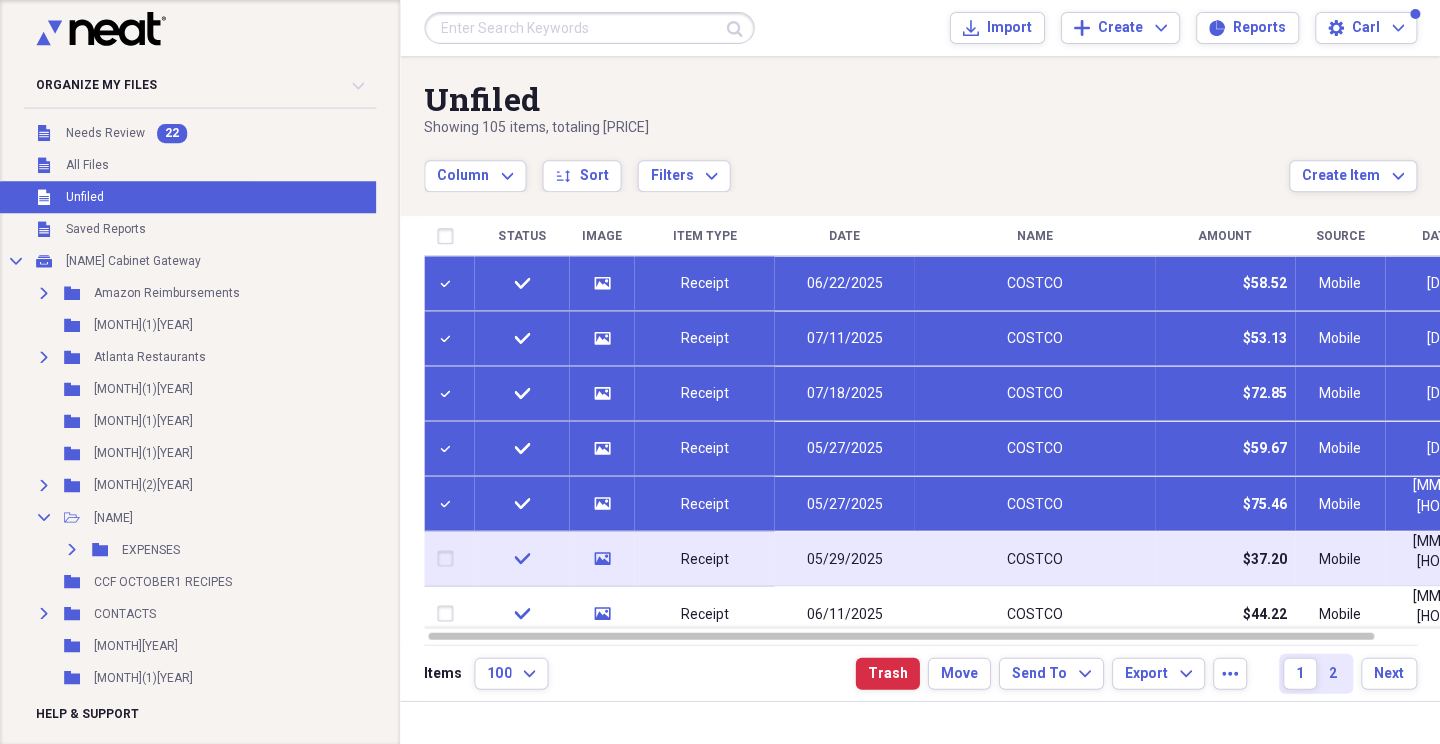 click at bounding box center (449, 558) 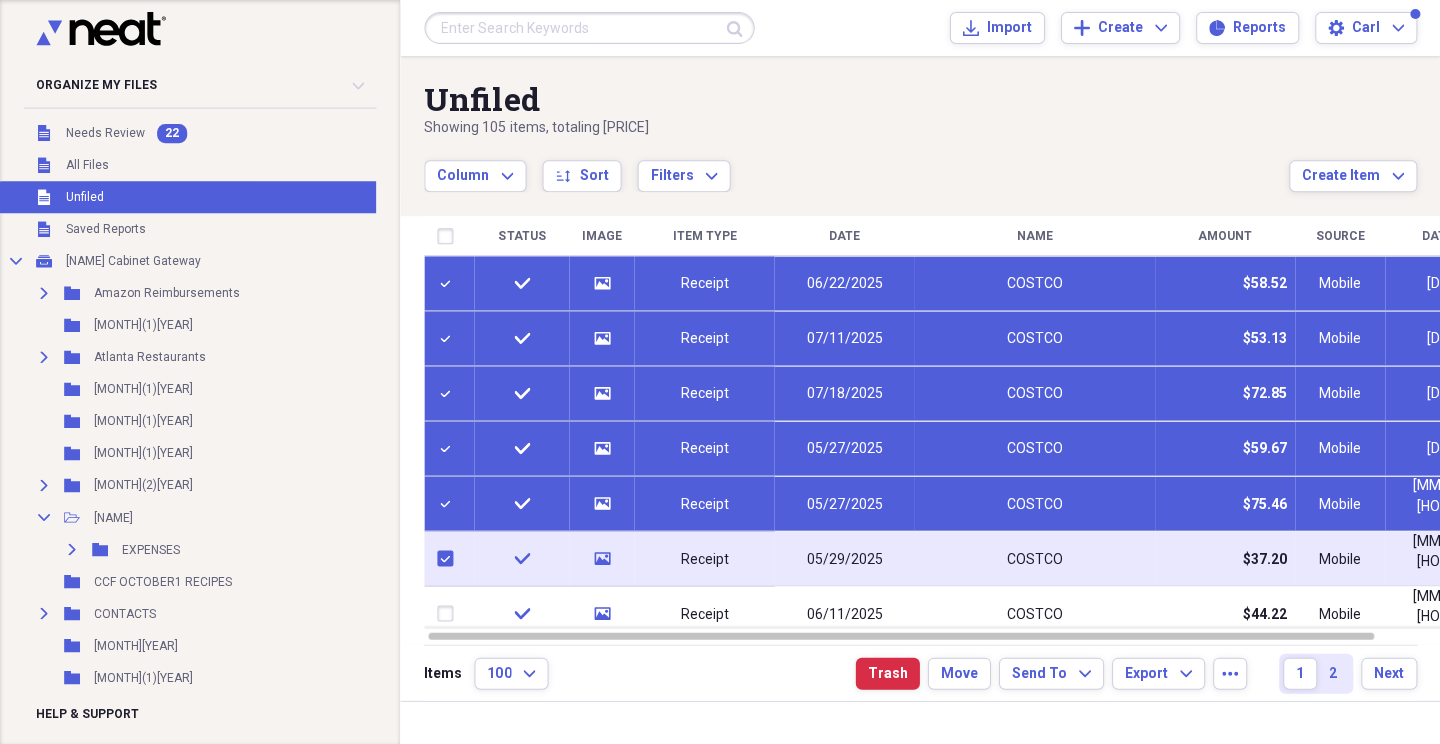checkbox on "true" 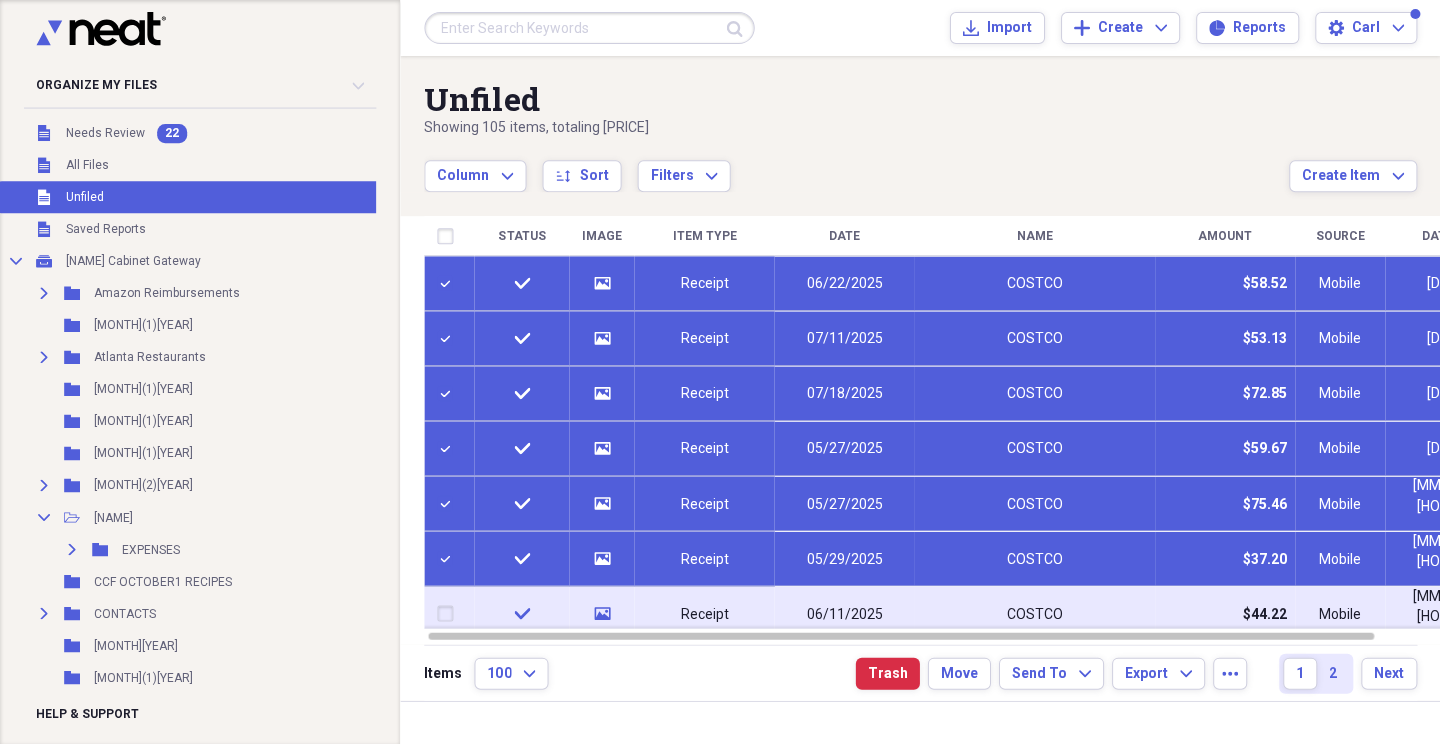 click at bounding box center [449, 613] 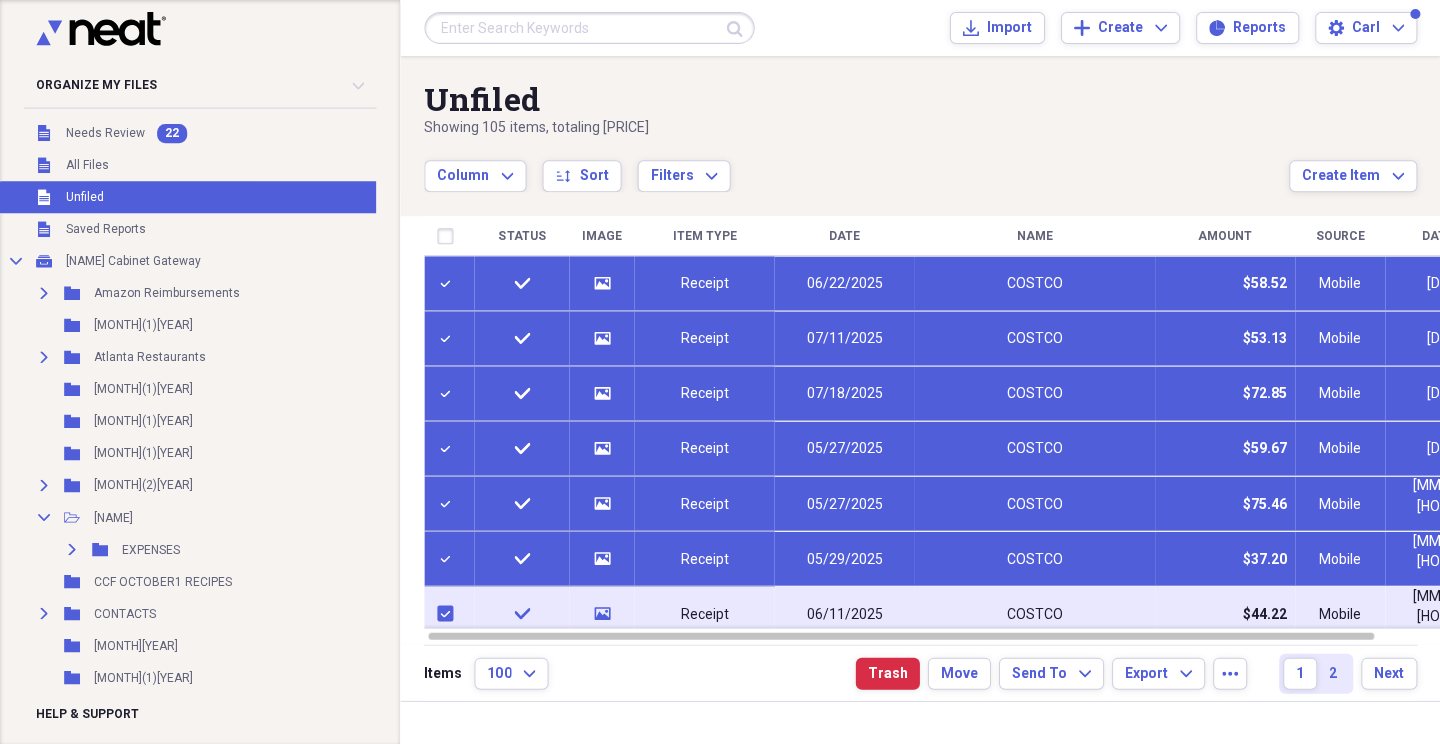 checkbox on "true" 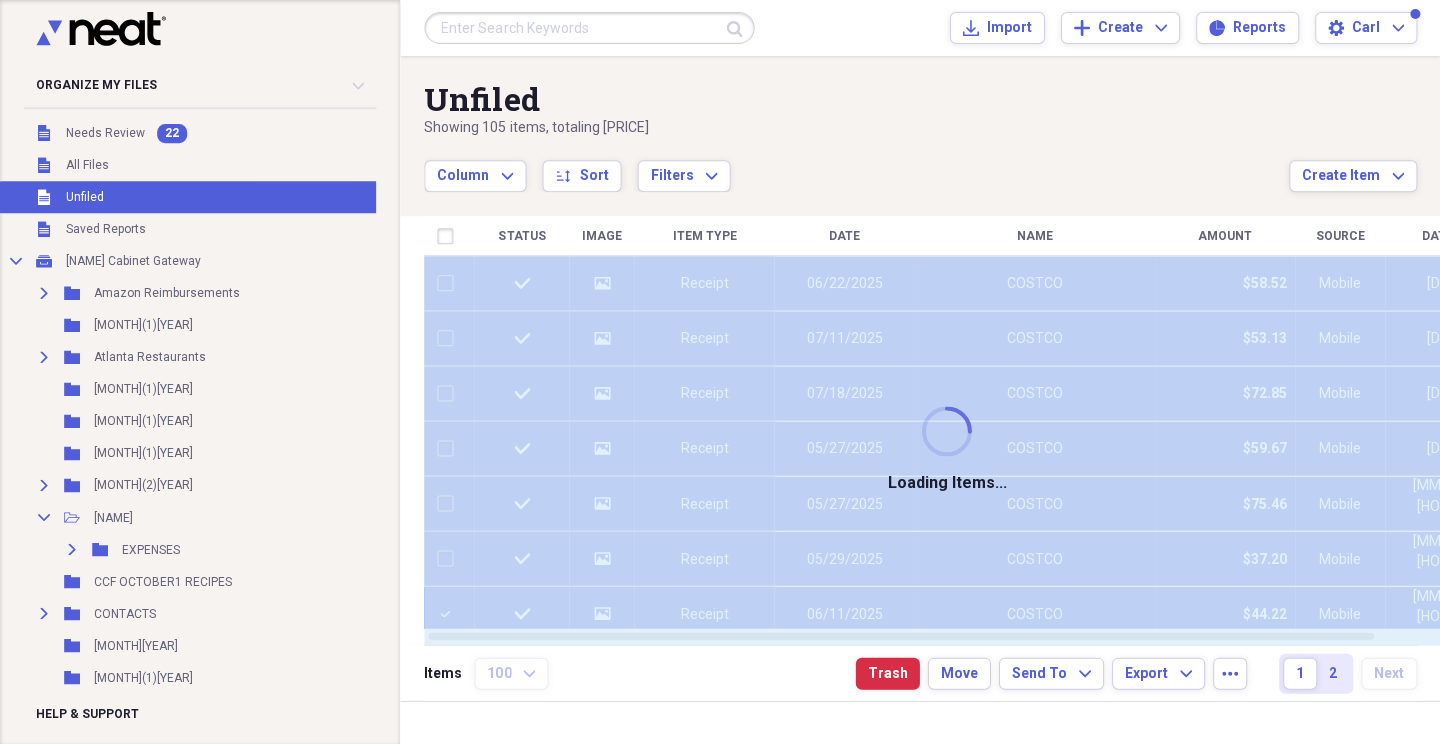 checkbox on "false" 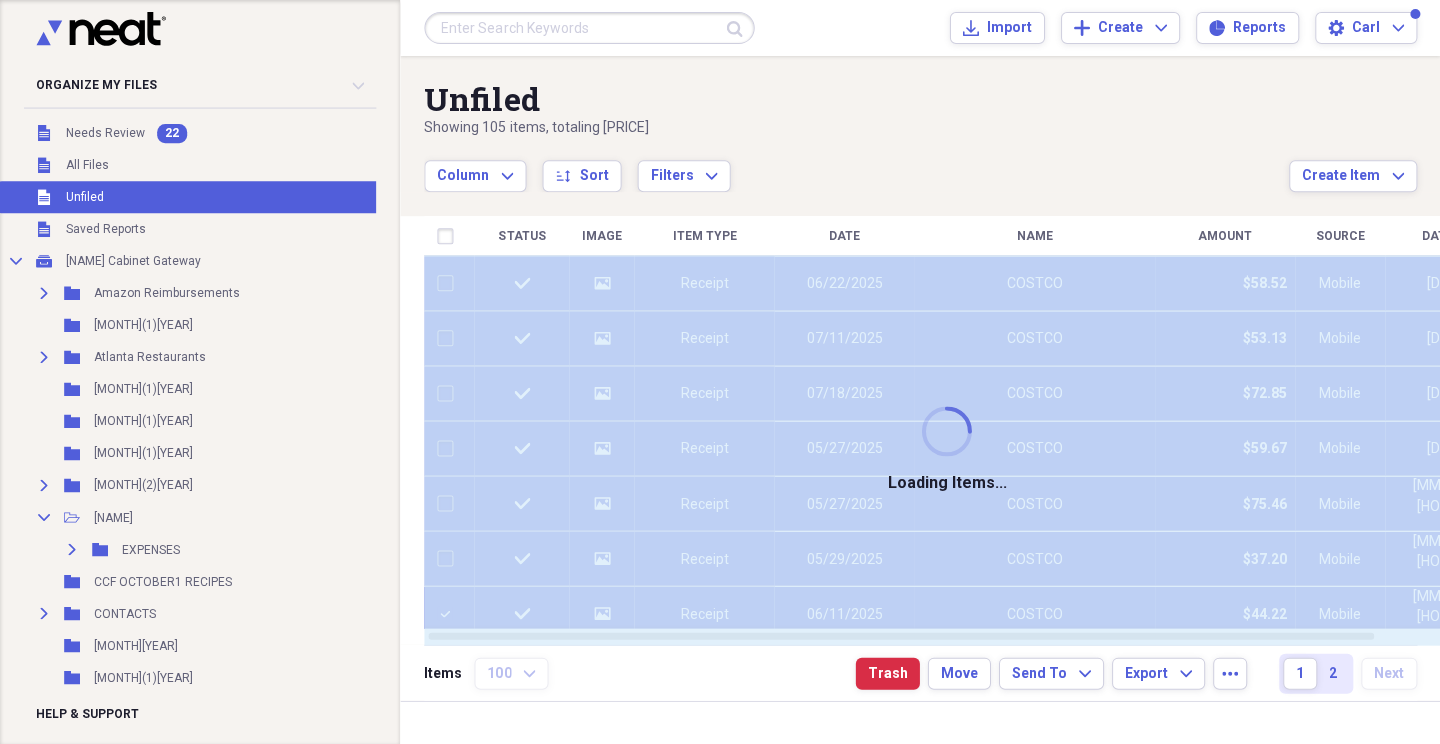 checkbox on "false" 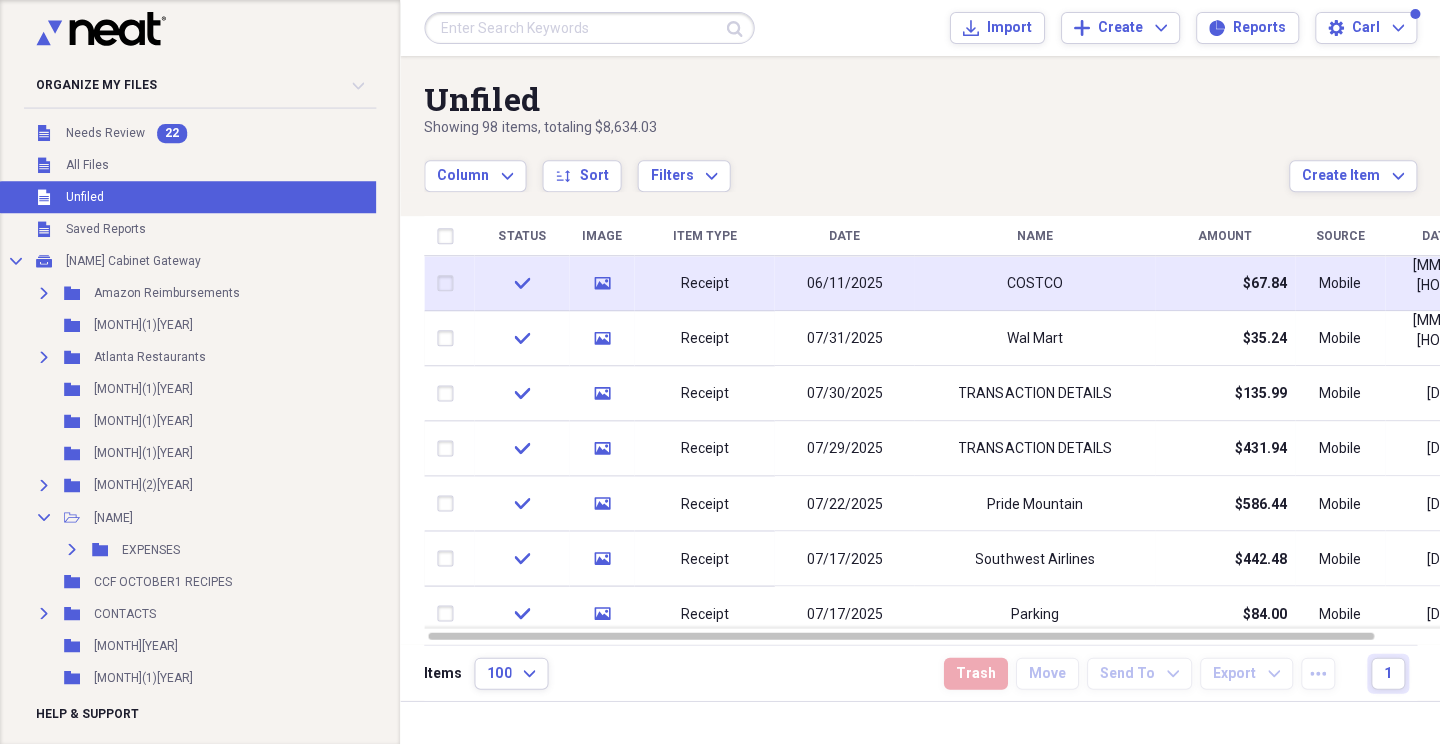 click at bounding box center [449, 283] 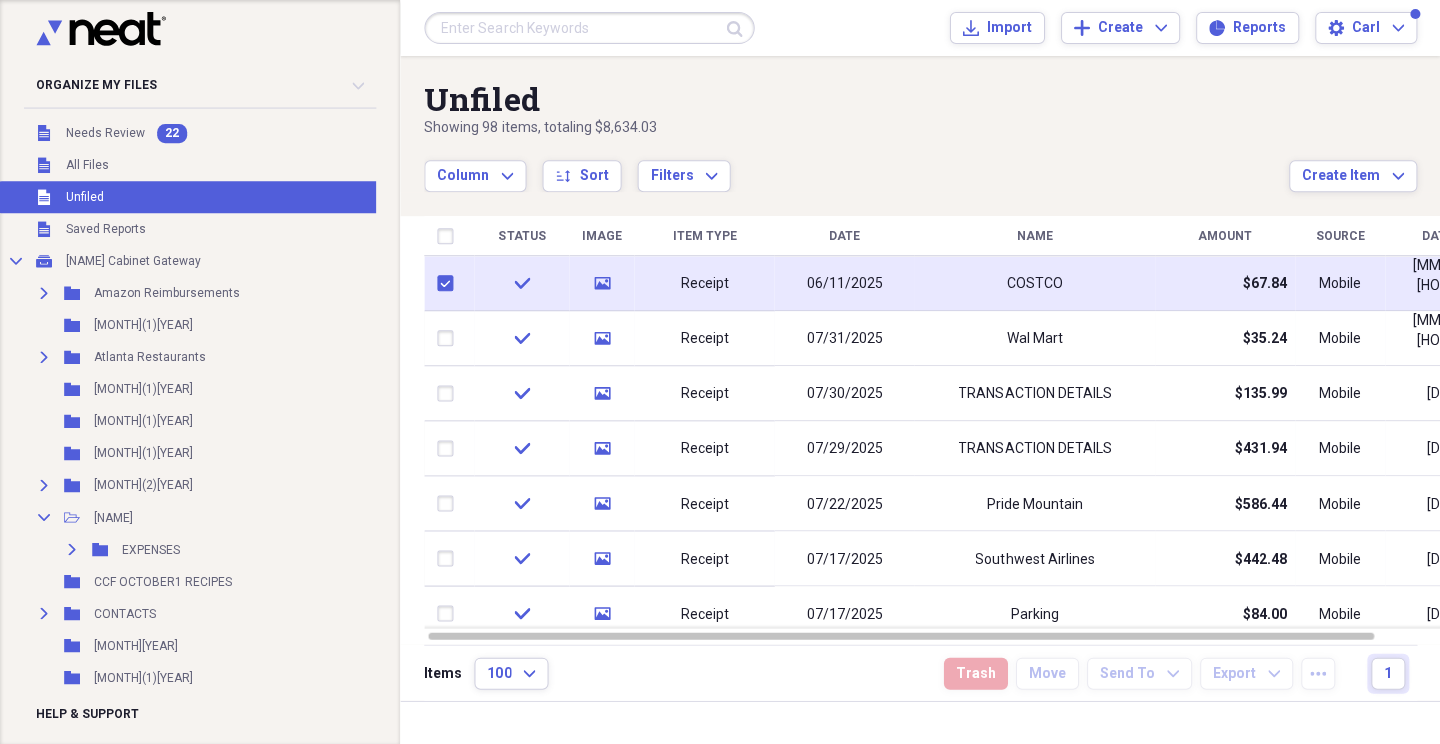 checkbox on "true" 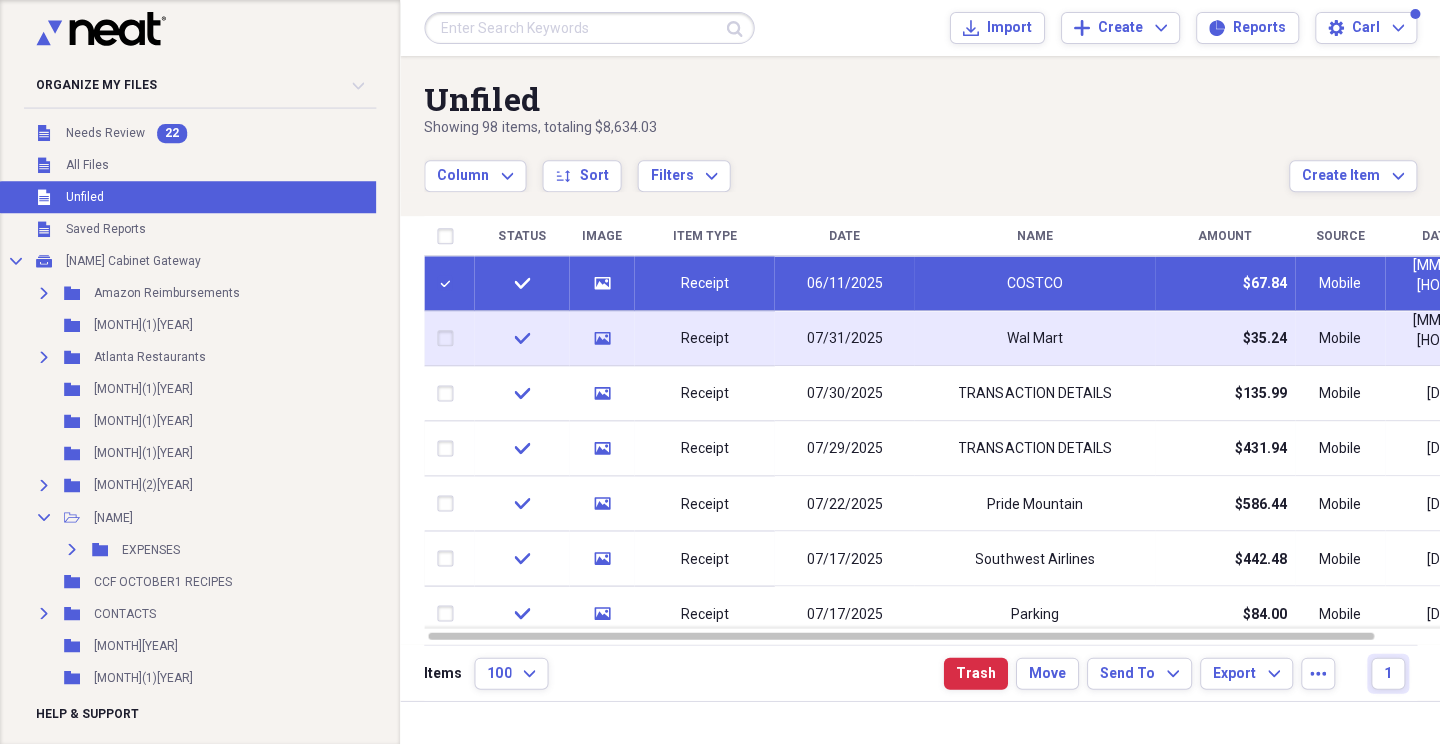 click at bounding box center [449, 338] 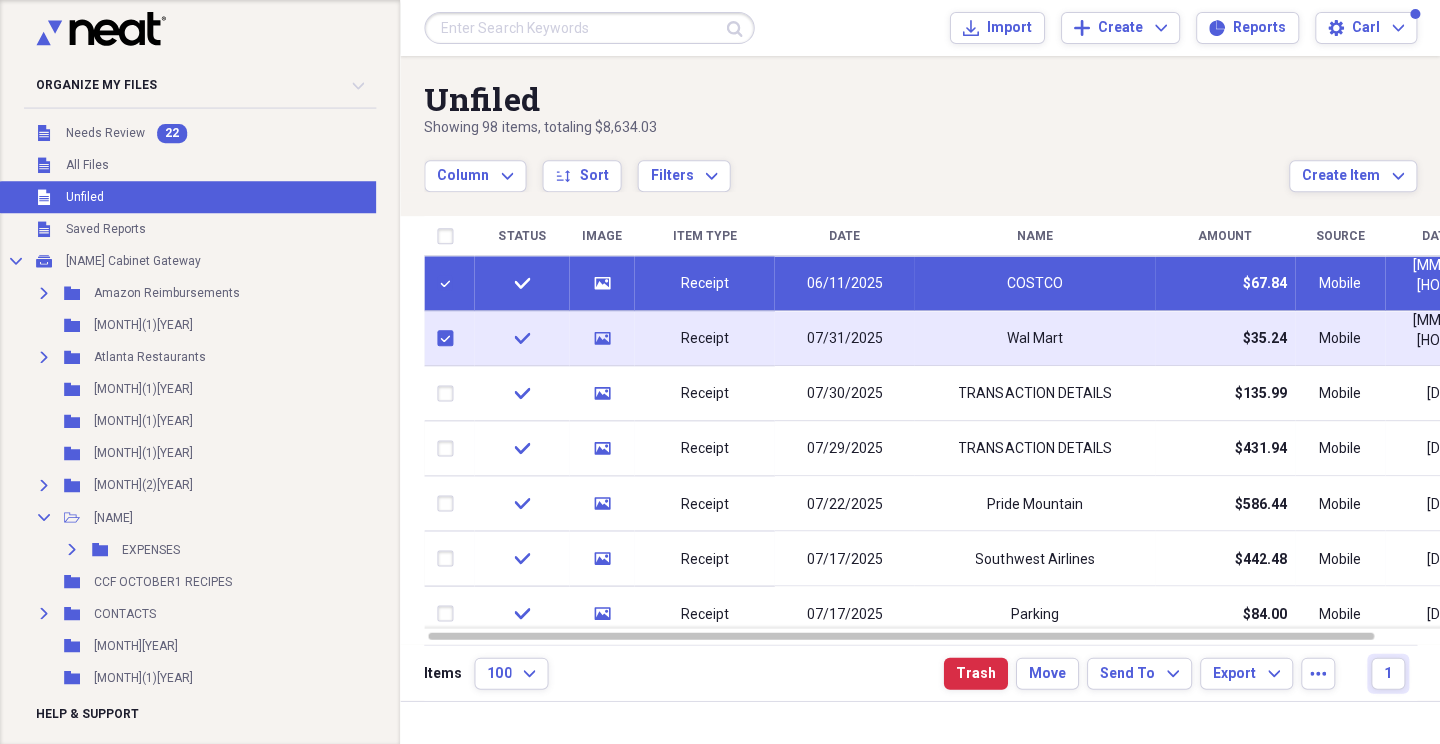 checkbox on "true" 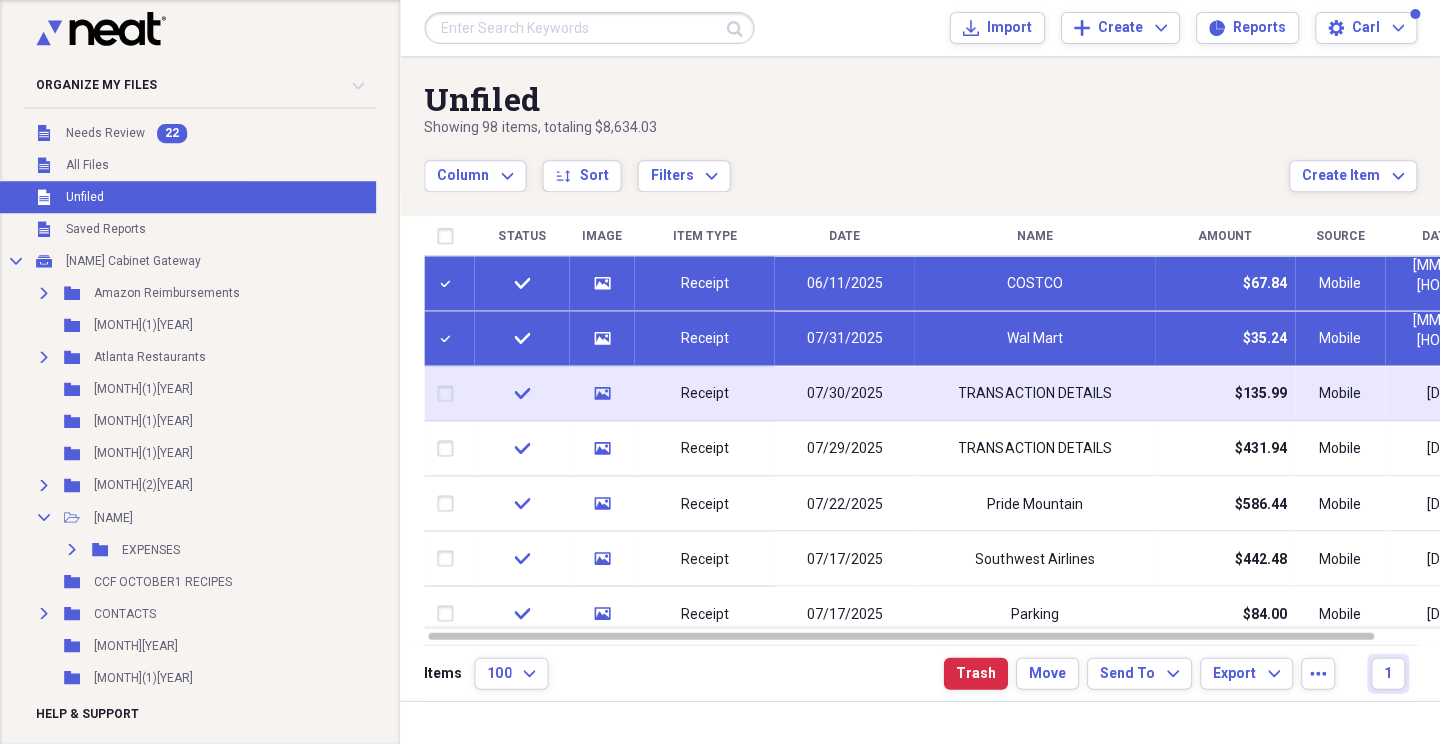 click at bounding box center [449, 393] 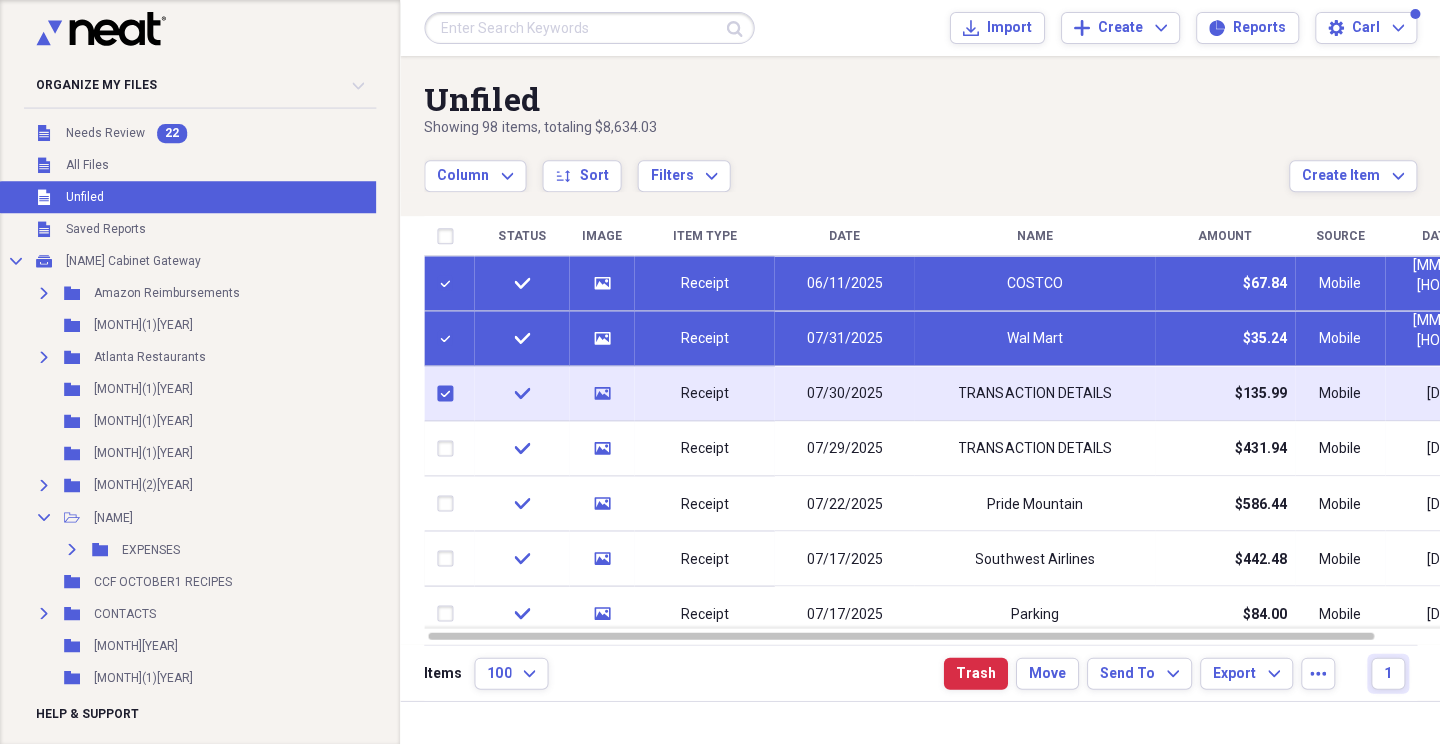 checkbox on "true" 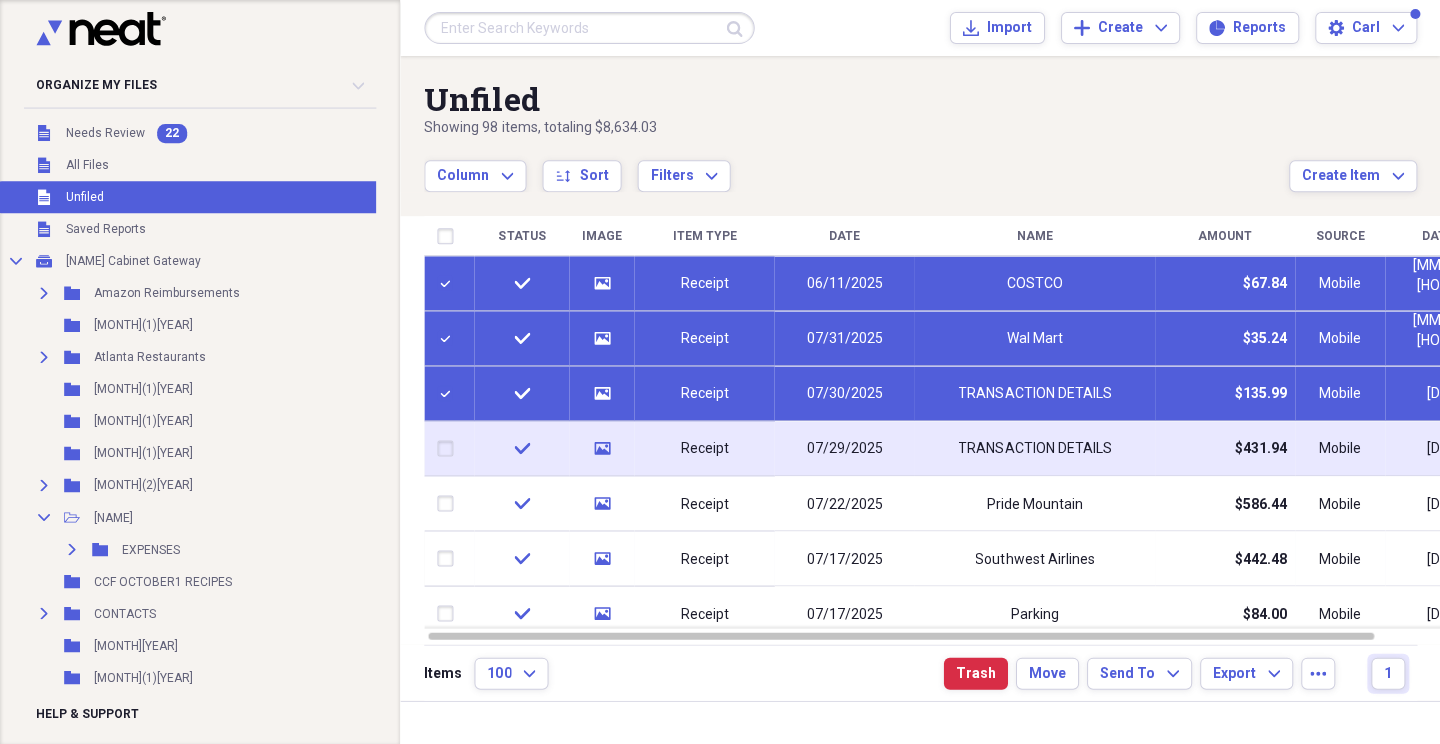 click at bounding box center [449, 448] 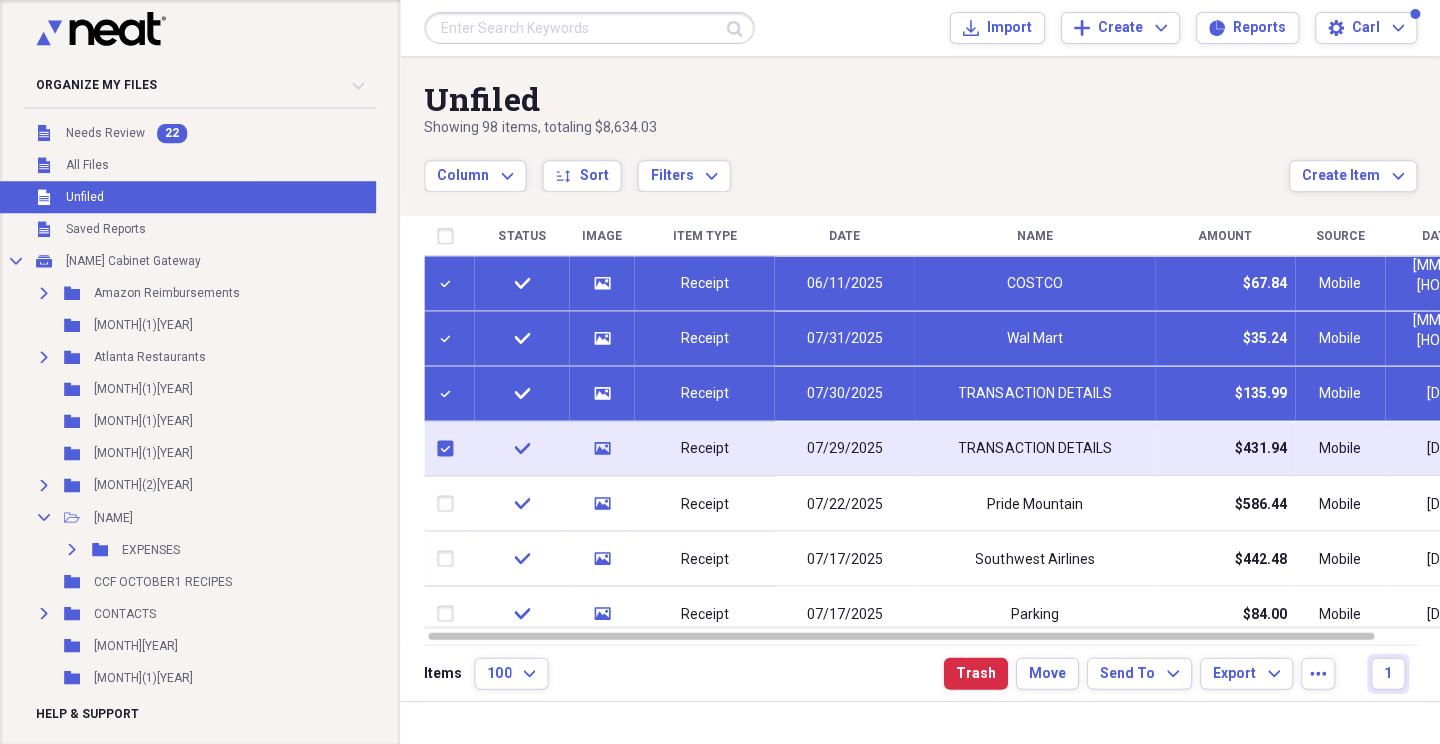 checkbox on "true" 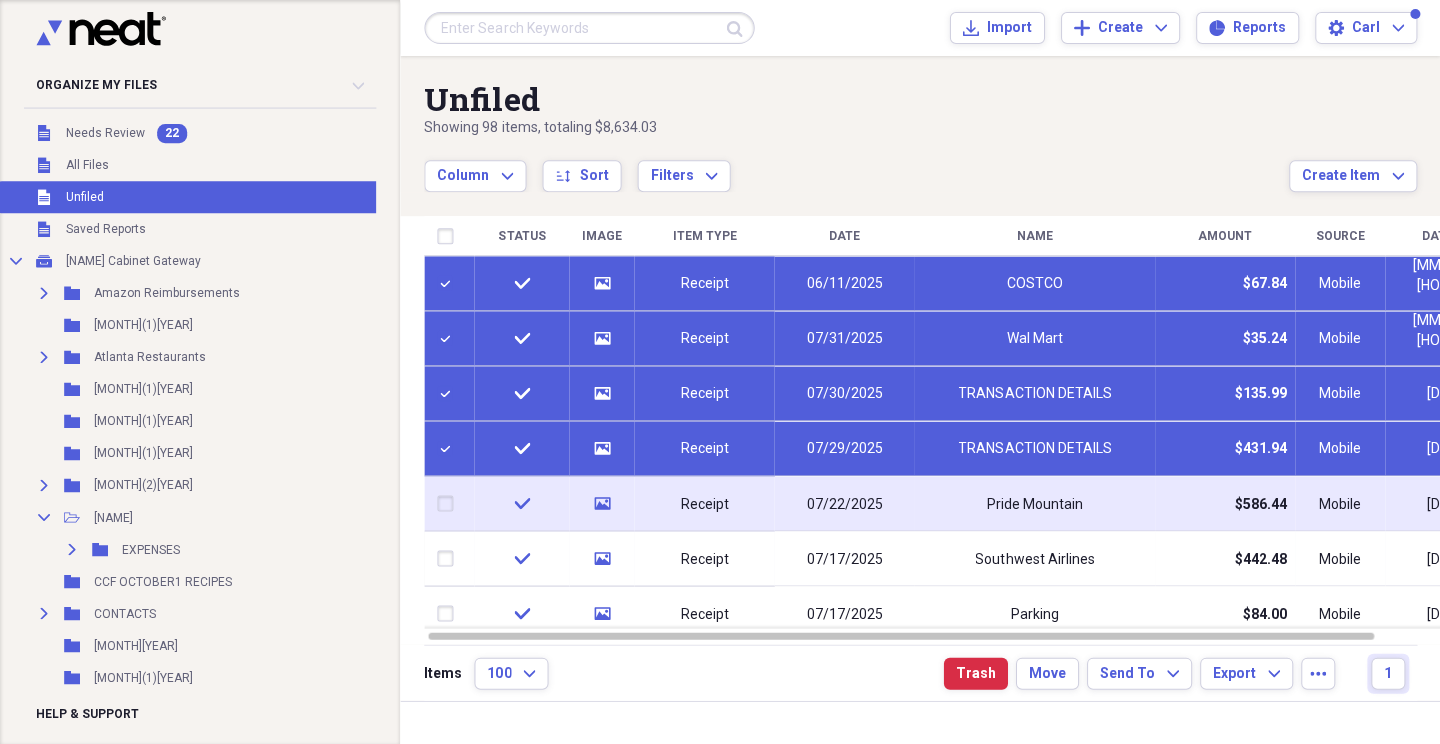 click at bounding box center (449, 503) 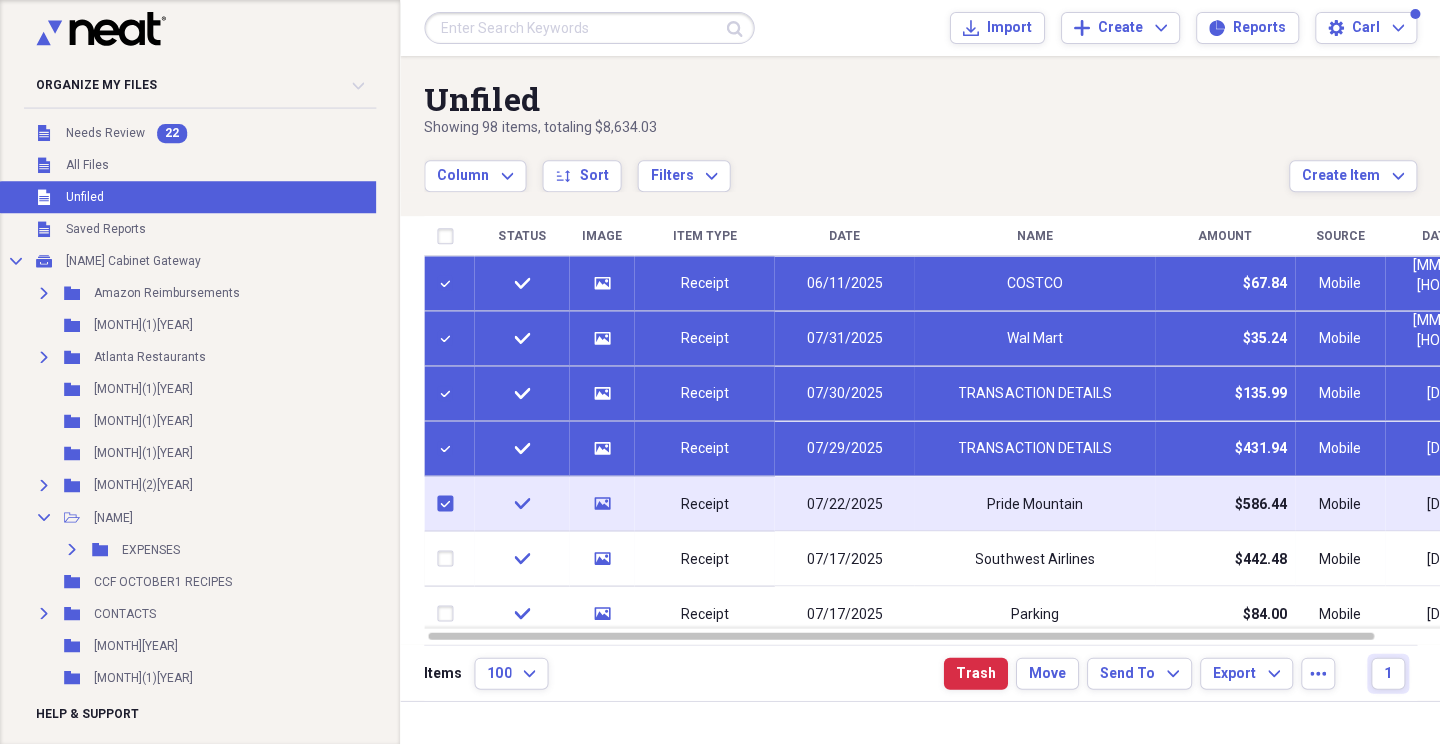 checkbox on "true" 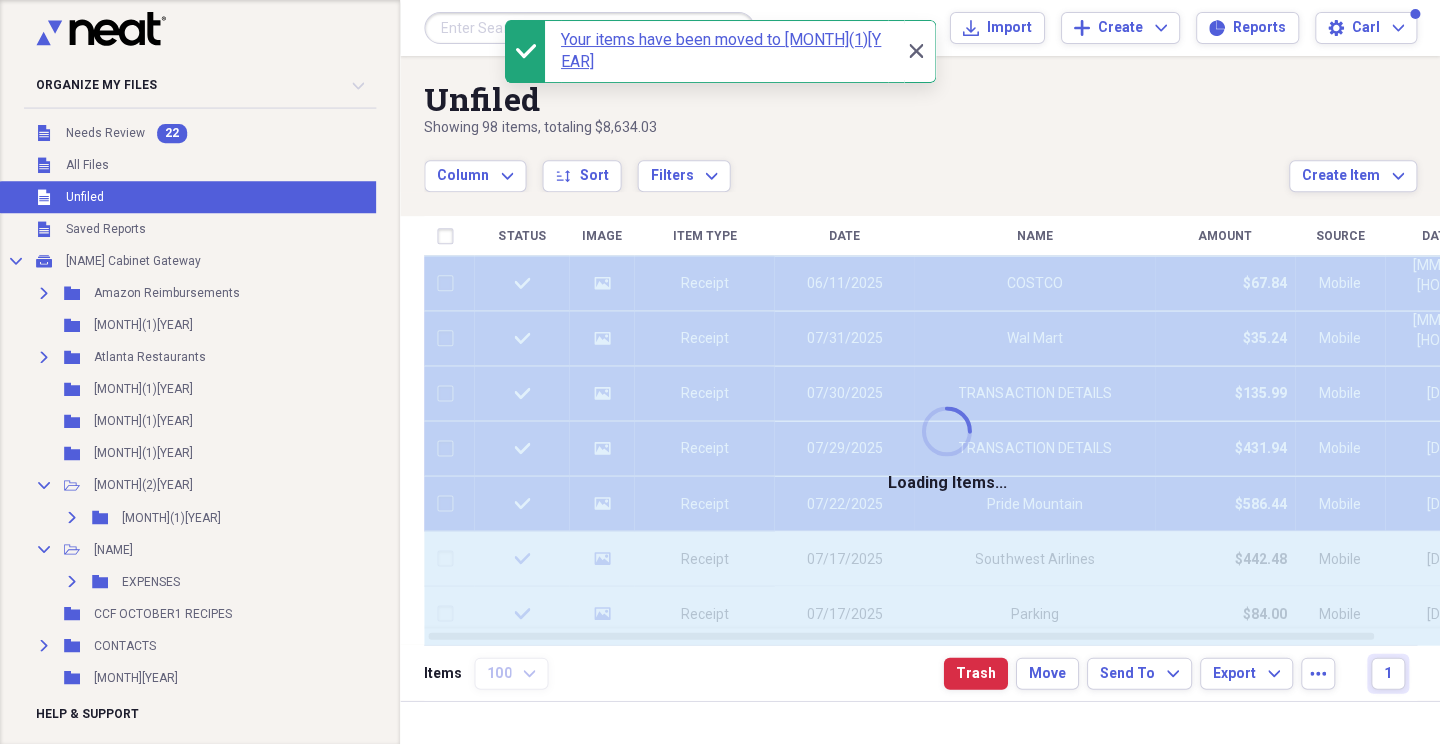 checkbox on "false" 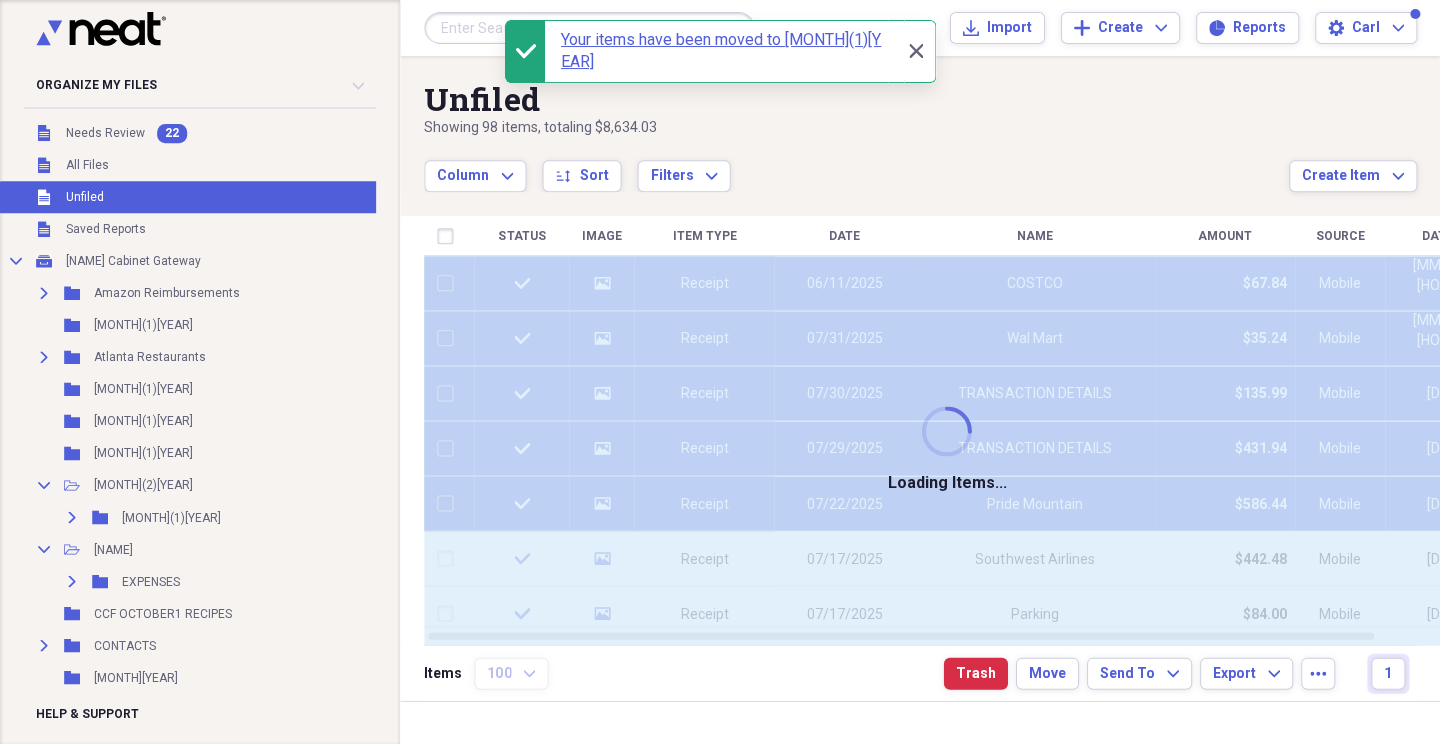 checkbox on "false" 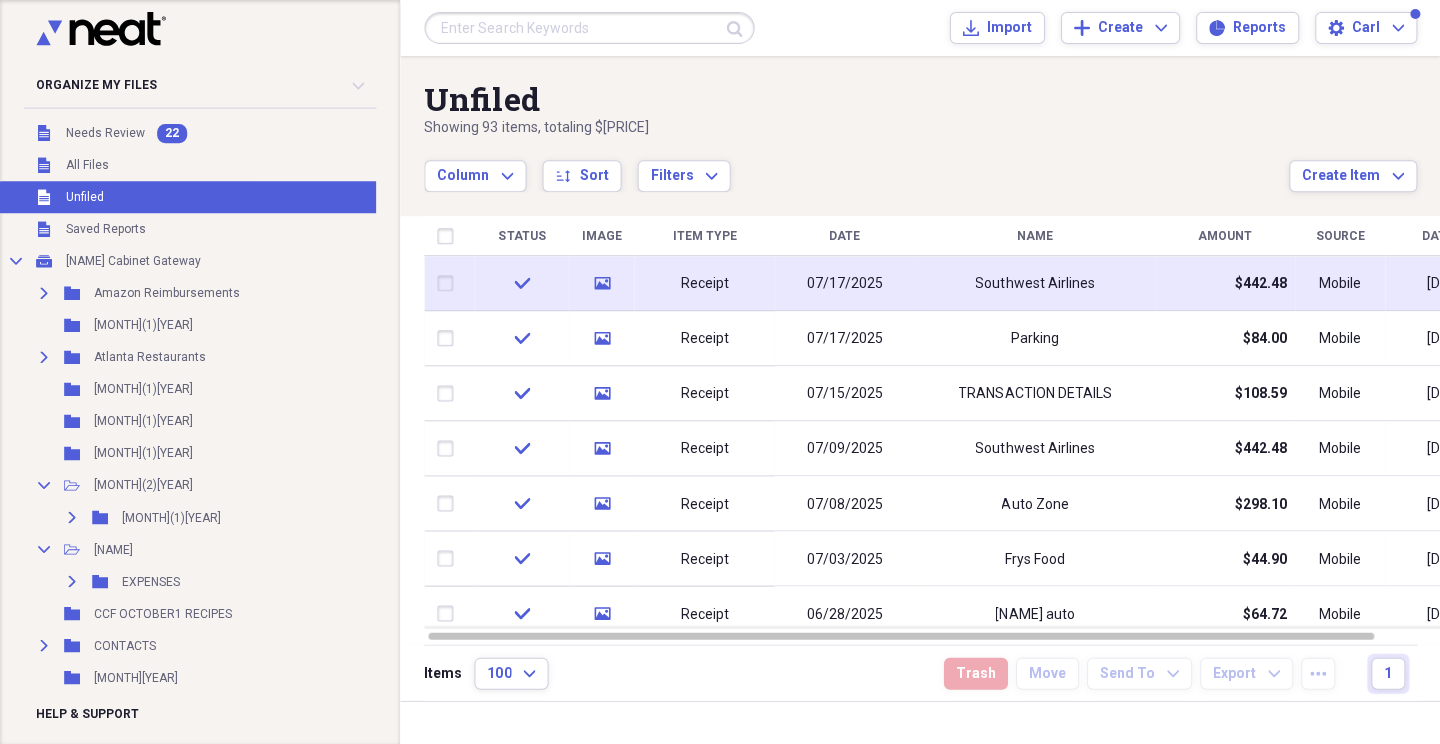 click at bounding box center (449, 283) 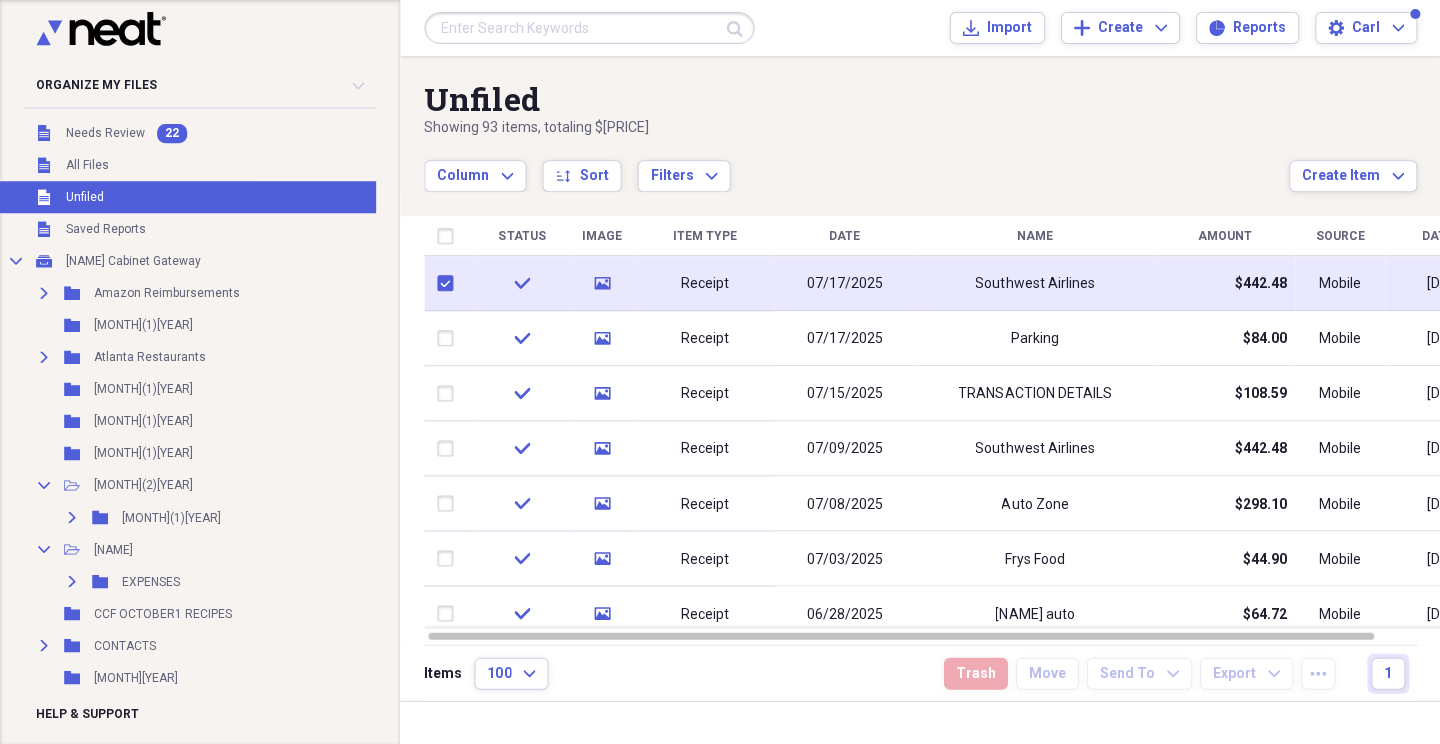 checkbox on "true" 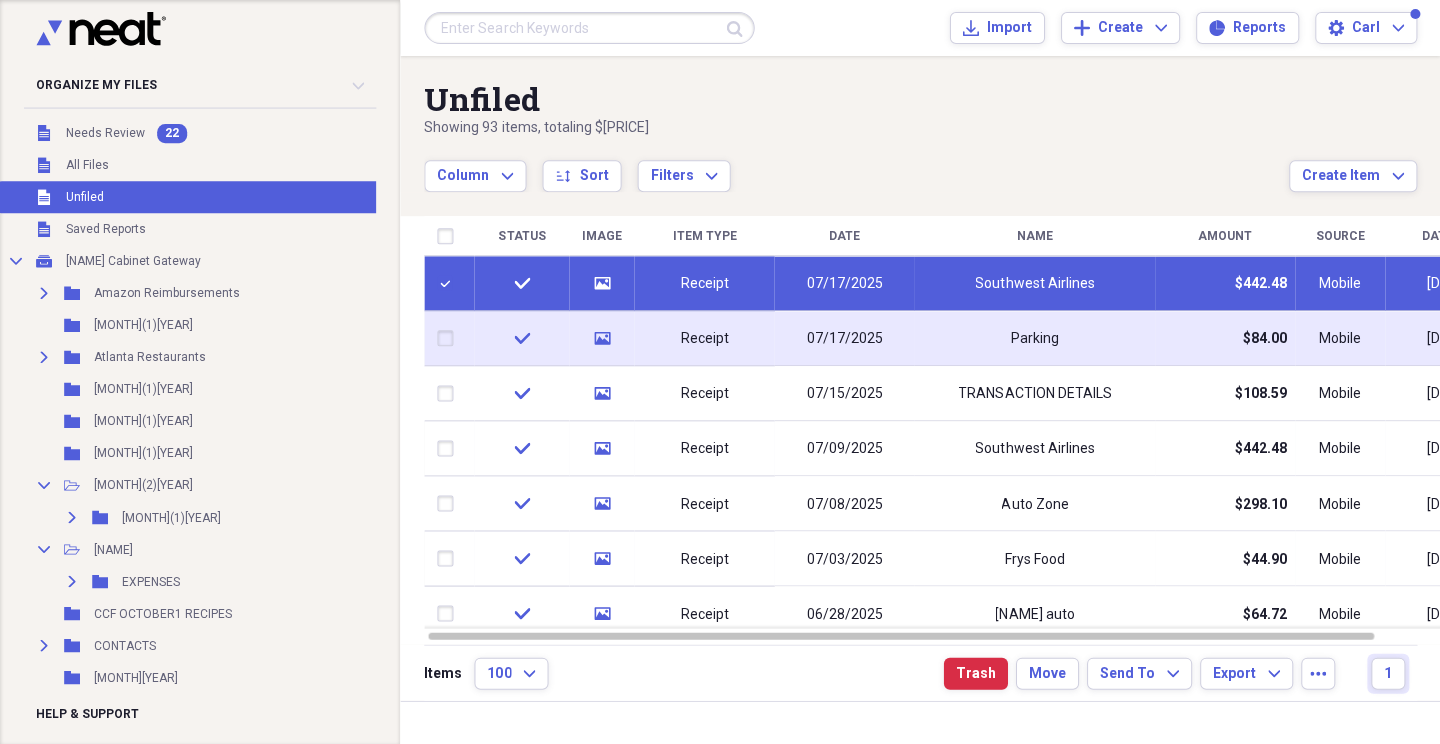 click at bounding box center (449, 338) 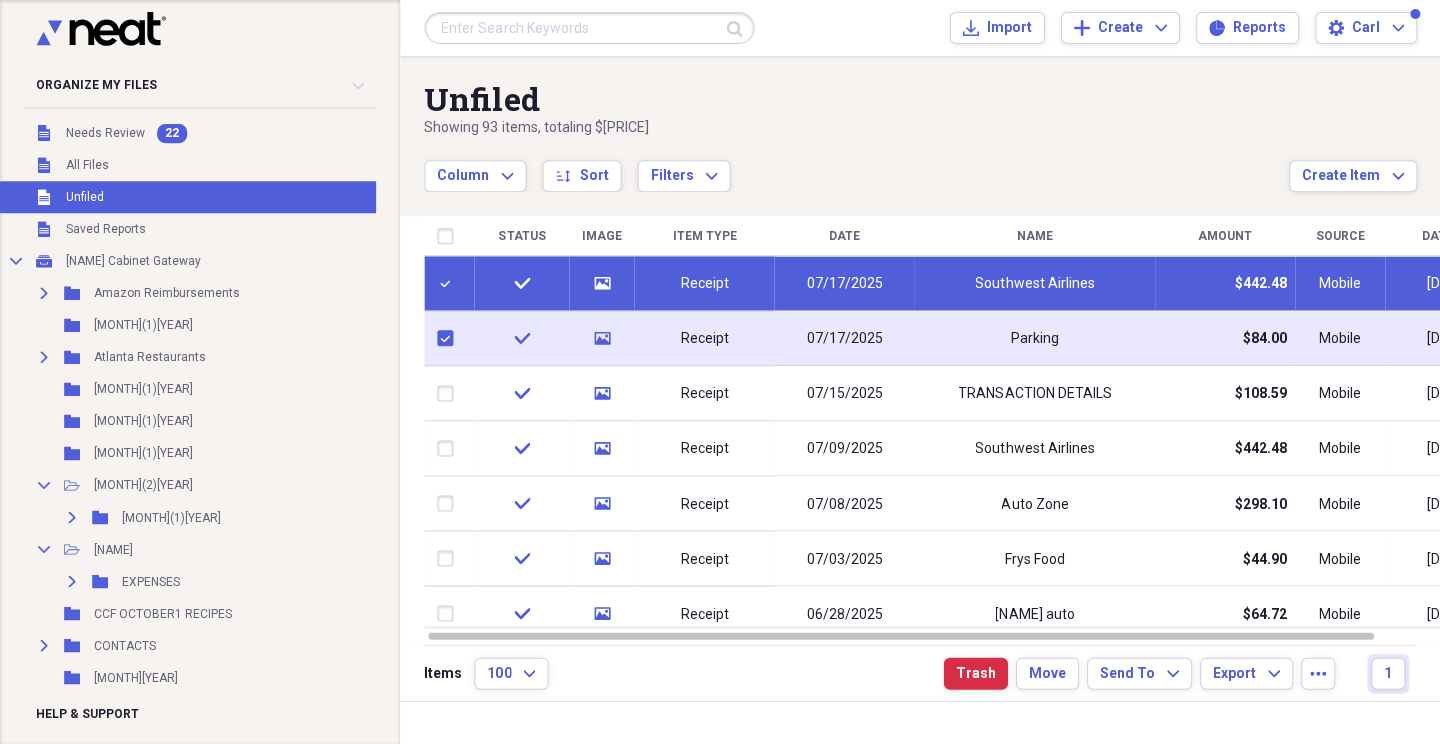 checkbox on "true" 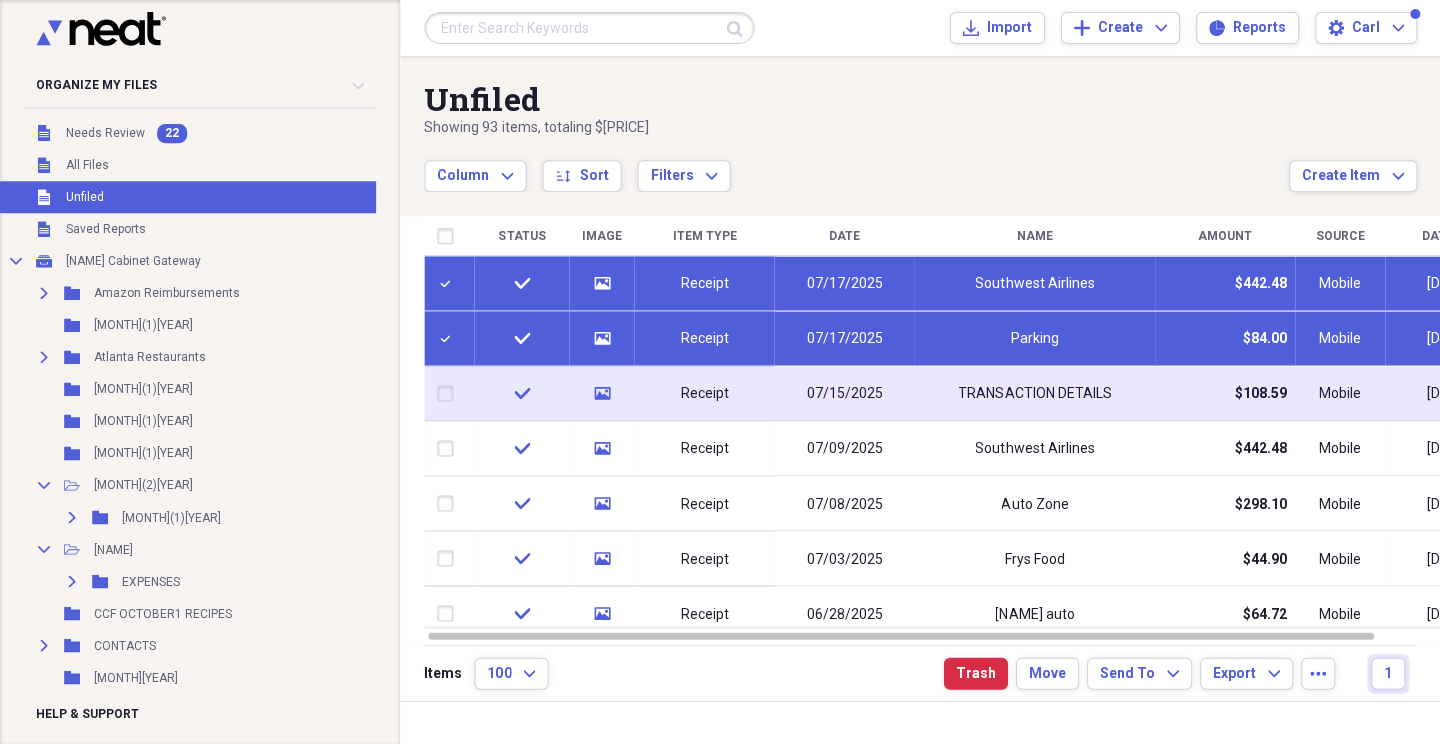 click at bounding box center [449, 393] 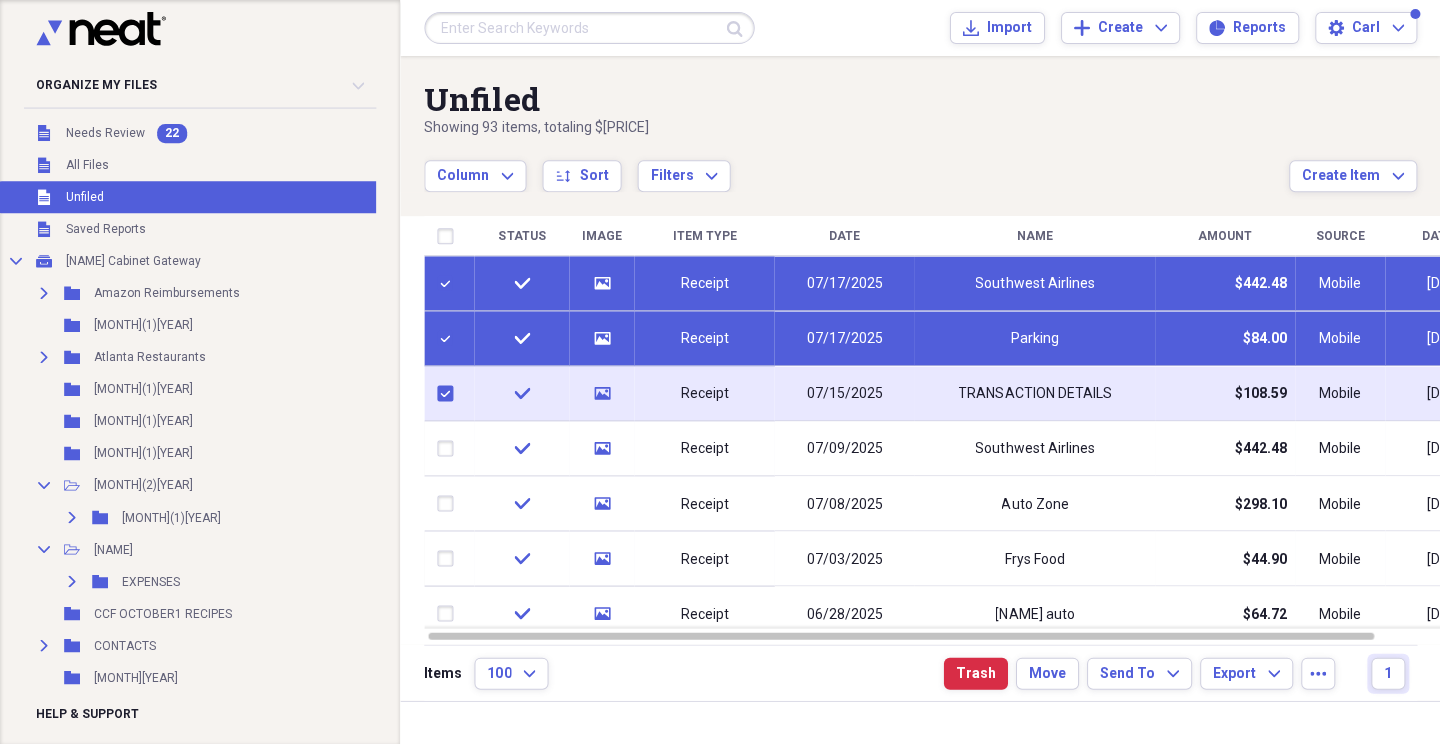 checkbox on "true" 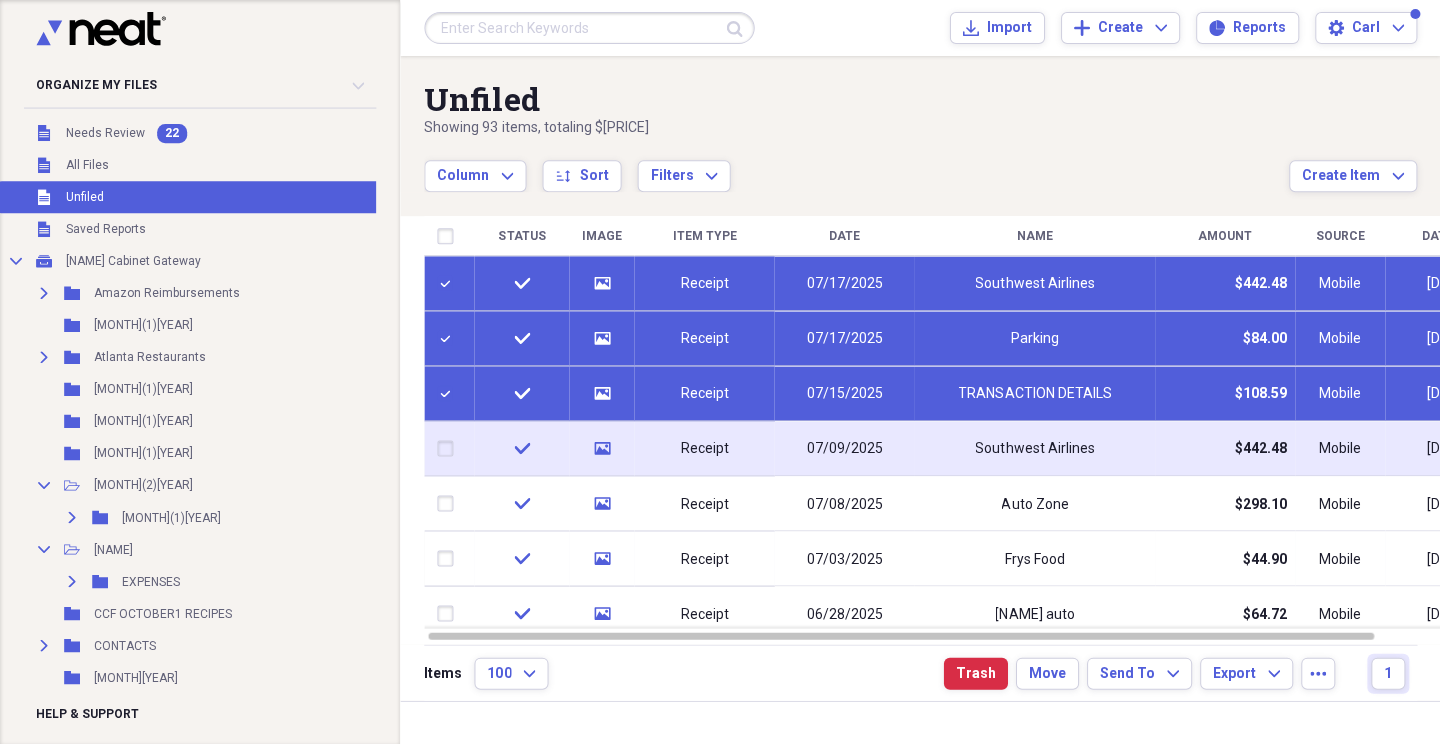 click at bounding box center [449, 448] 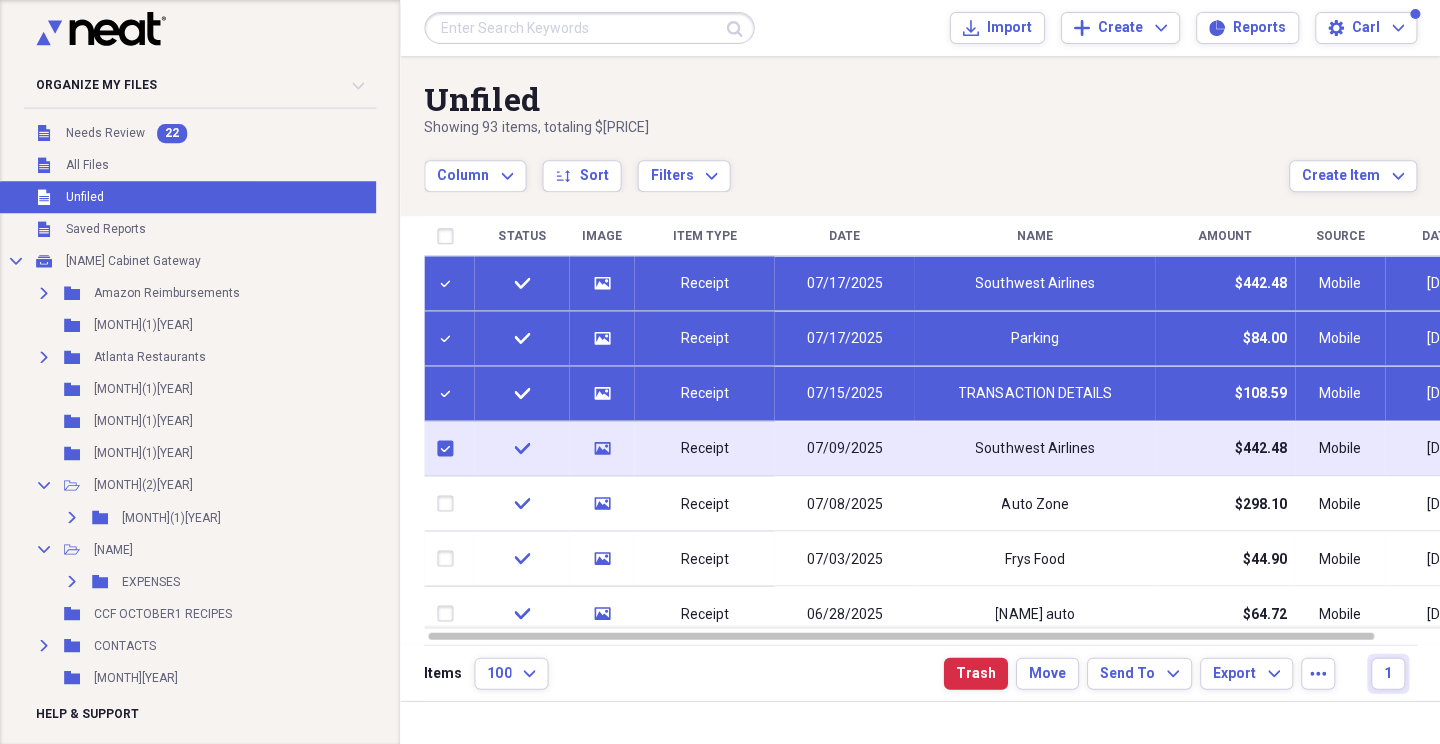 checkbox on "true" 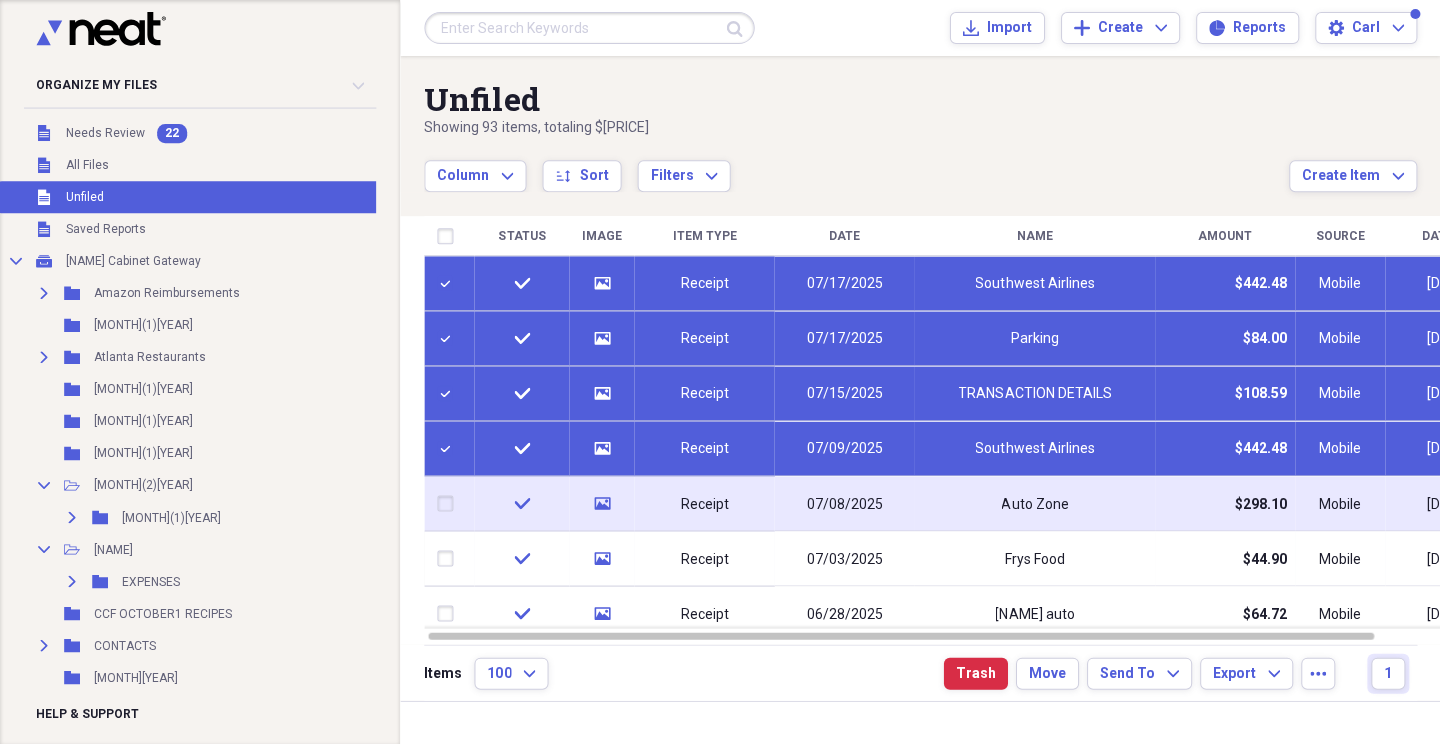 click at bounding box center [449, 503] 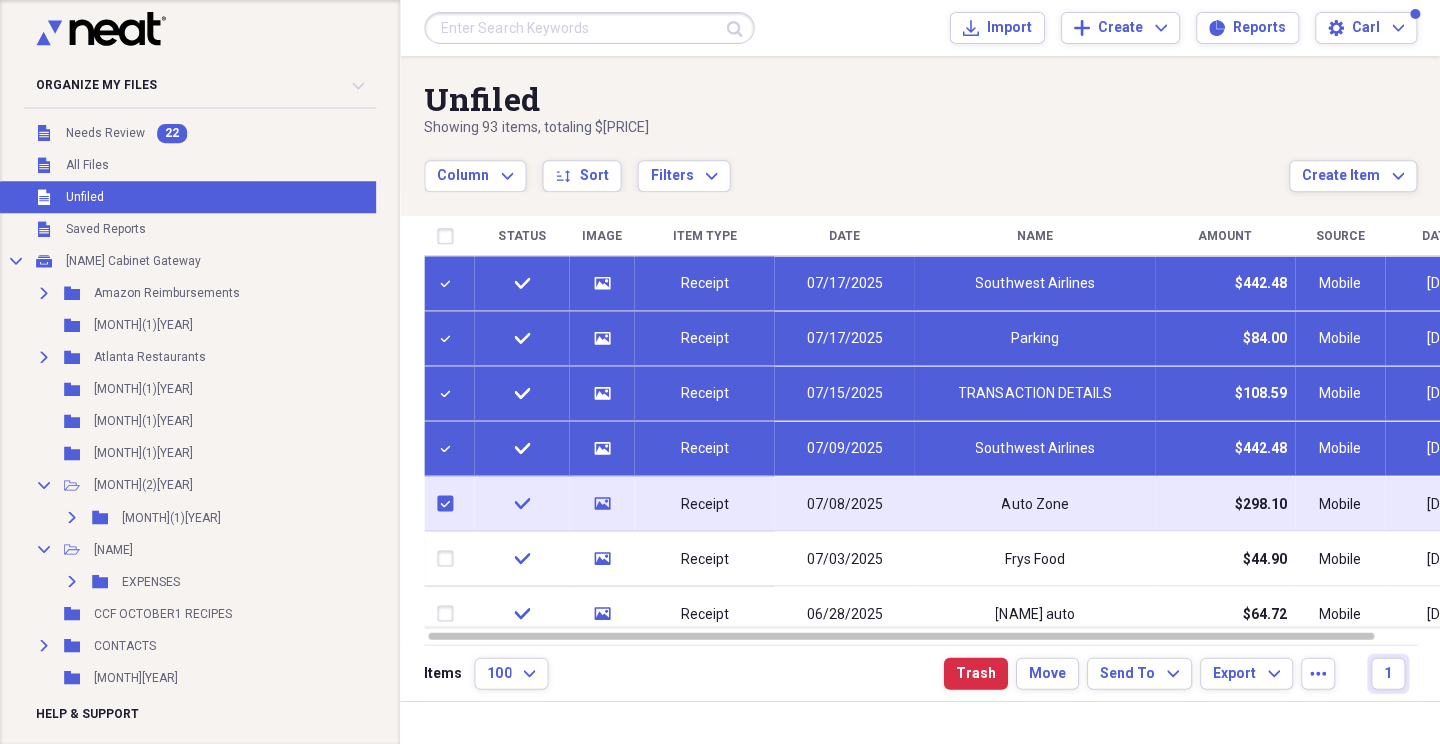 checkbox on "true" 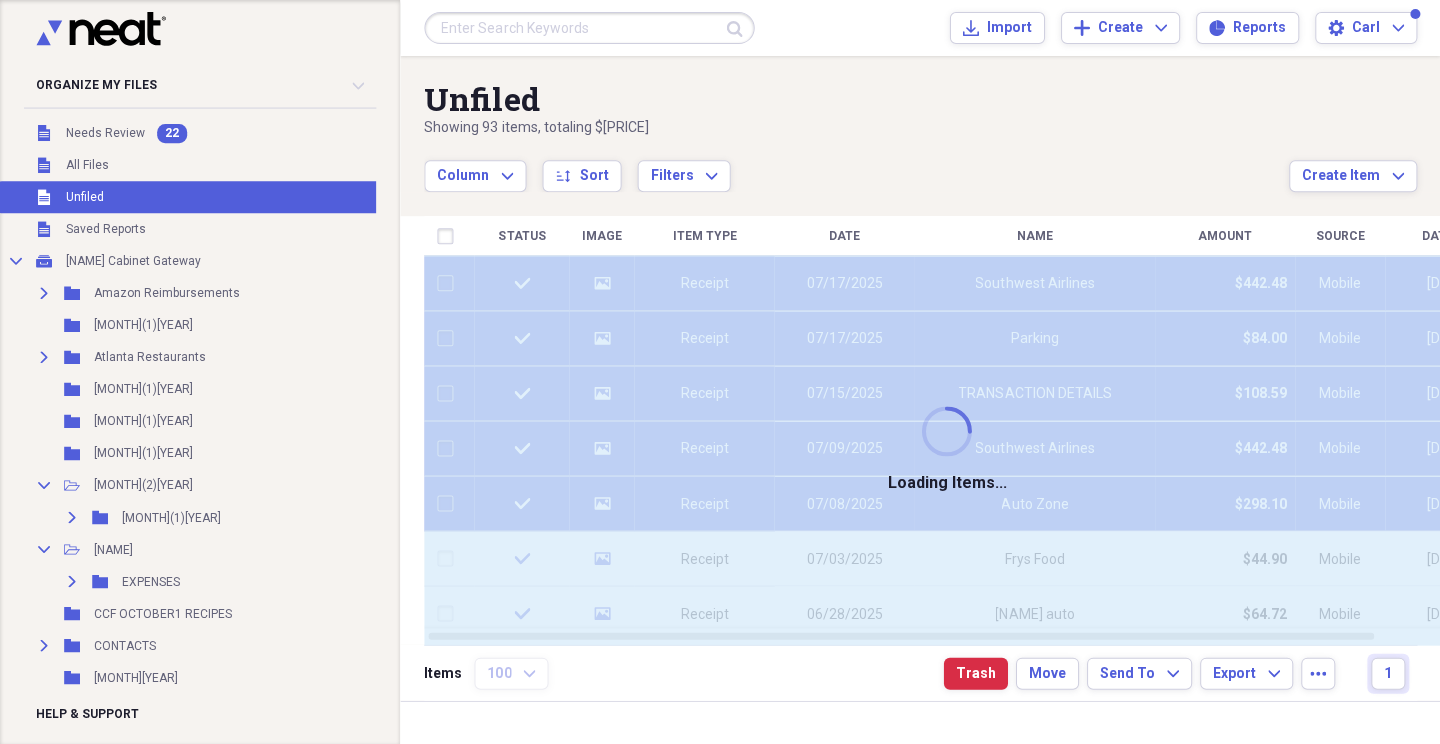 checkbox on "false" 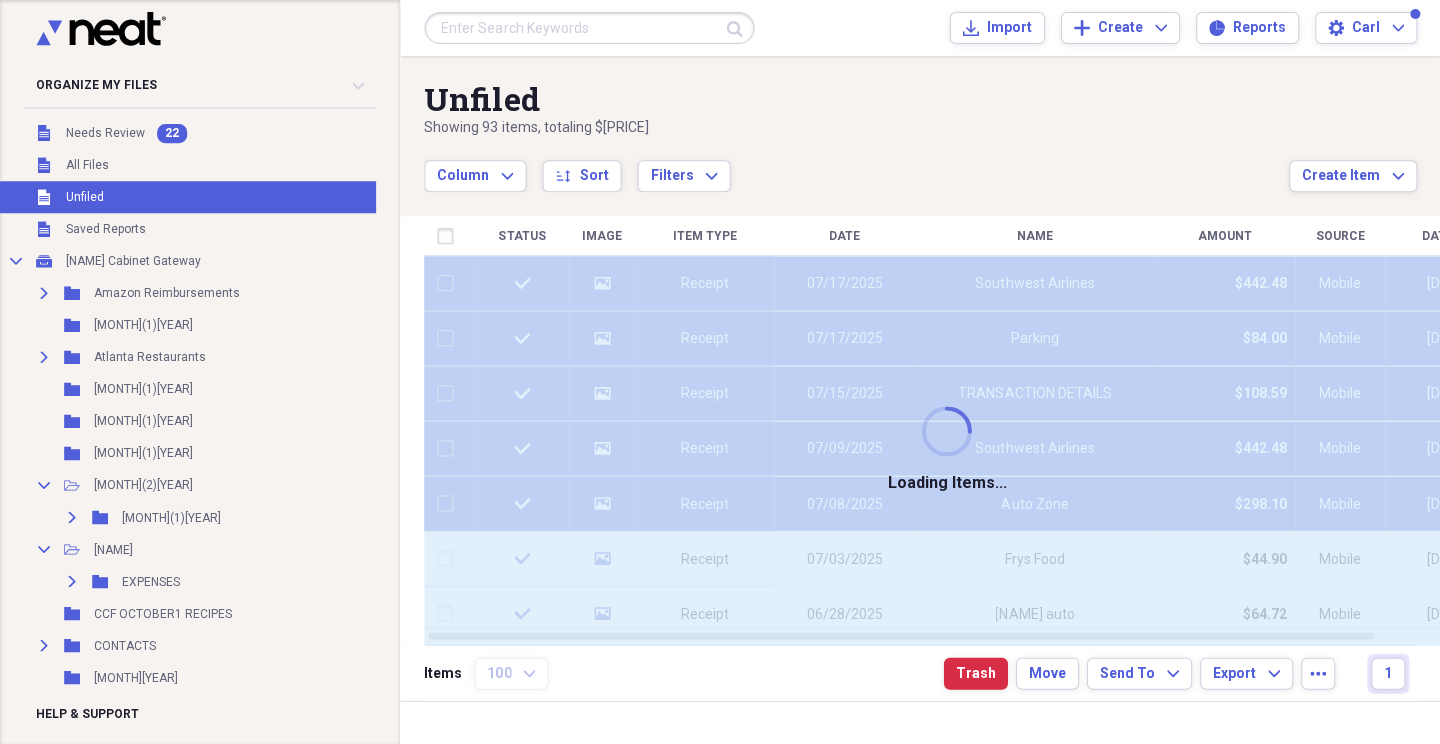 checkbox on "false" 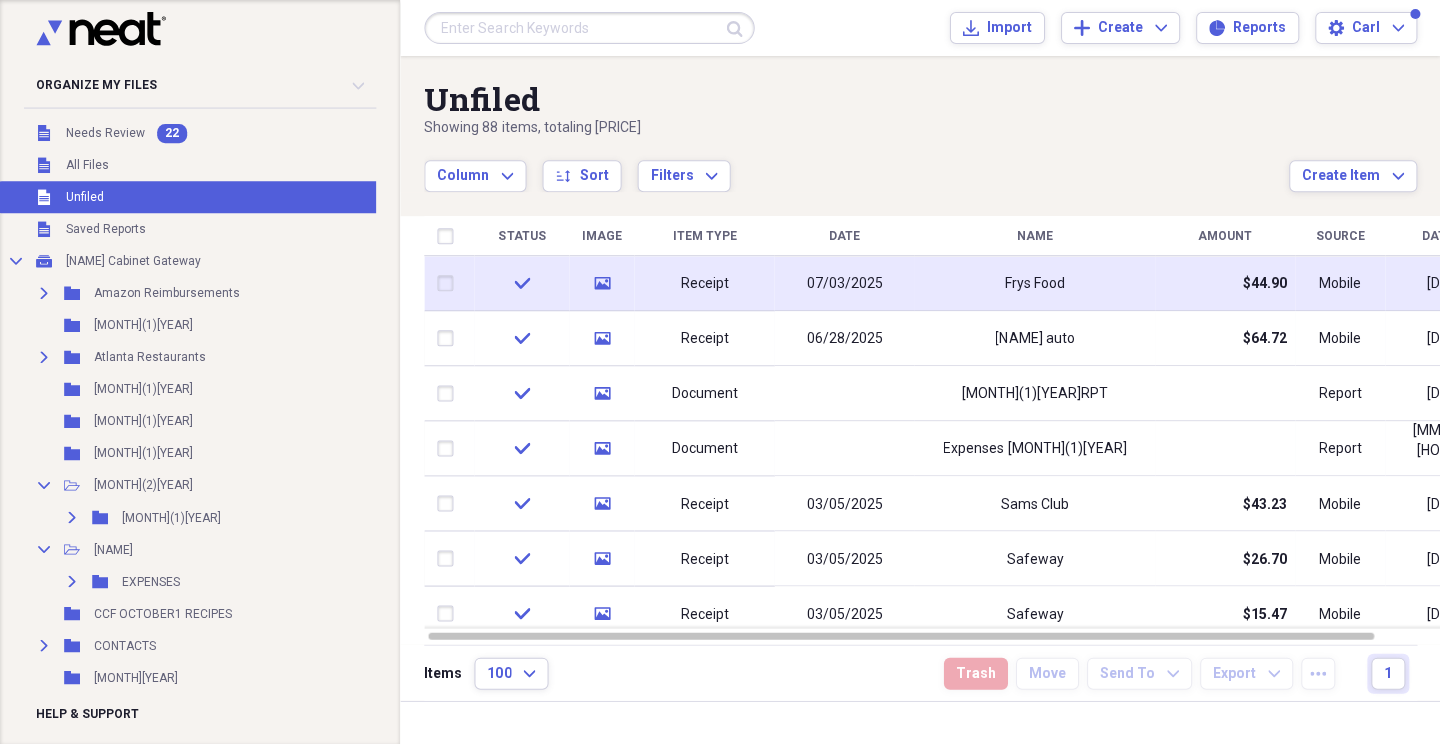click at bounding box center (449, 283) 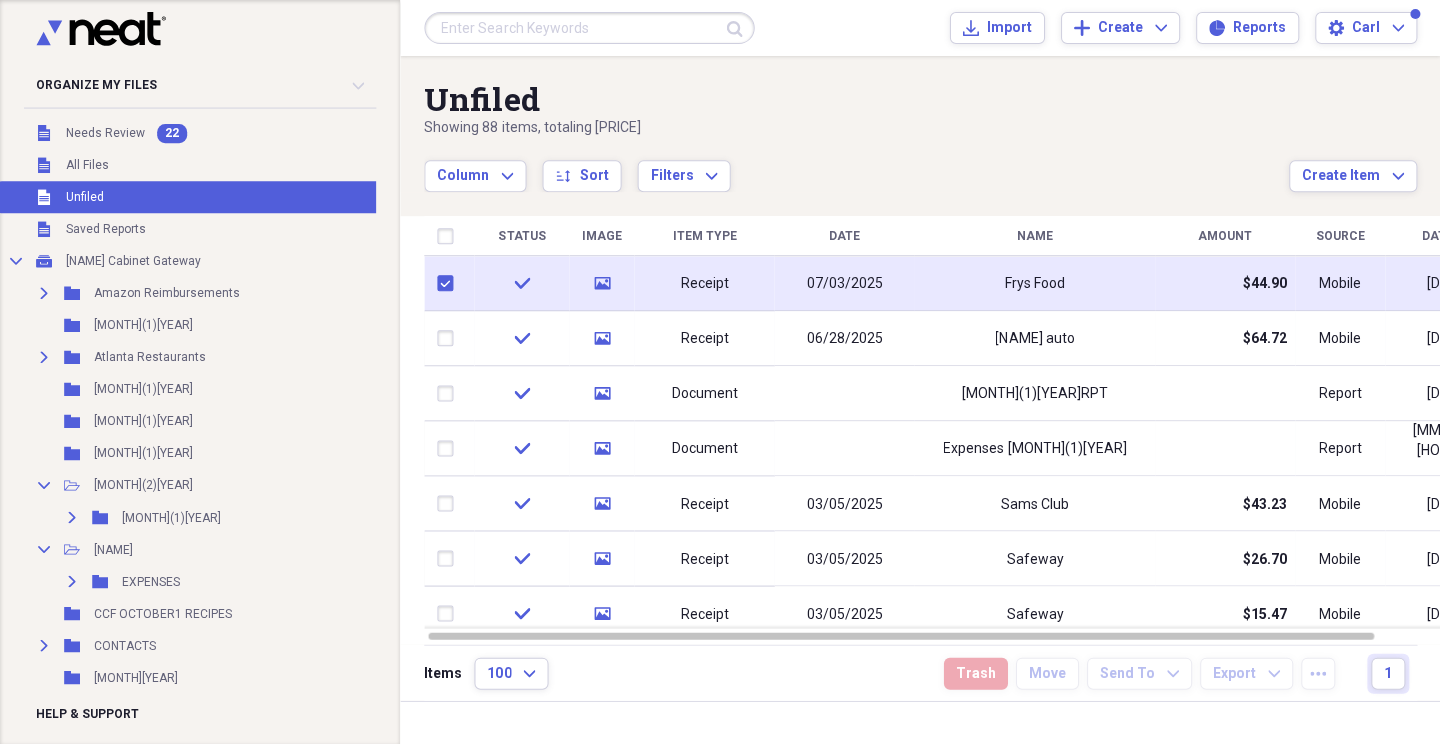 checkbox on "true" 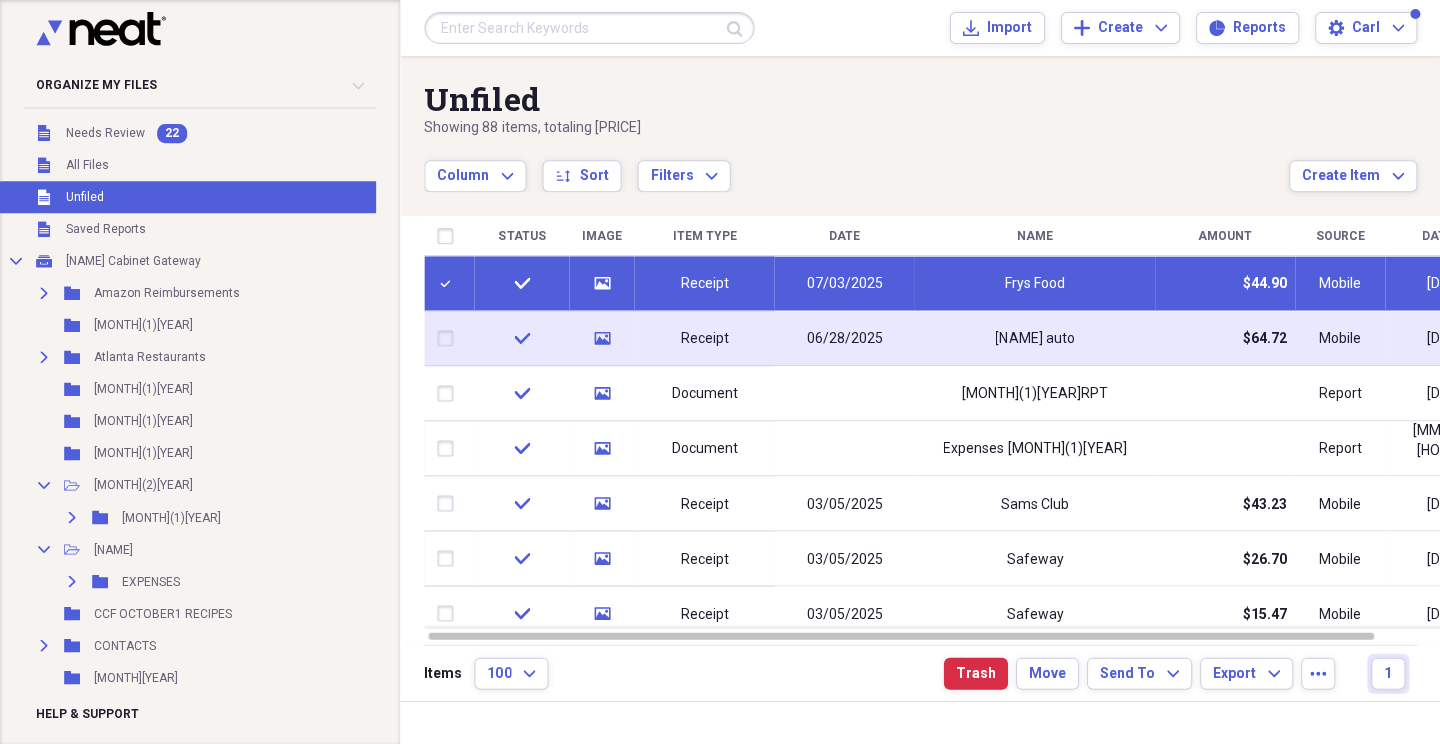click at bounding box center [449, 338] 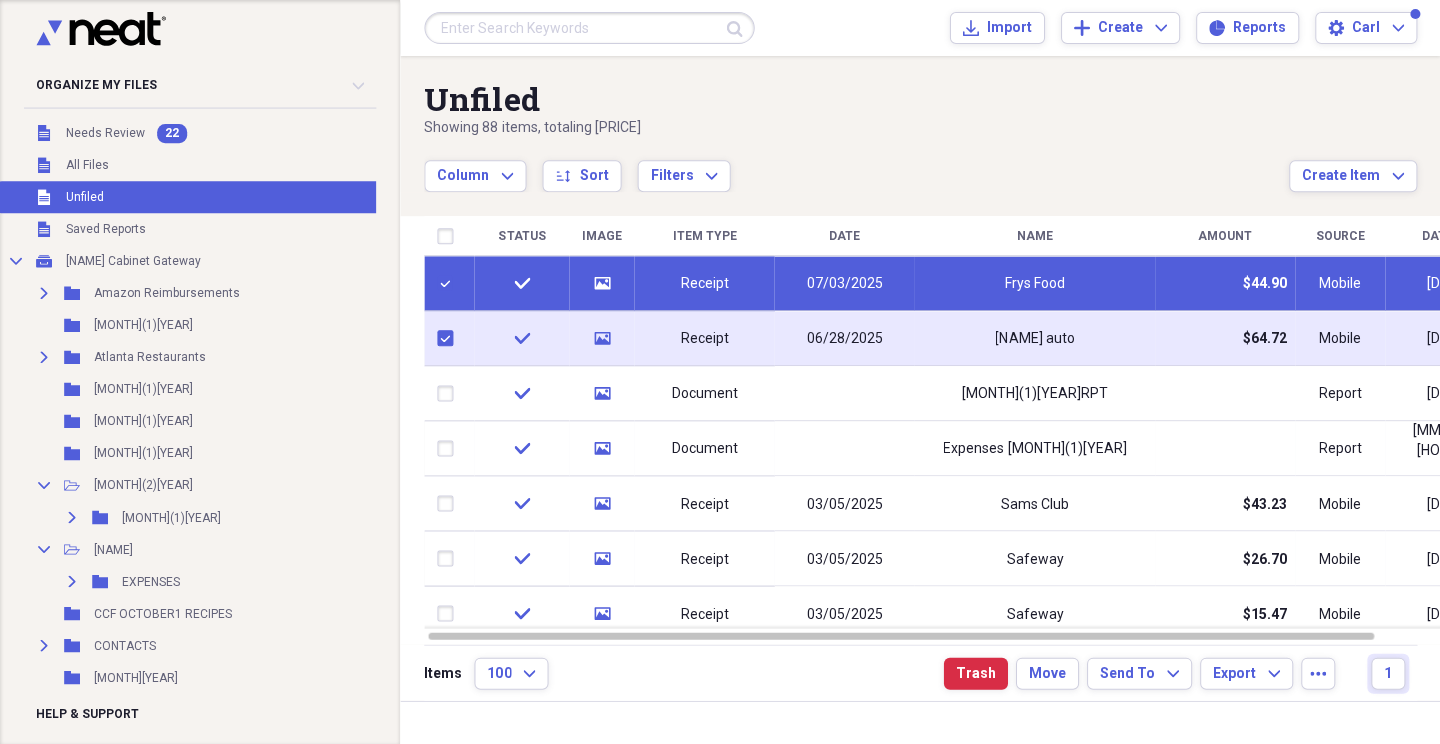checkbox on "true" 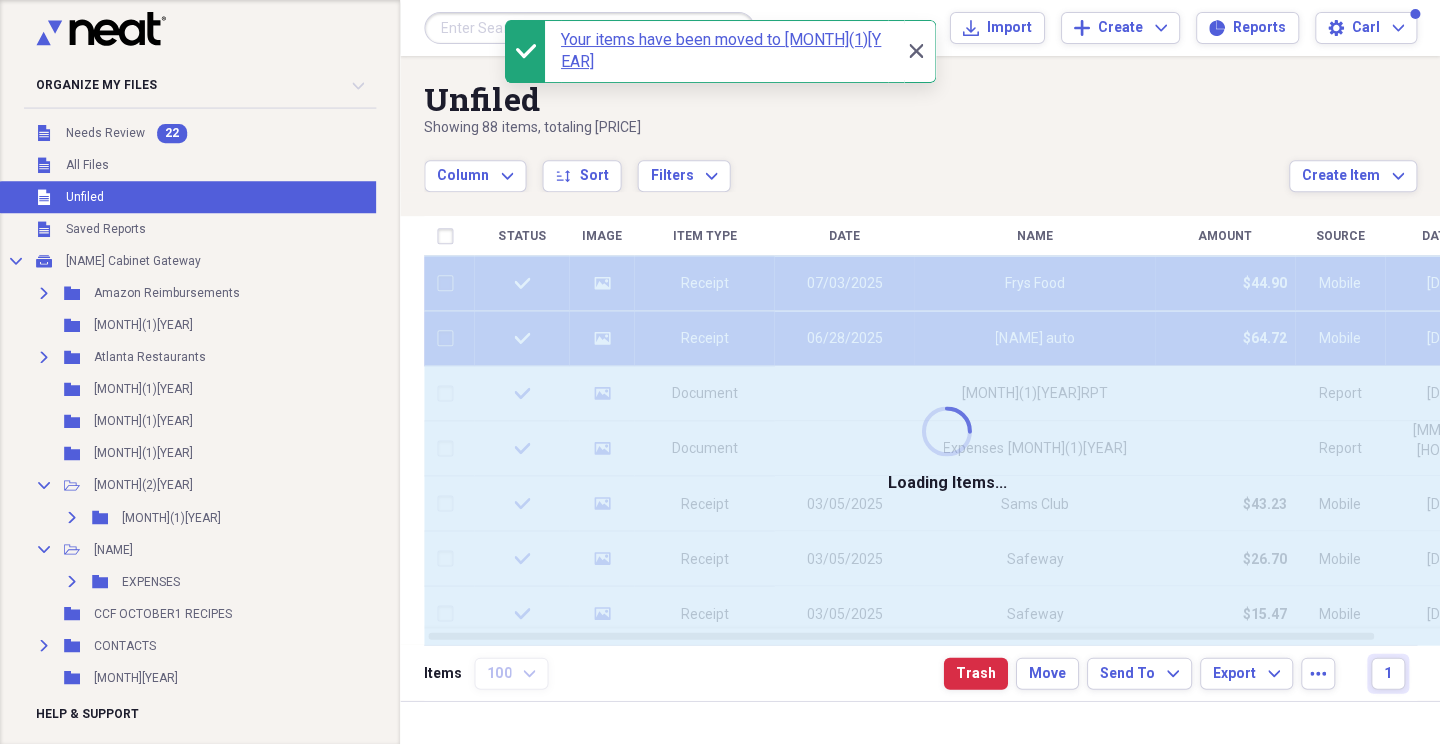 checkbox on "false" 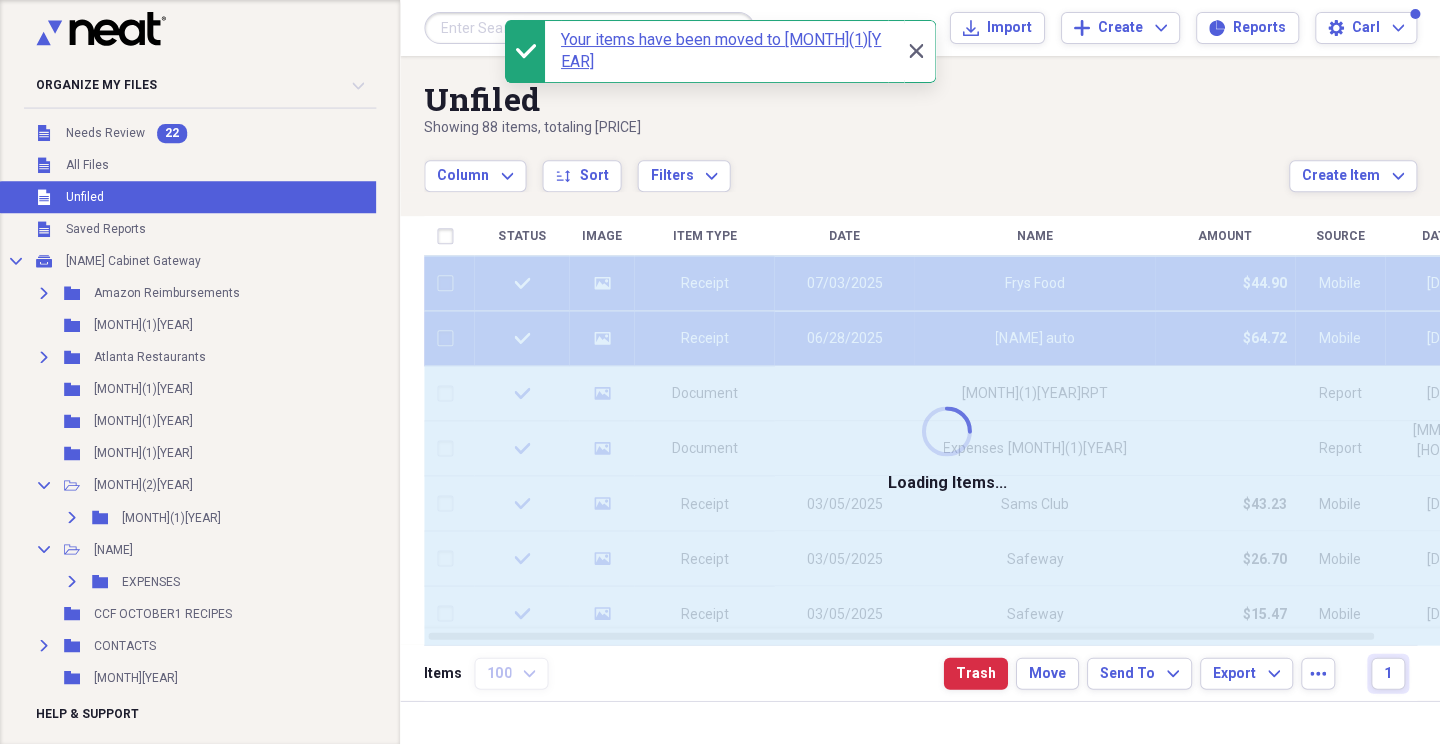 checkbox on "false" 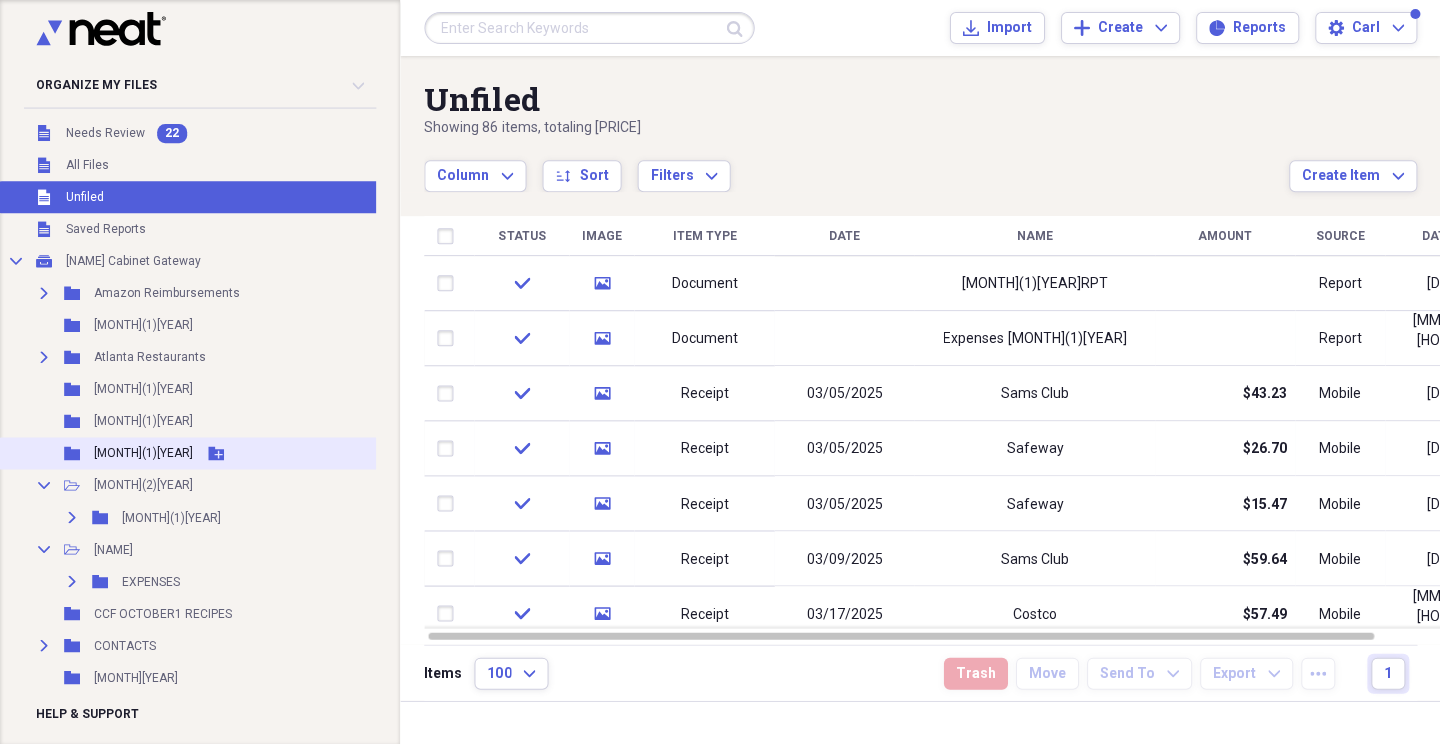 click on "[MONTH](1)[YEAR]" at bounding box center [143, 453] 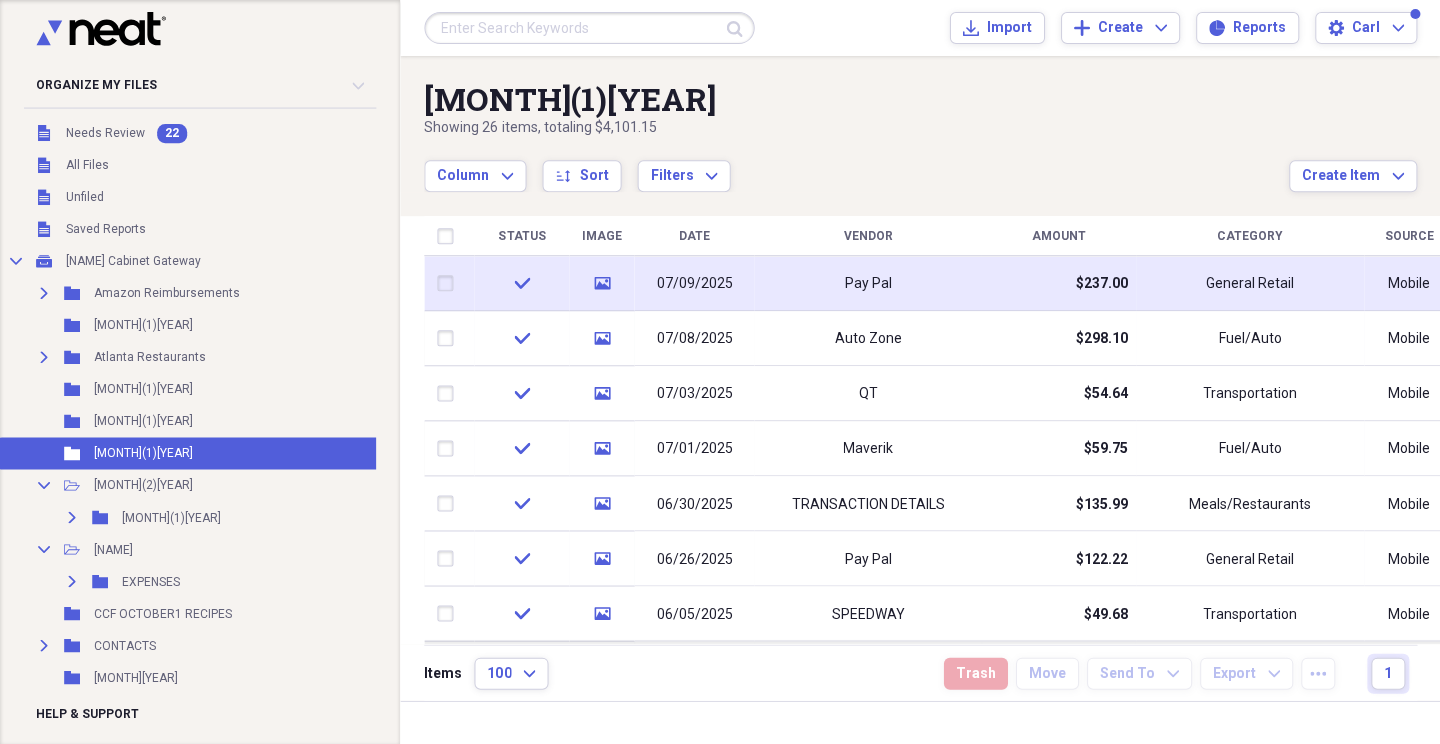 click on "$237.00" at bounding box center (1101, 284) 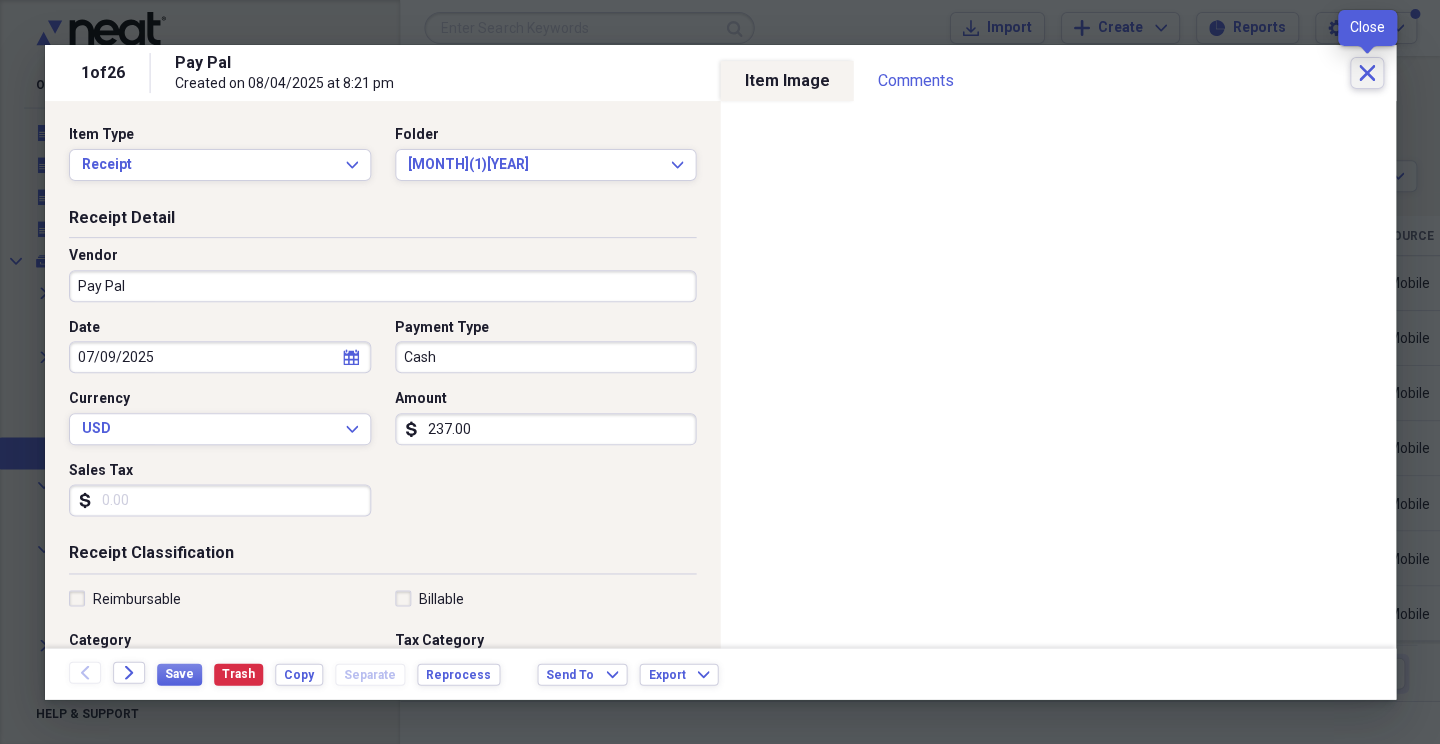 click on "Close" 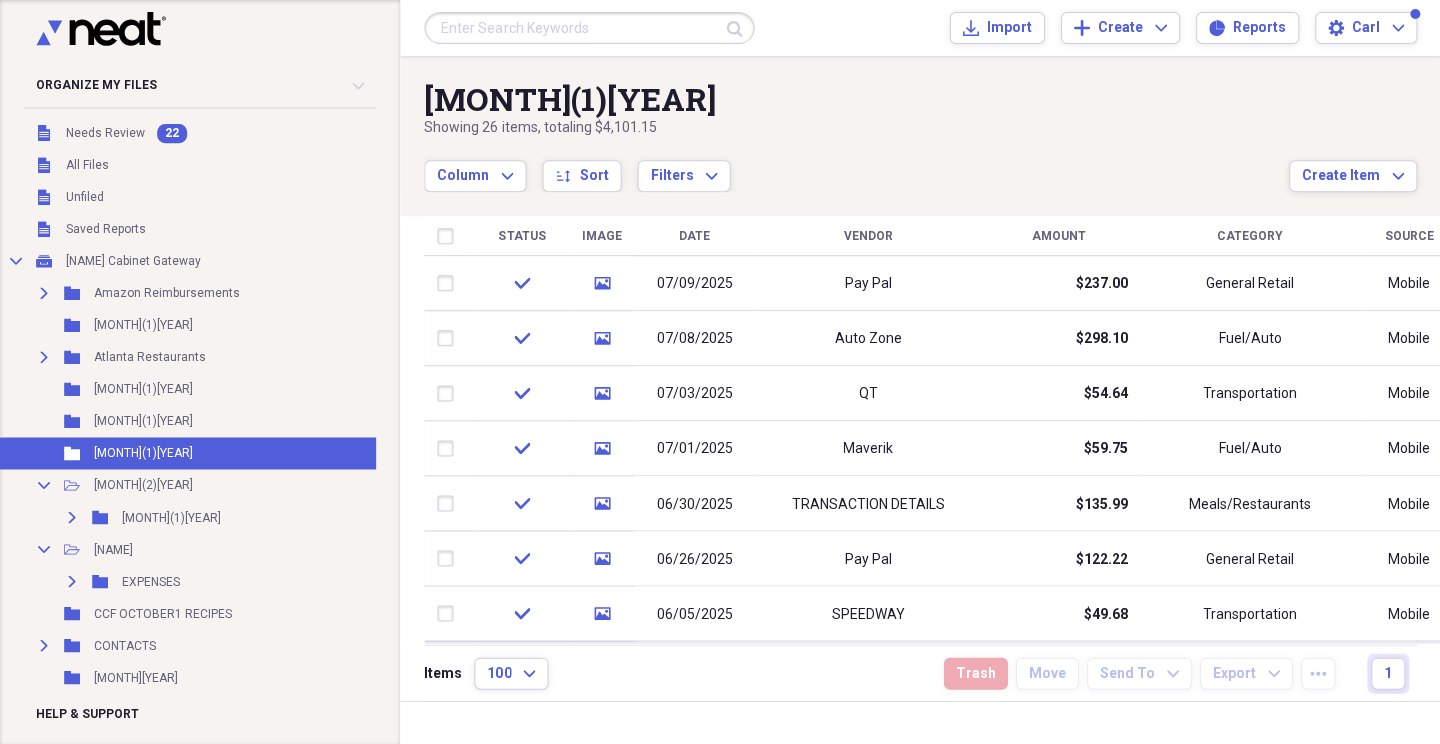 click on "Amount" at bounding box center [1058, 236] 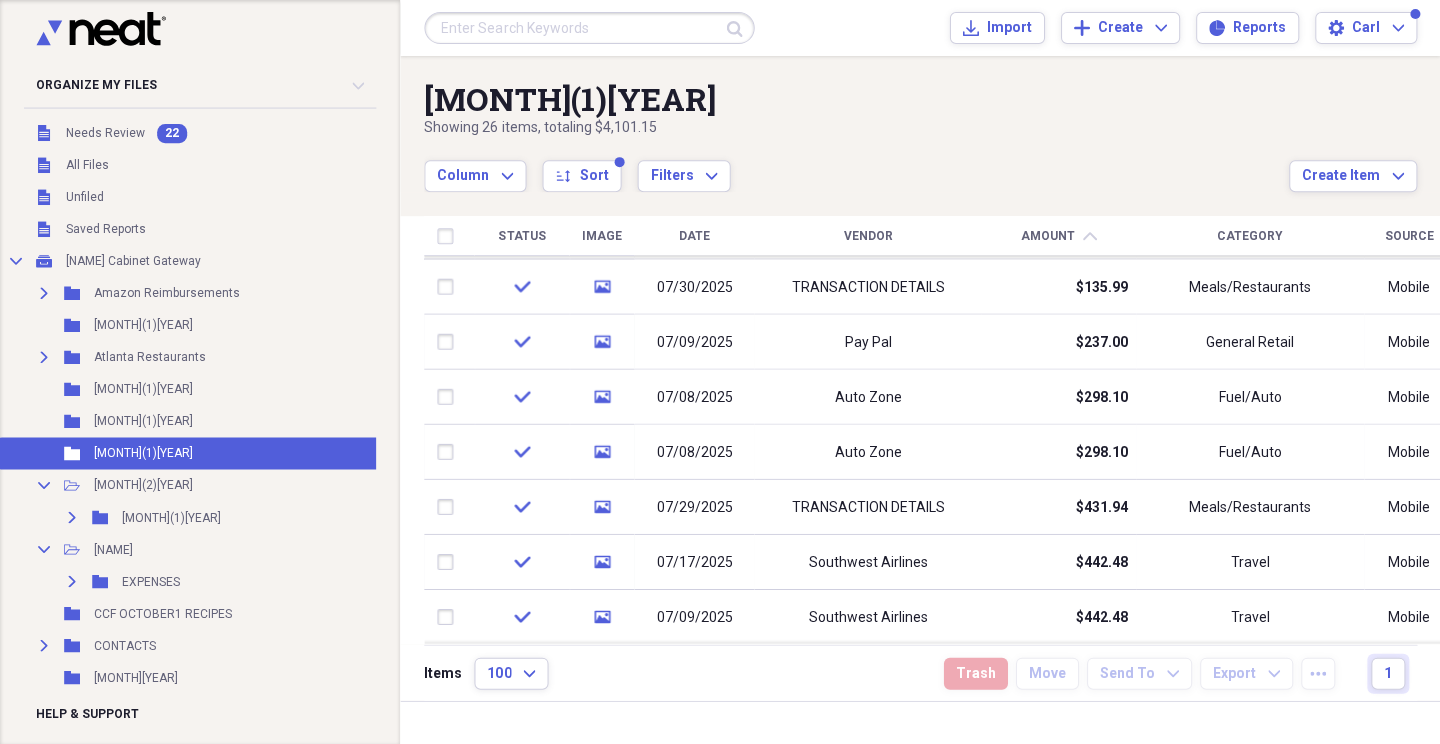 drag, startPoint x: 1433, startPoint y: 312, endPoint x: 1442, endPoint y: 579, distance: 267.15164 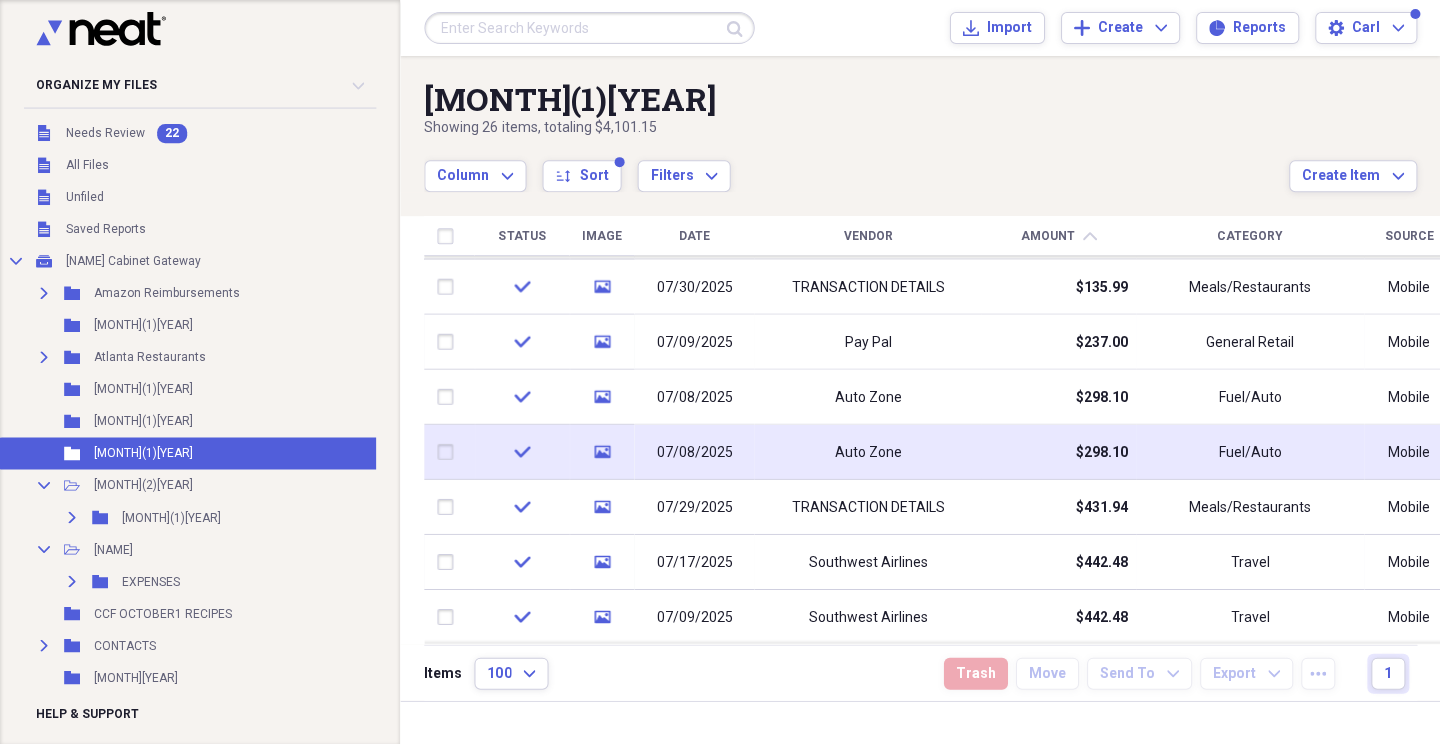 click on "$298.10" at bounding box center (1058, 451) 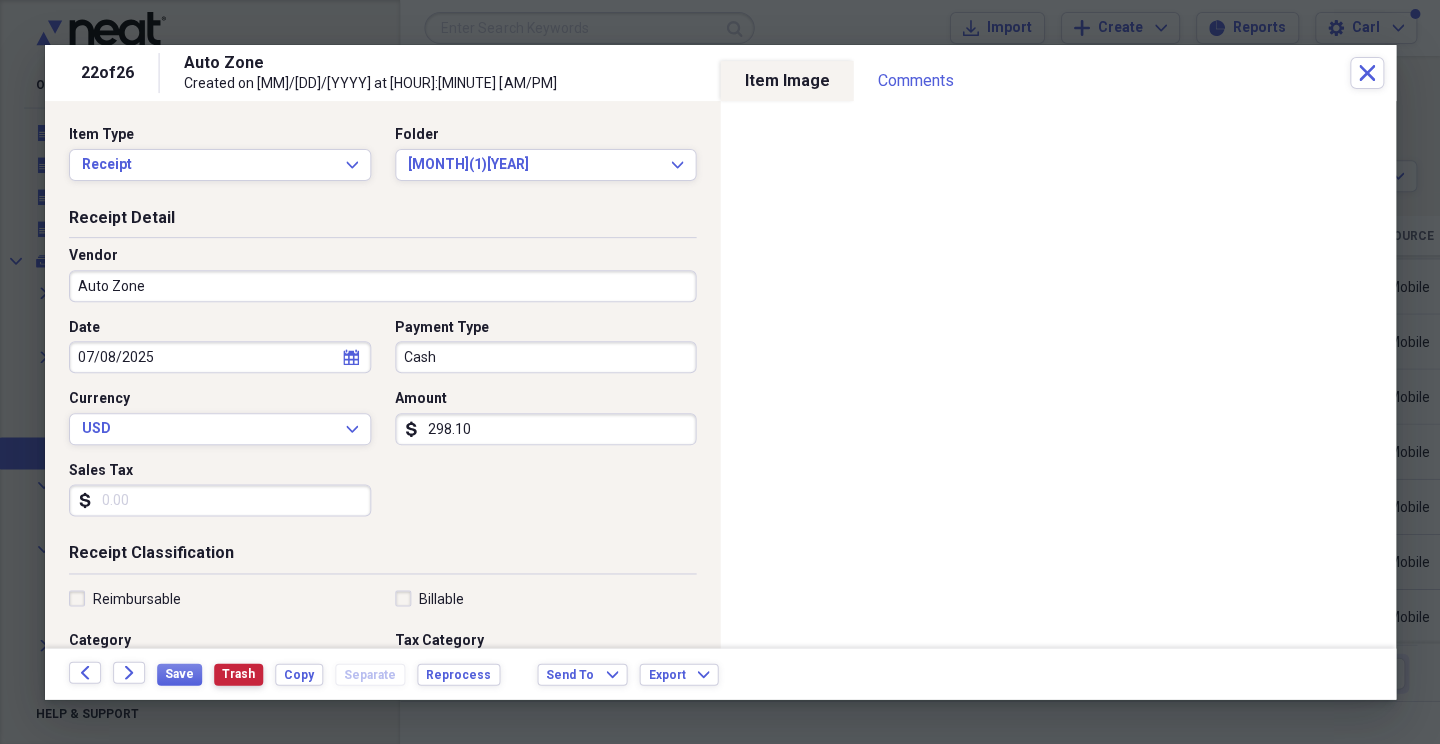 click on "Trash" at bounding box center (238, 673) 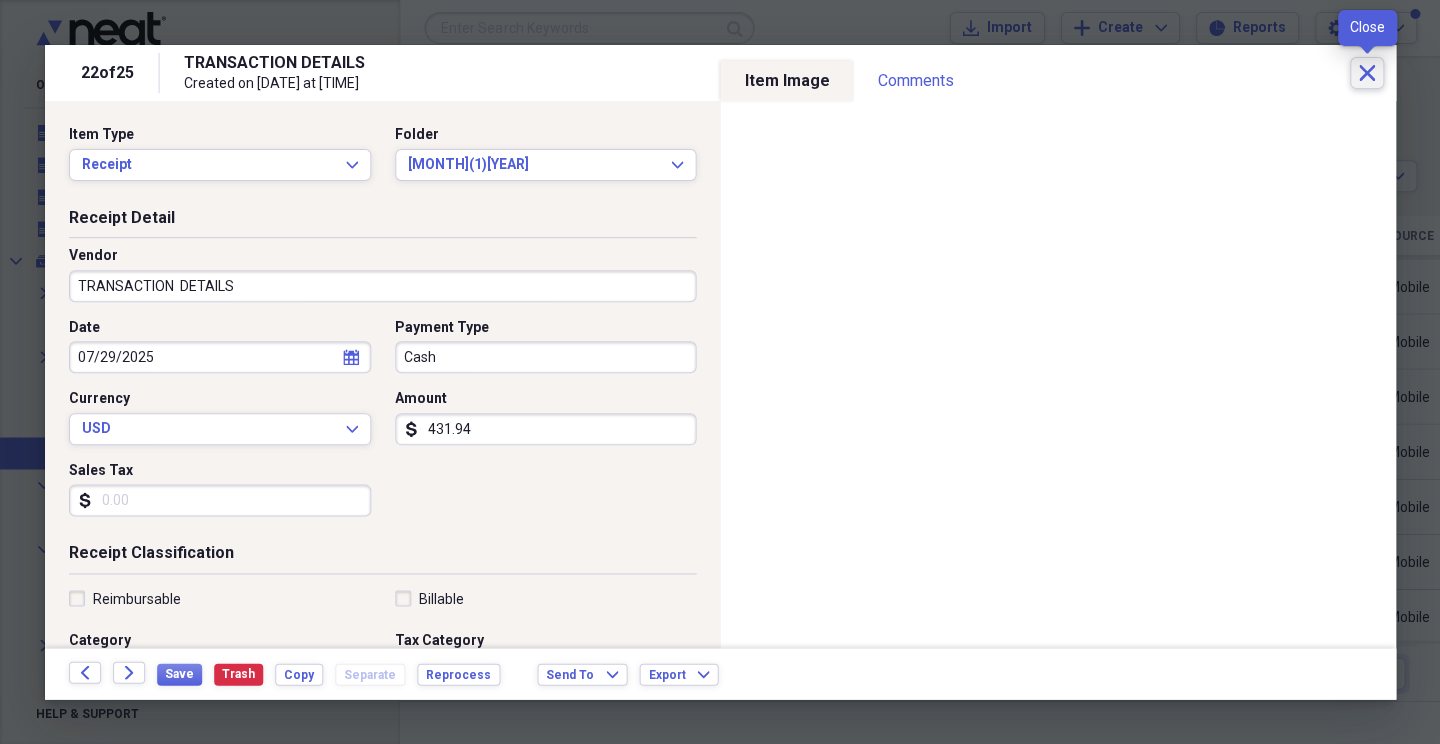 click 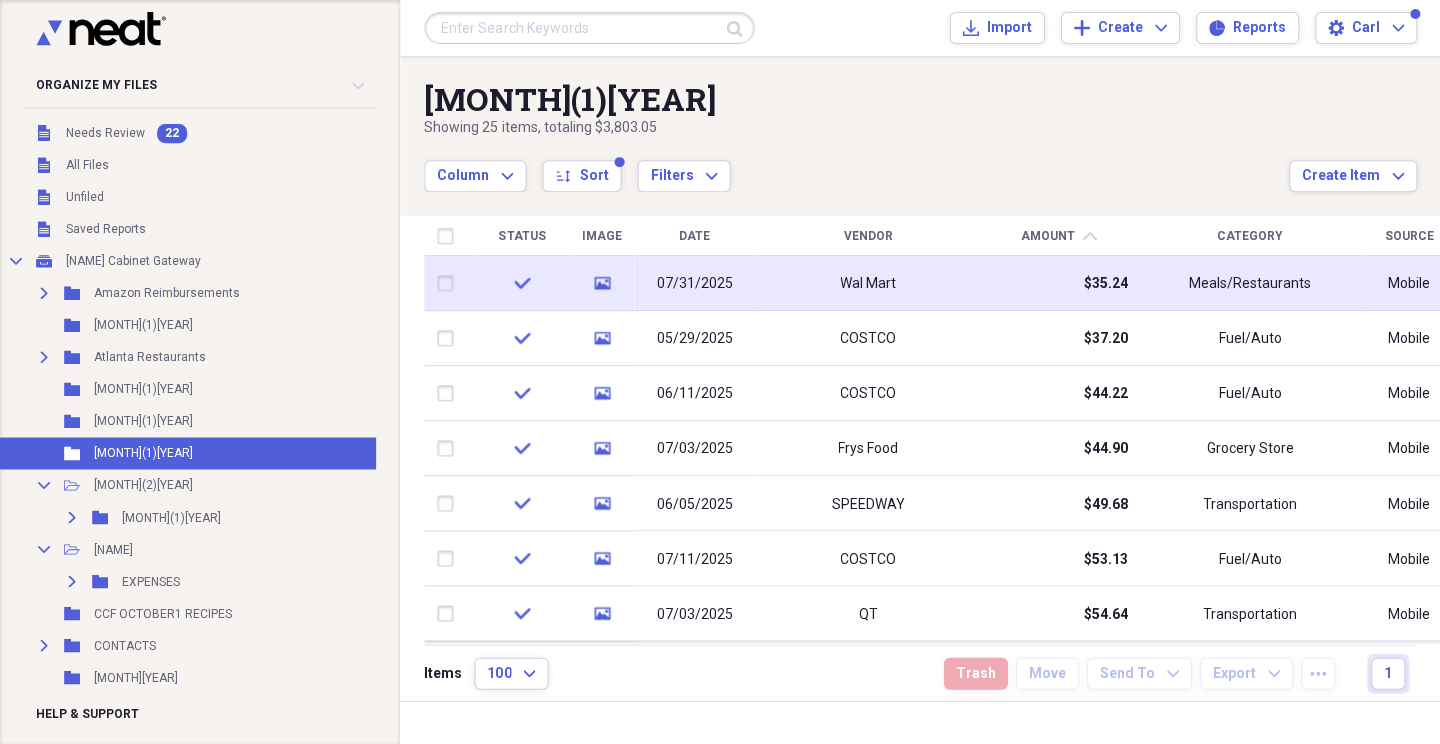 drag, startPoint x: 1431, startPoint y: 575, endPoint x: 1290, endPoint y: 270, distance: 336.0149 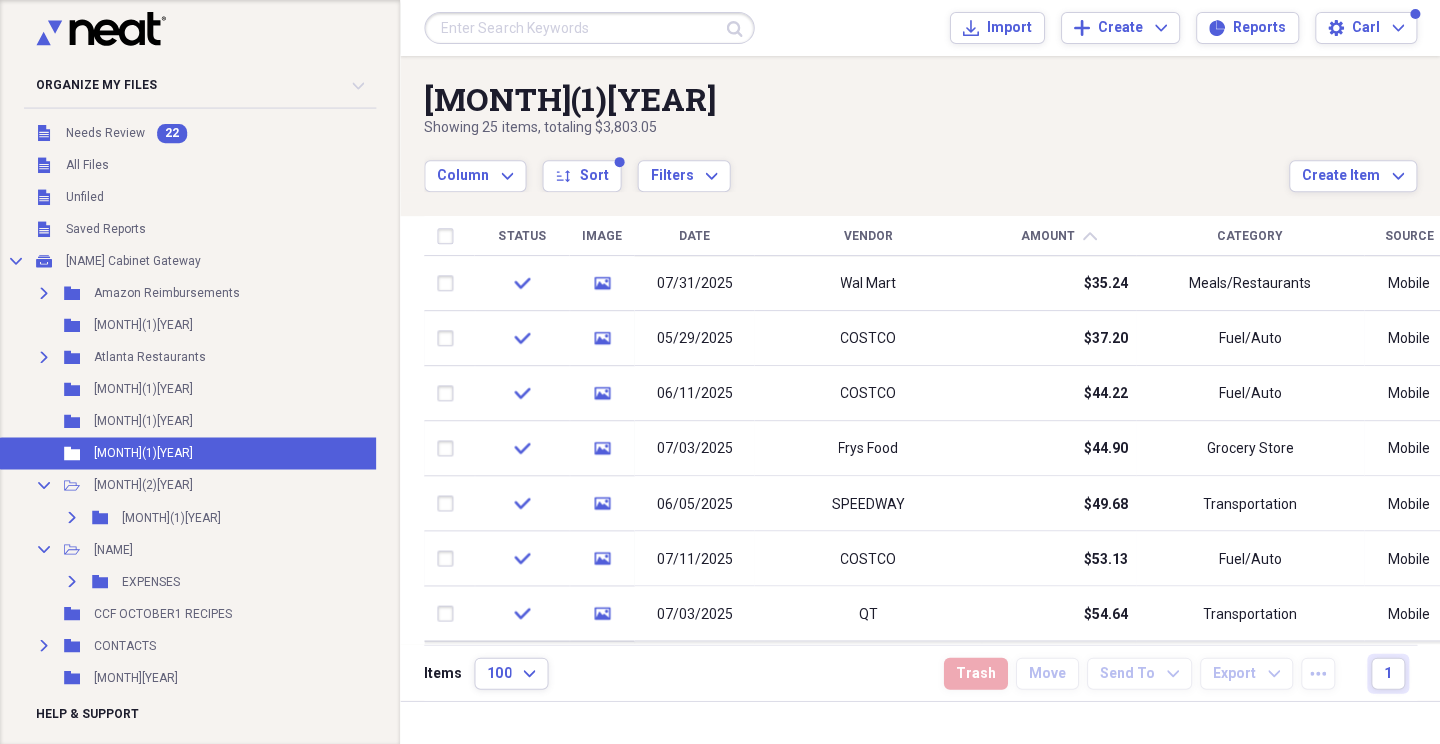 click on "Vendor" at bounding box center [867, 236] 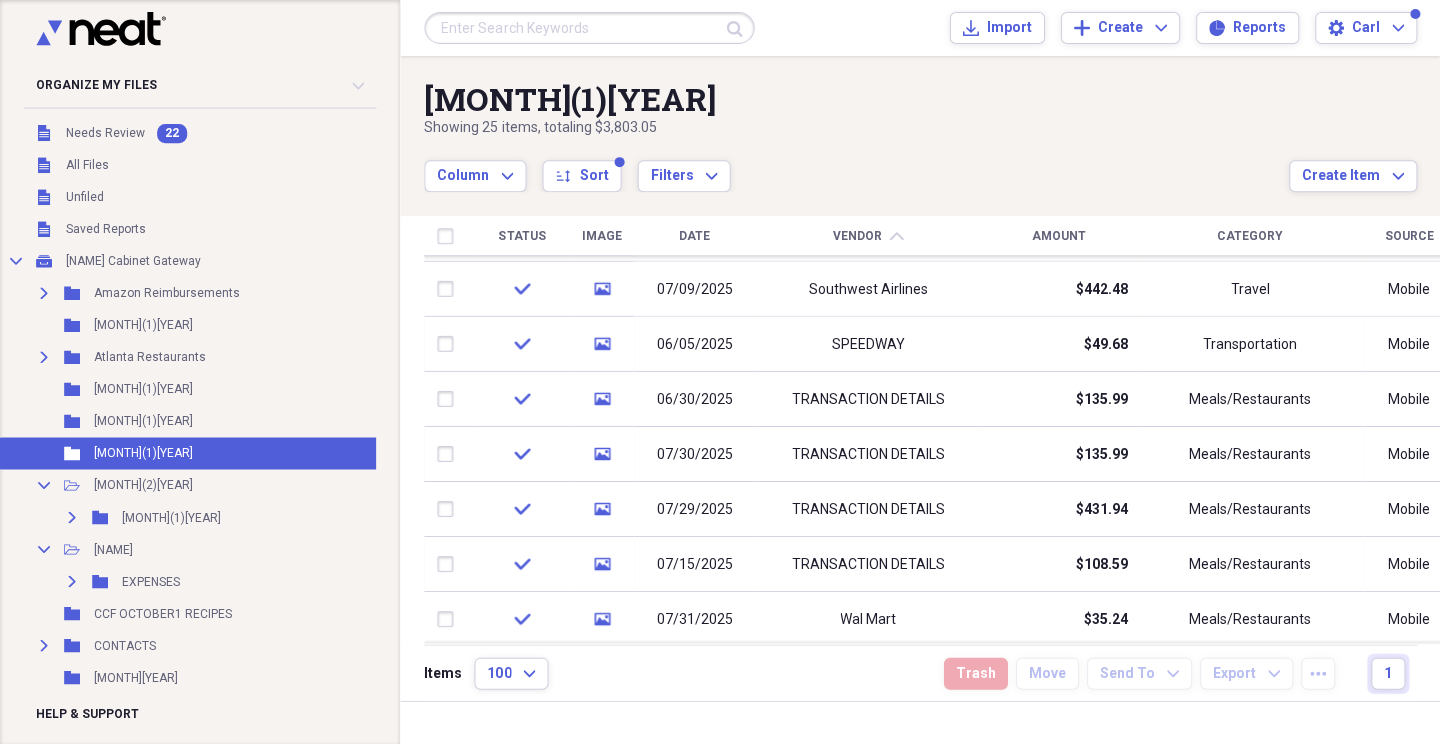 drag, startPoint x: 1434, startPoint y: 317, endPoint x: 1461, endPoint y: 615, distance: 299.22064 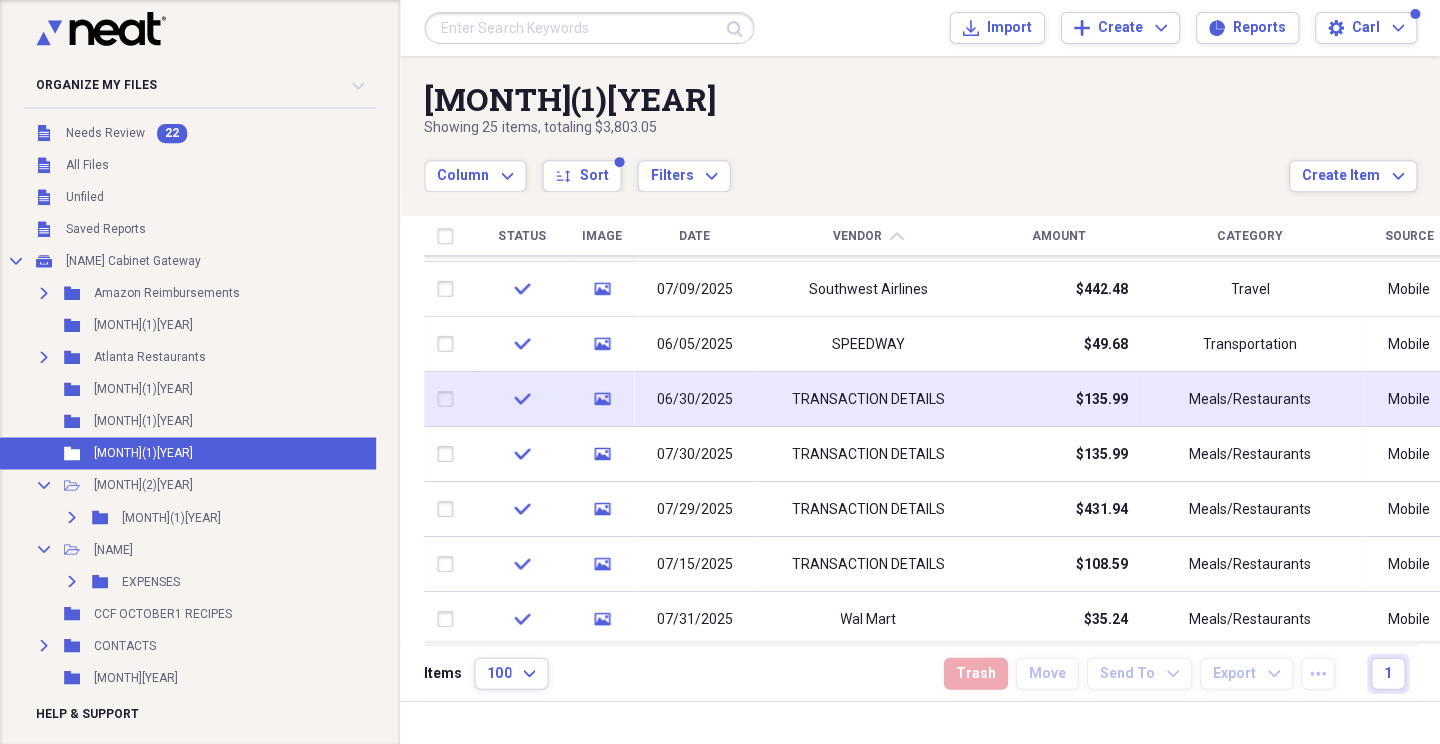 click on "TRANSACTION  DETAILS" at bounding box center [867, 399] 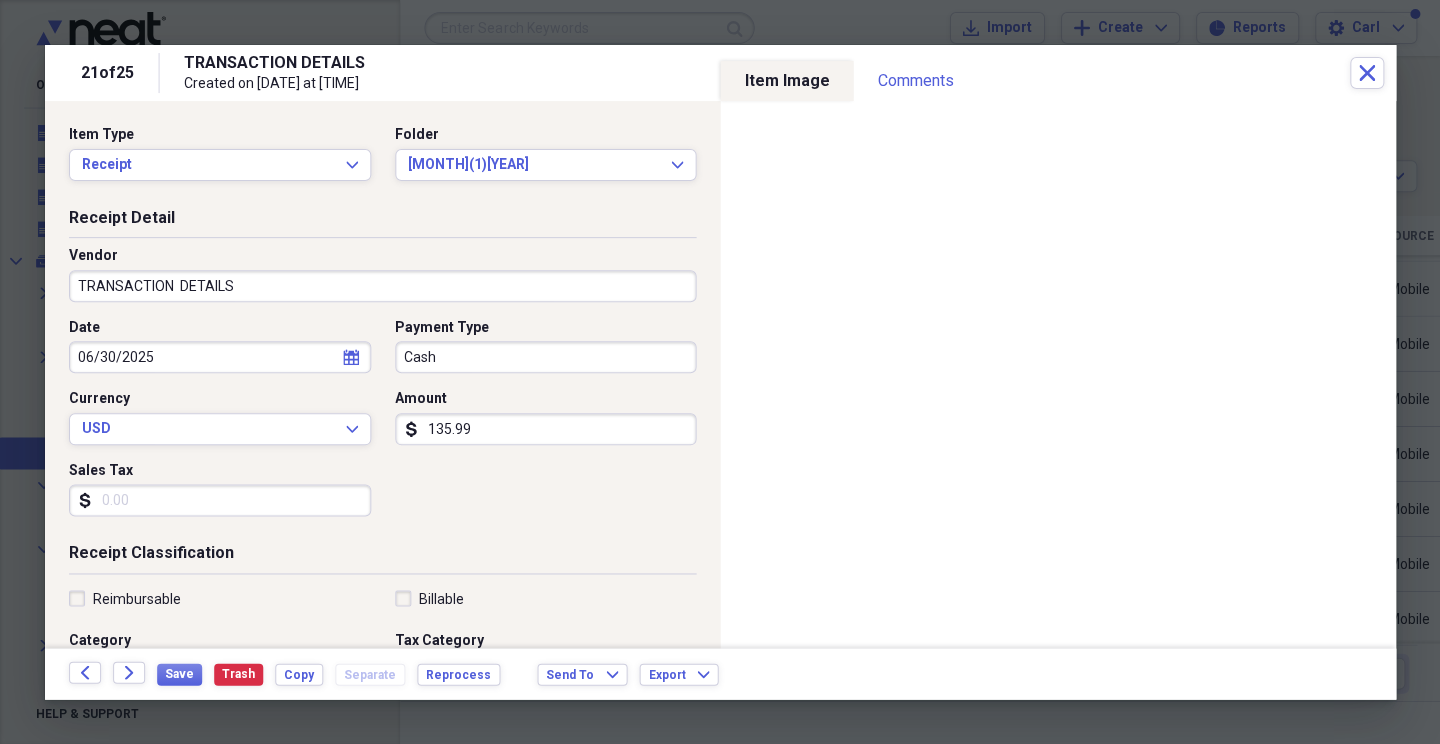click on "TRANSACTION  DETAILS" at bounding box center [382, 286] 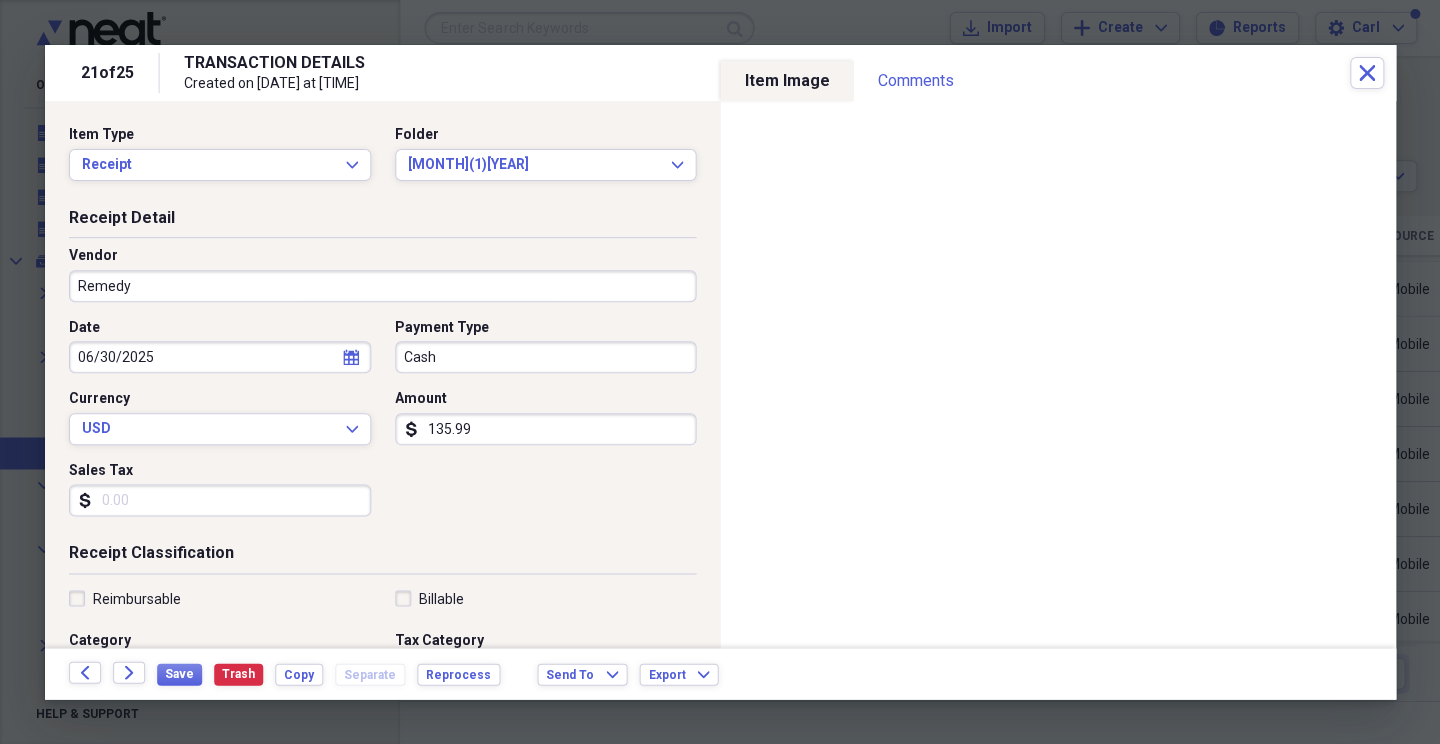 type on "Remedy" 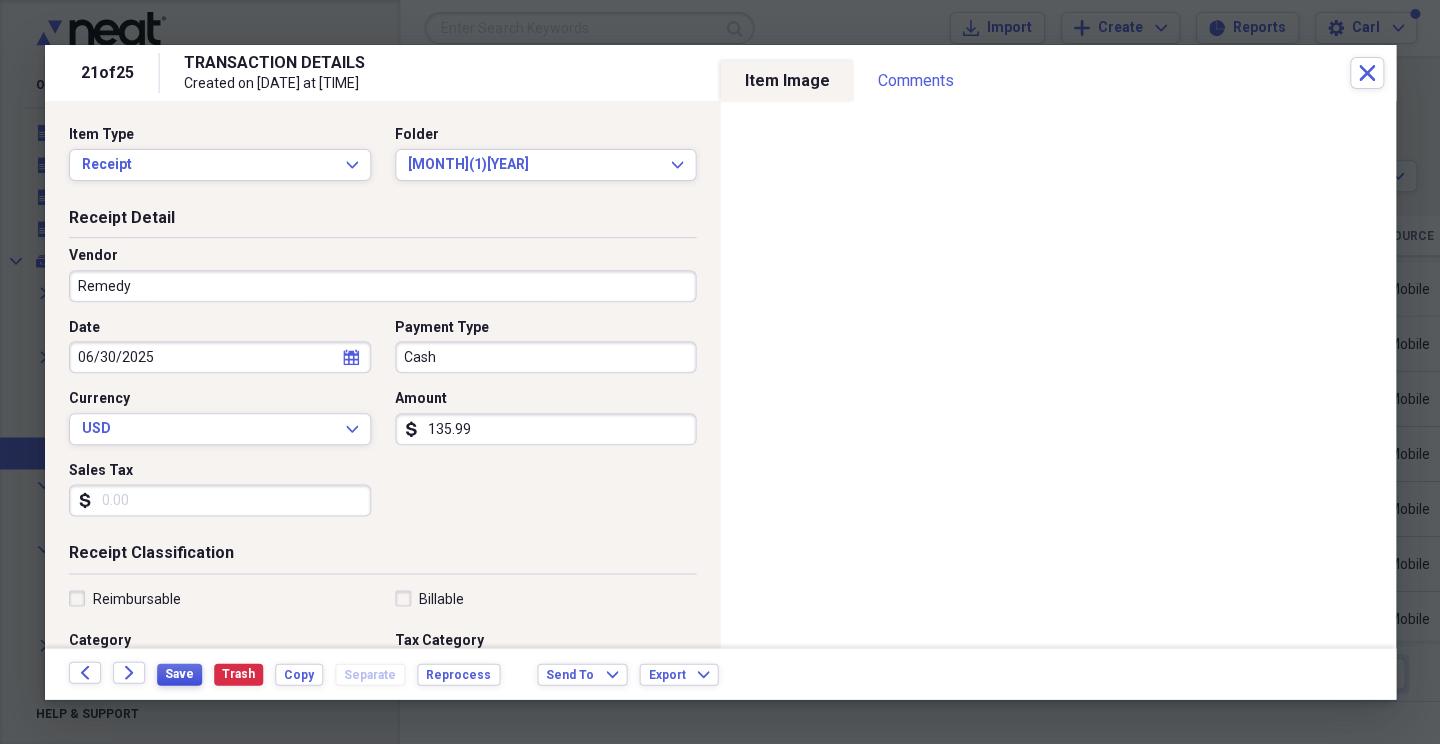 click on "Save" at bounding box center [179, 673] 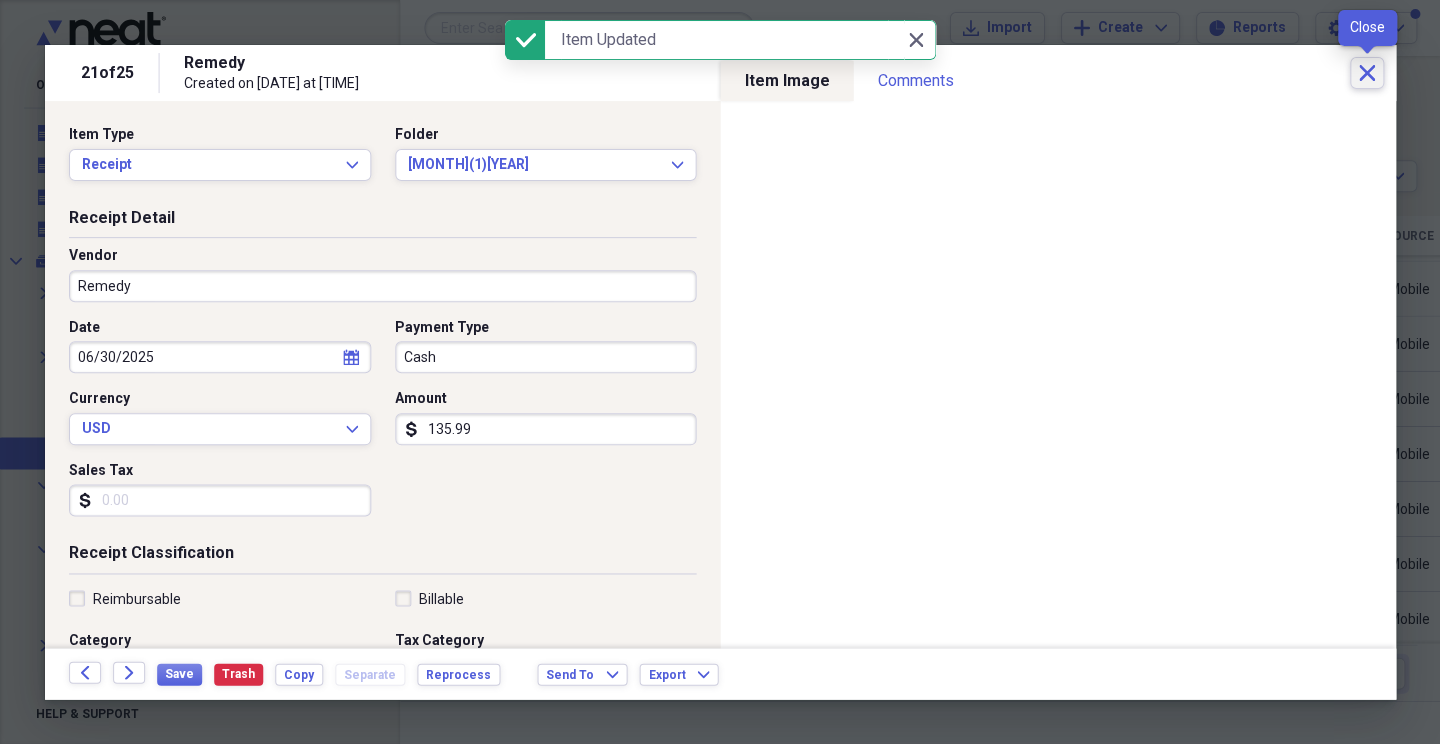click 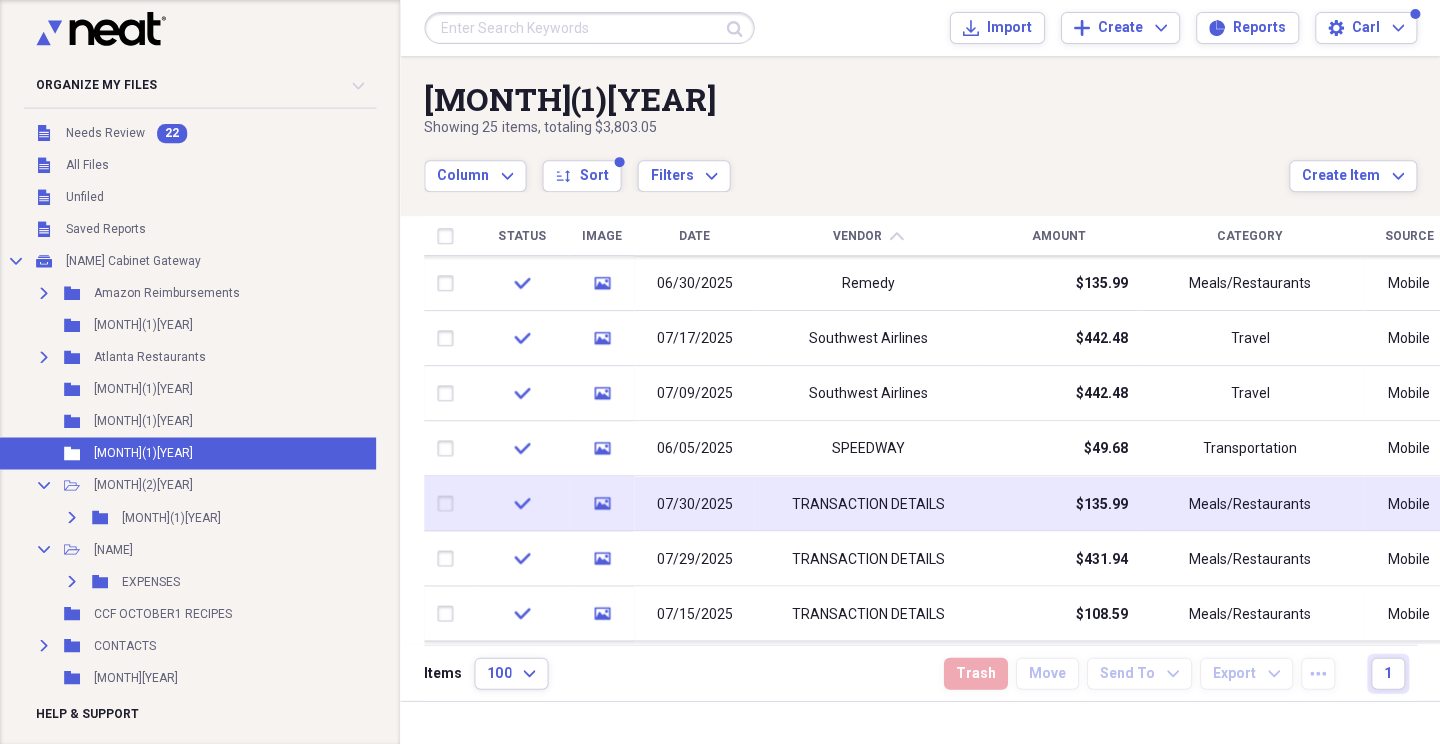 click on "TRANSACTION  DETAILS" at bounding box center (867, 504) 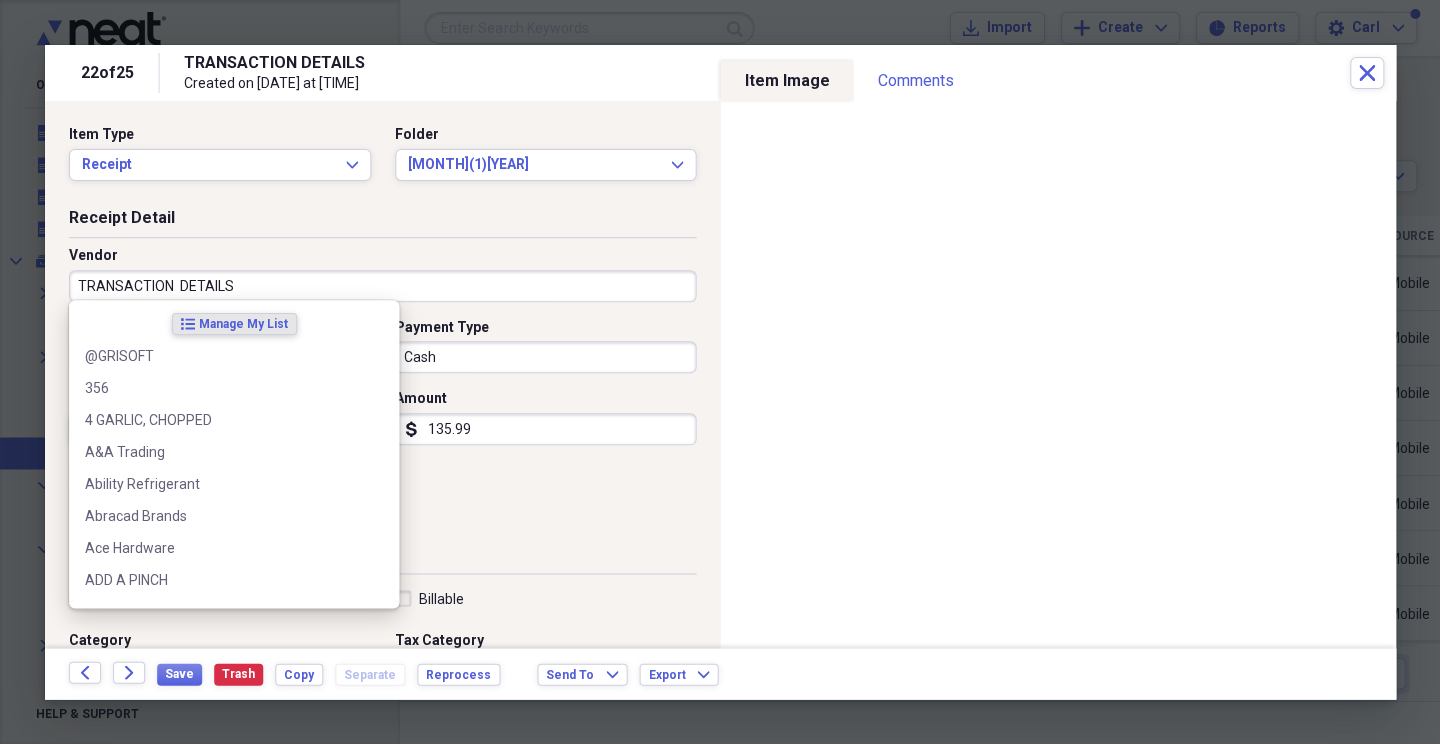 click on "TRANSACTION  DETAILS" at bounding box center (382, 286) 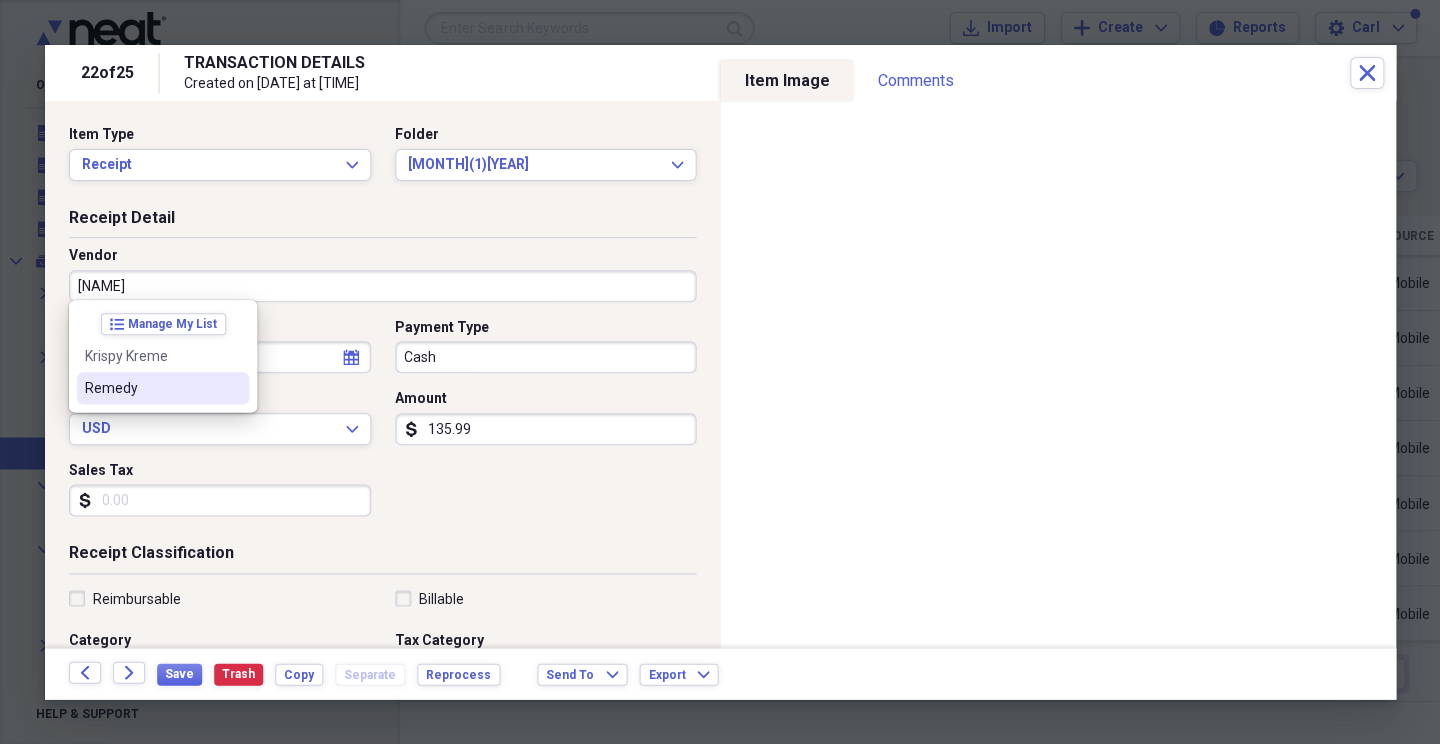 click on "Remedy" at bounding box center (151, 388) 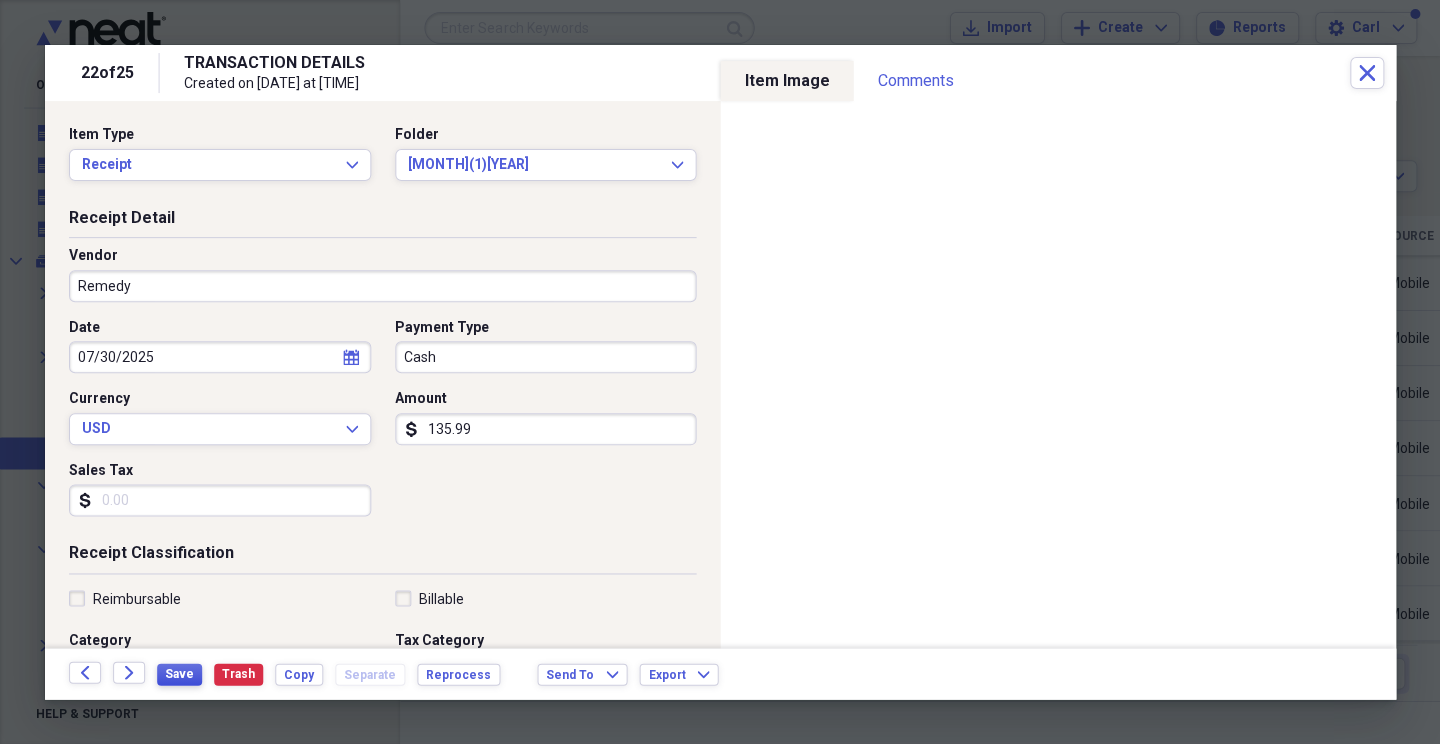 click on "Save" at bounding box center [179, 673] 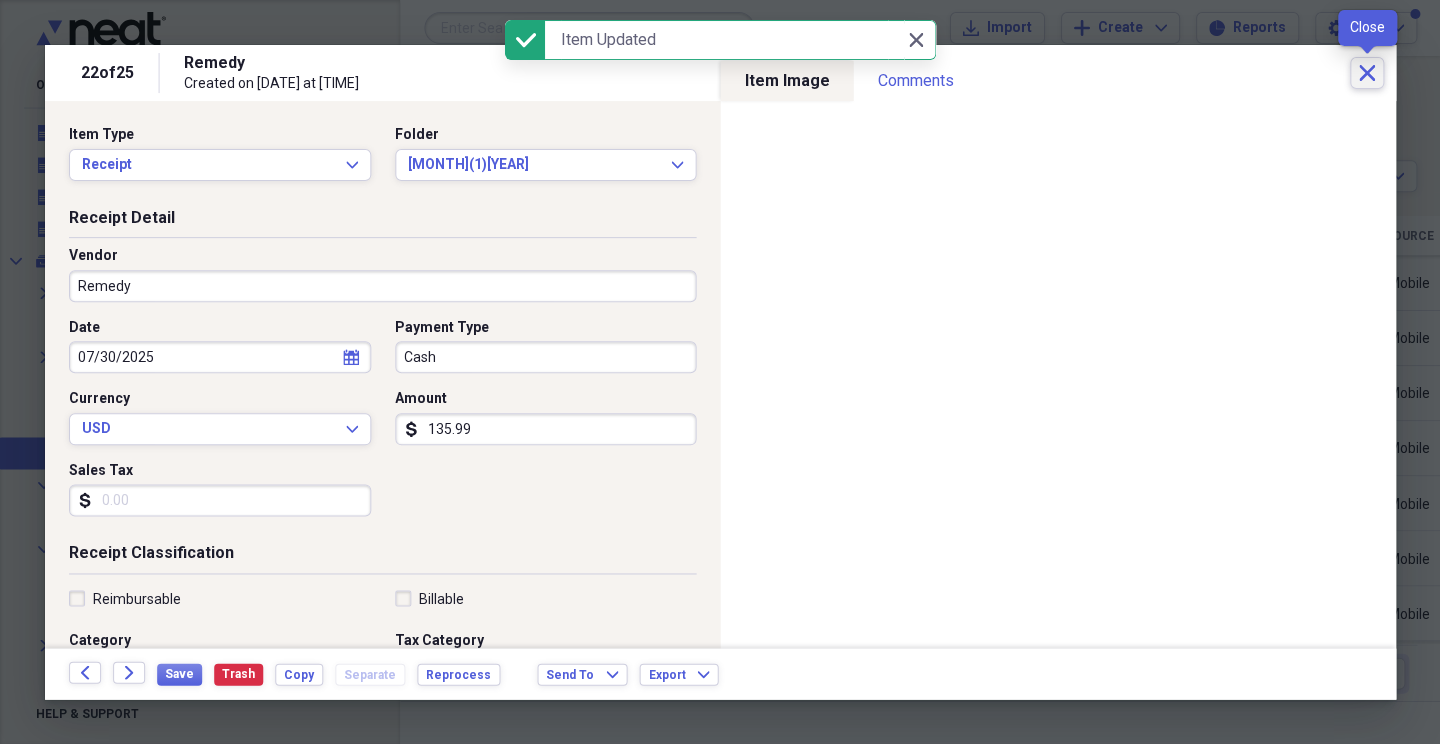 click on "Close" 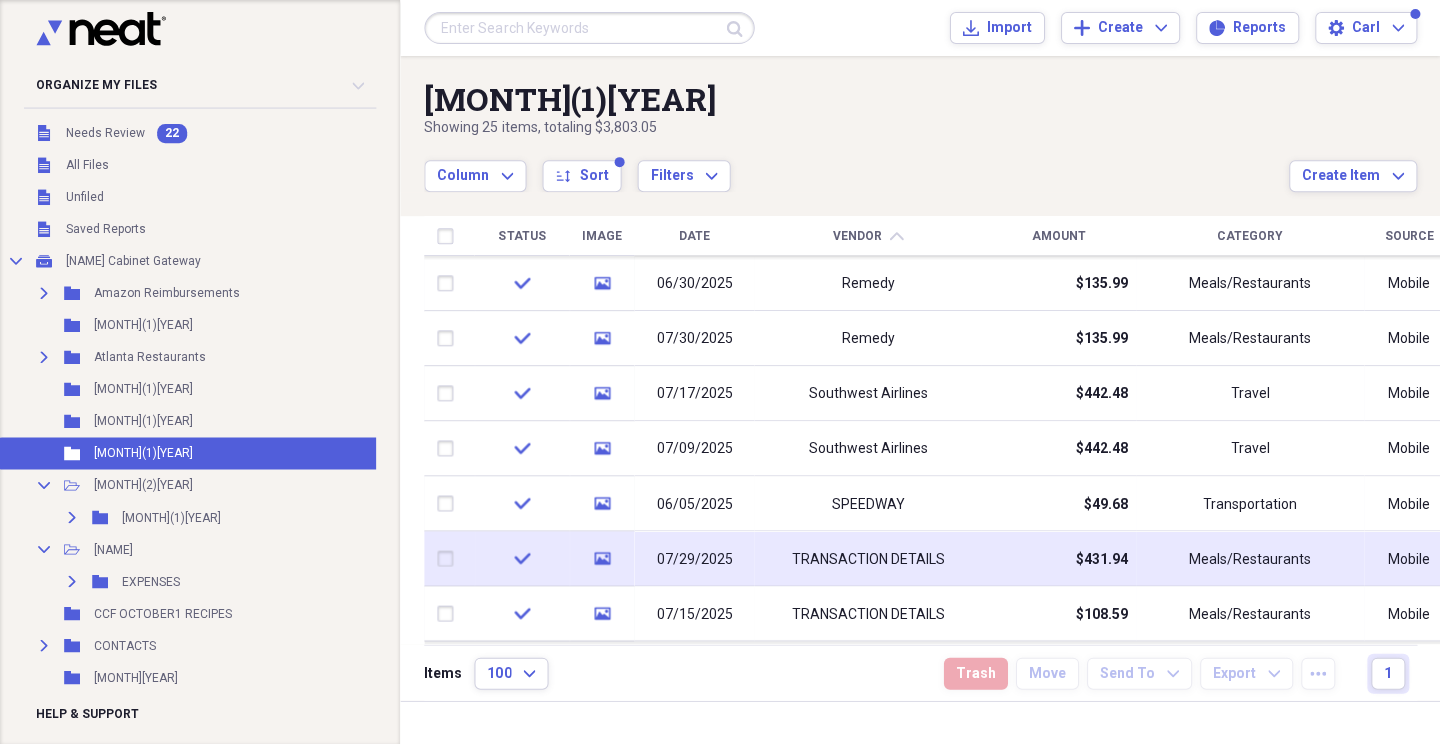 click on "07/29/2025" at bounding box center [694, 559] 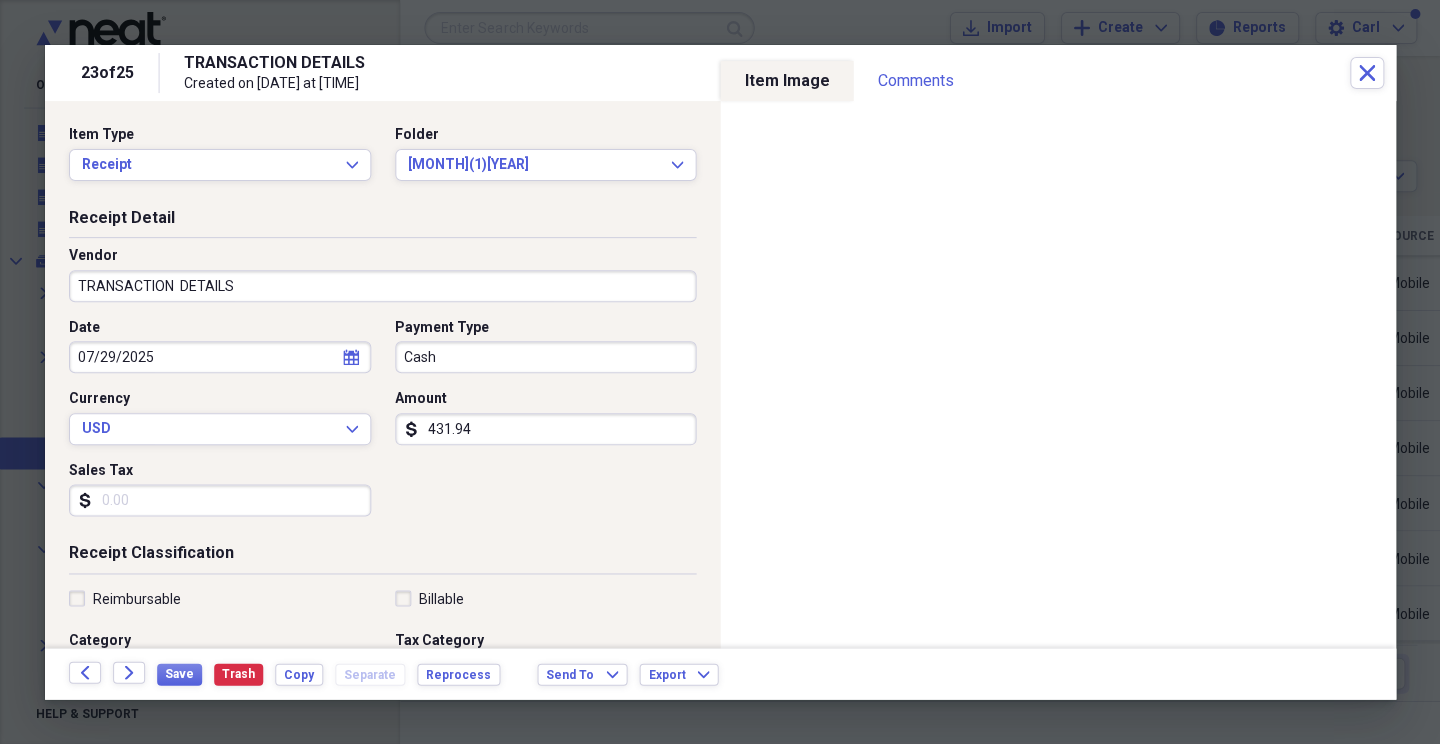 click on "TRANSACTION  DETAILS" at bounding box center (382, 286) 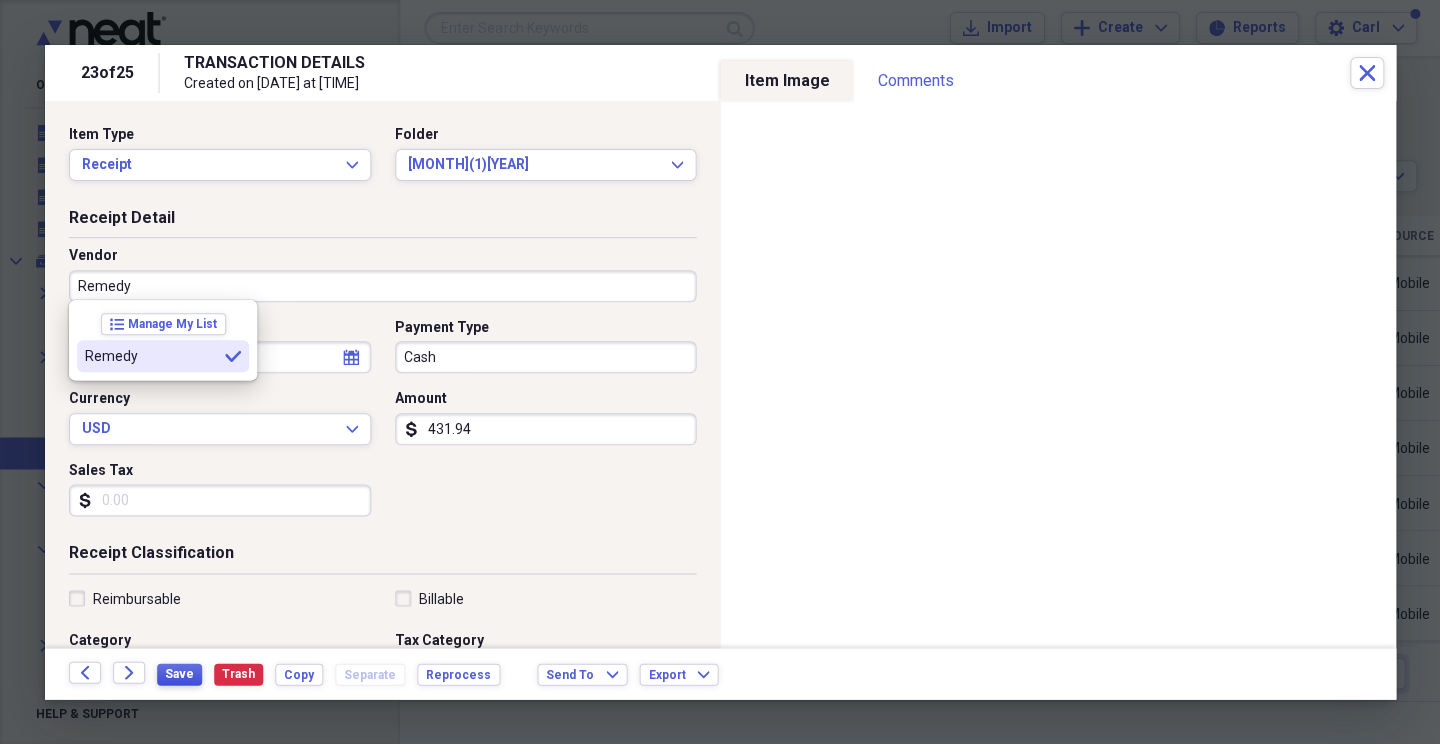 type on "Remedy" 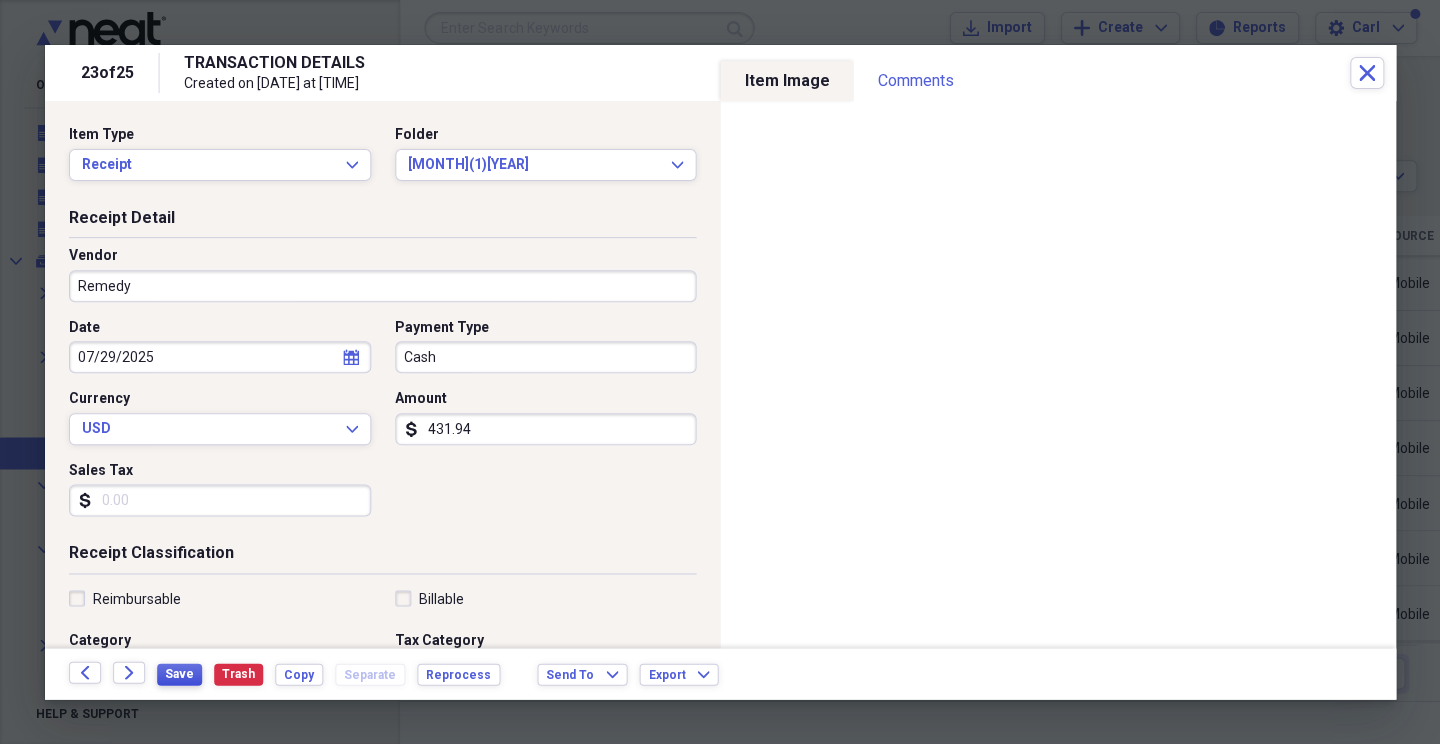 click on "Save" at bounding box center [179, 673] 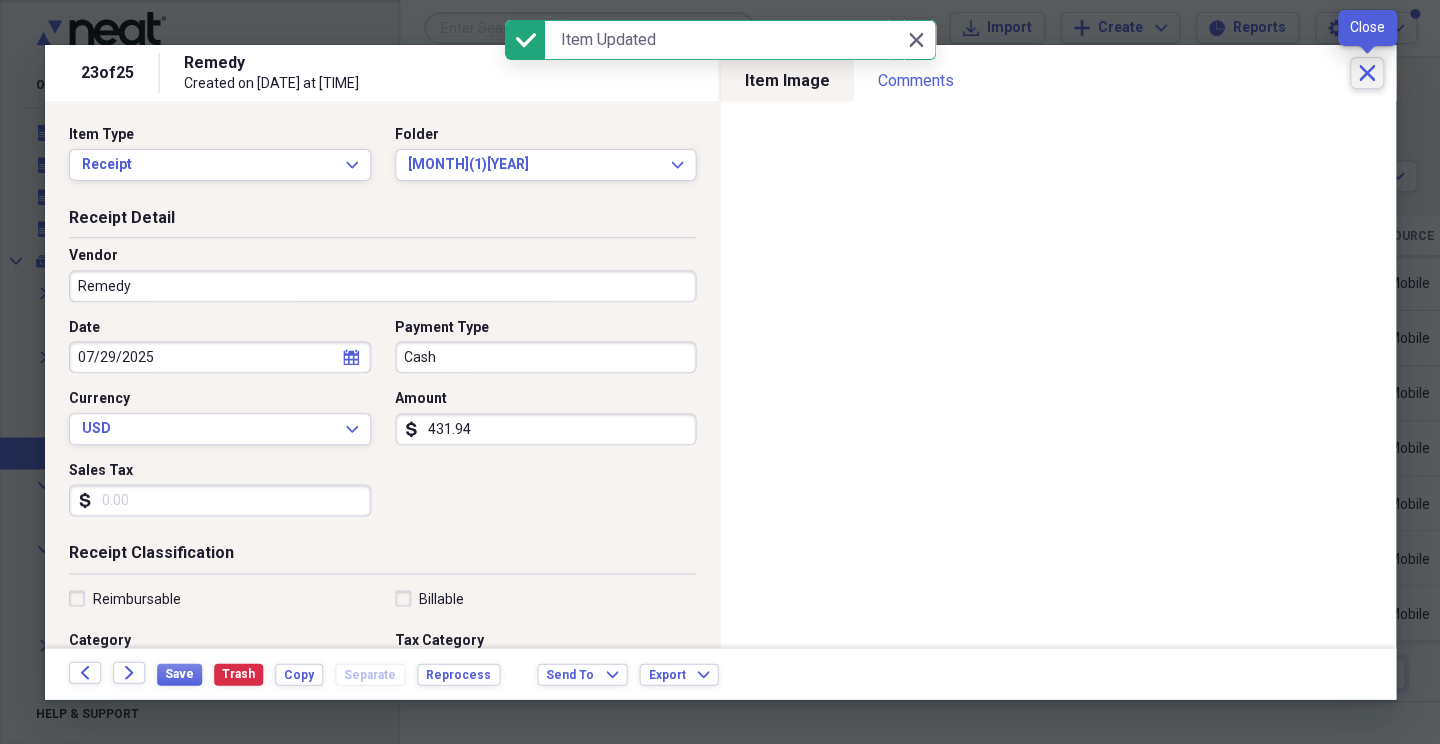 click on "Close" 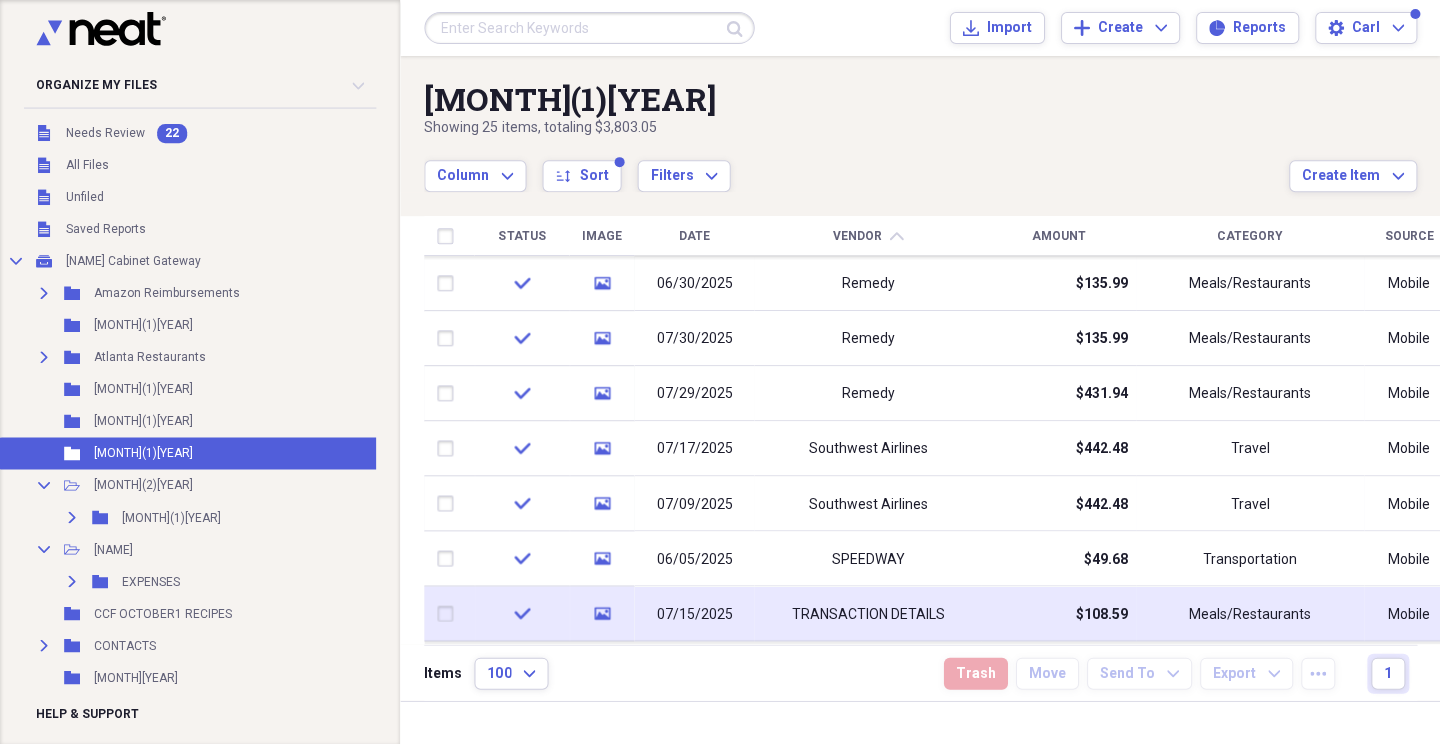 click on "07/15/2025" at bounding box center (694, 614) 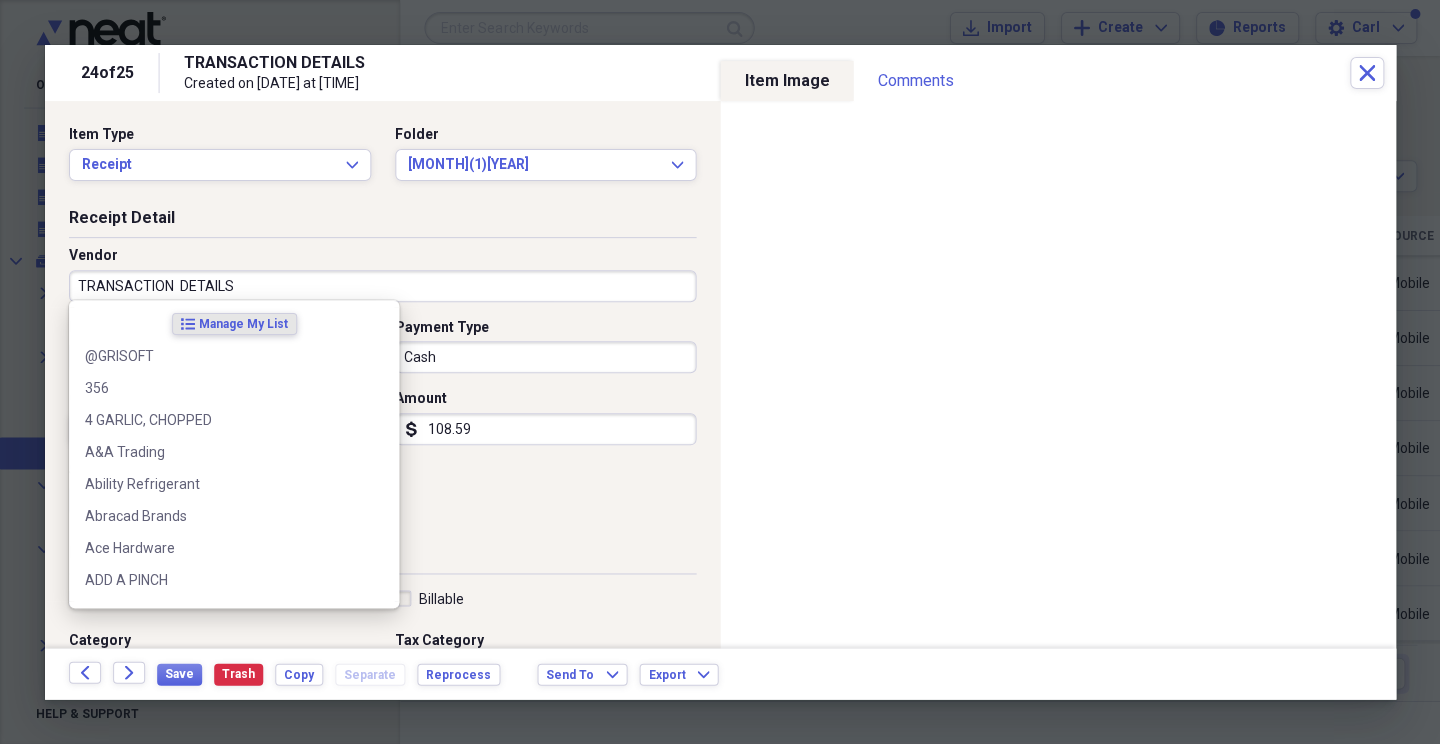 click on "TRANSACTION  DETAILS" at bounding box center [382, 286] 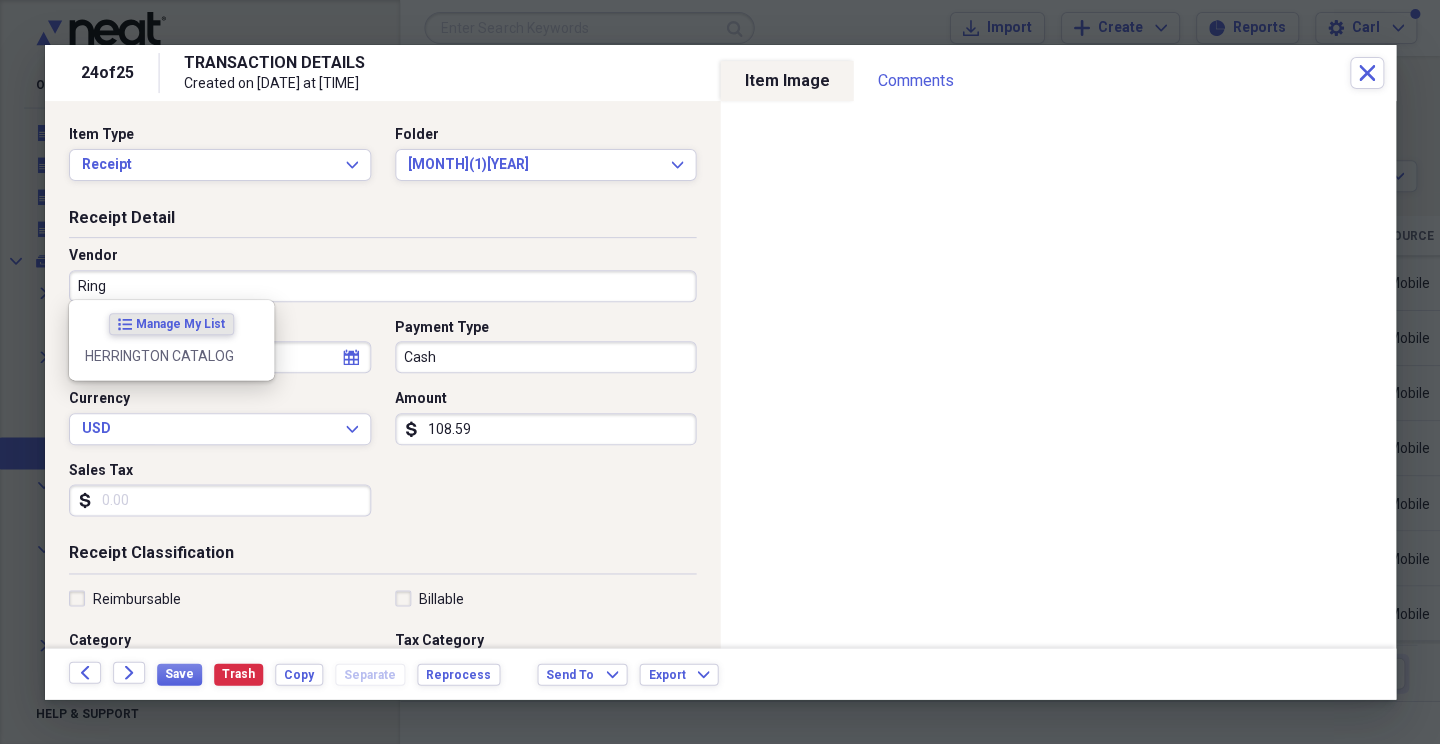 click on "Ring" at bounding box center (382, 286) 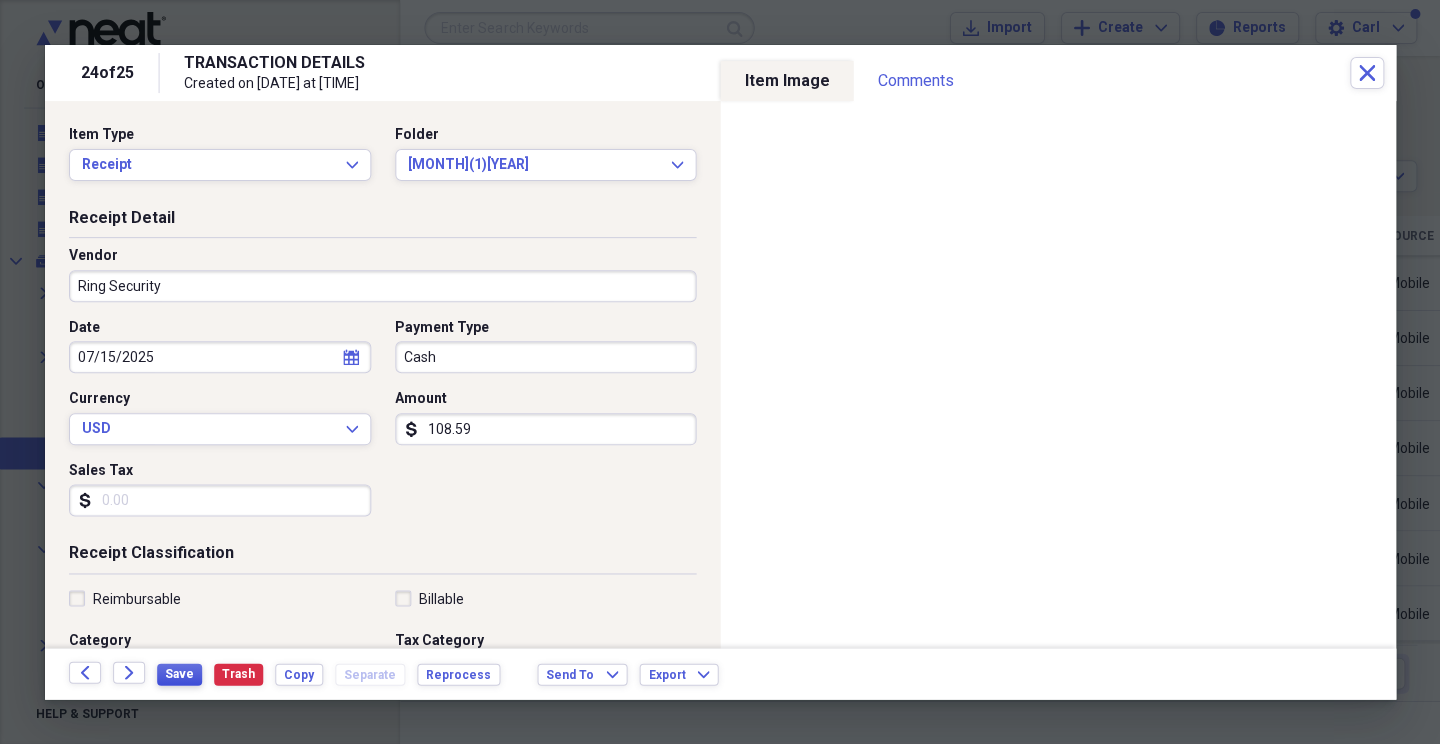 type on "Ring Security" 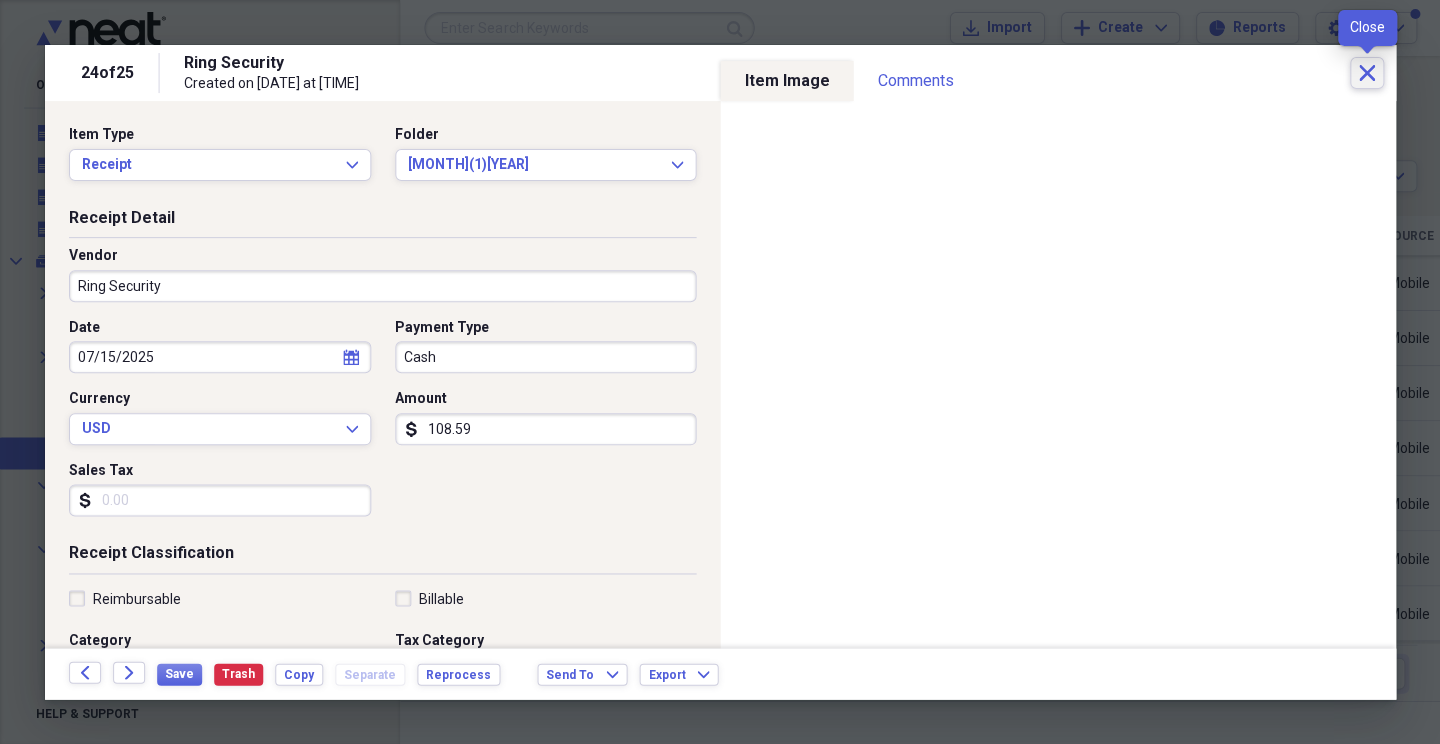 click on "Close" 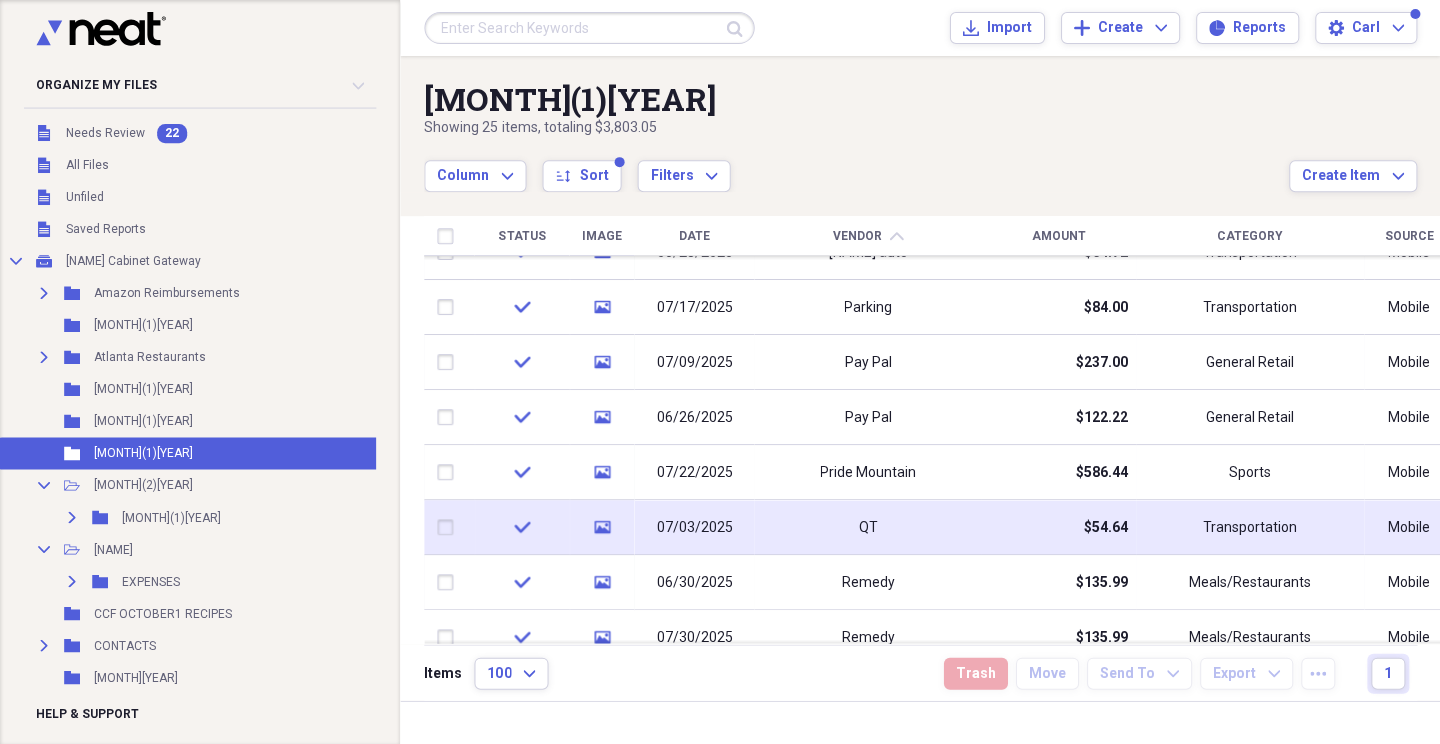 drag, startPoint x: 1433, startPoint y: 586, endPoint x: 1419, endPoint y: 517, distance: 70.40597 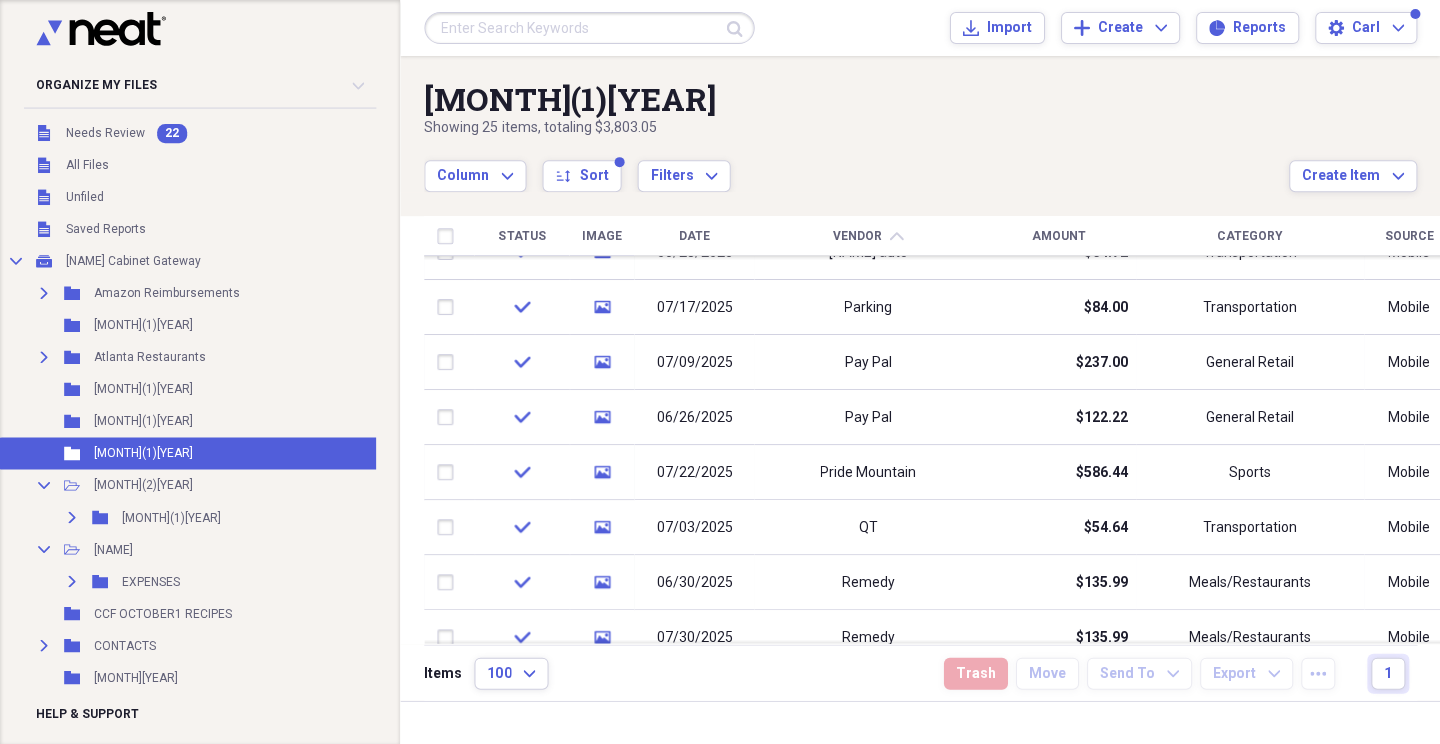 click on "Amount" at bounding box center (1058, 236) 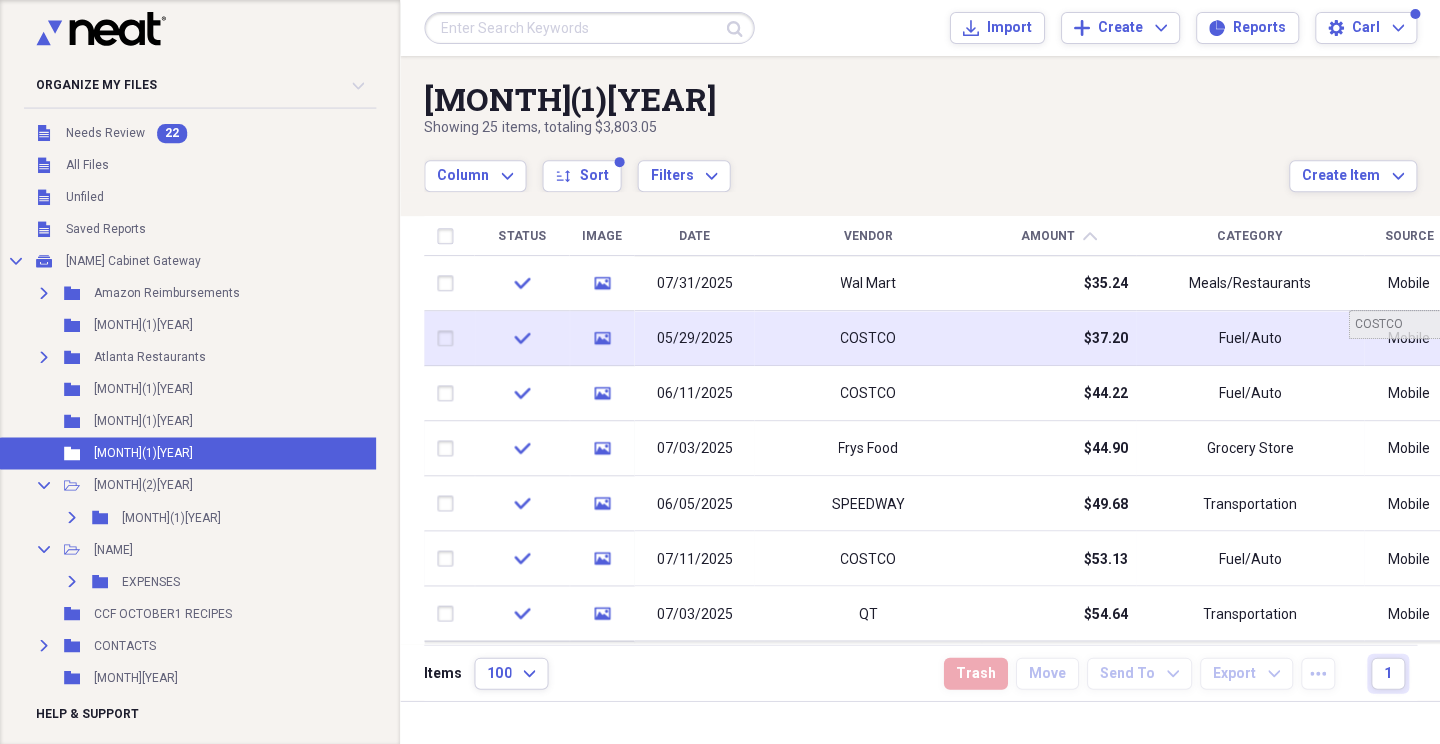 click at bounding box center [1461, 310] 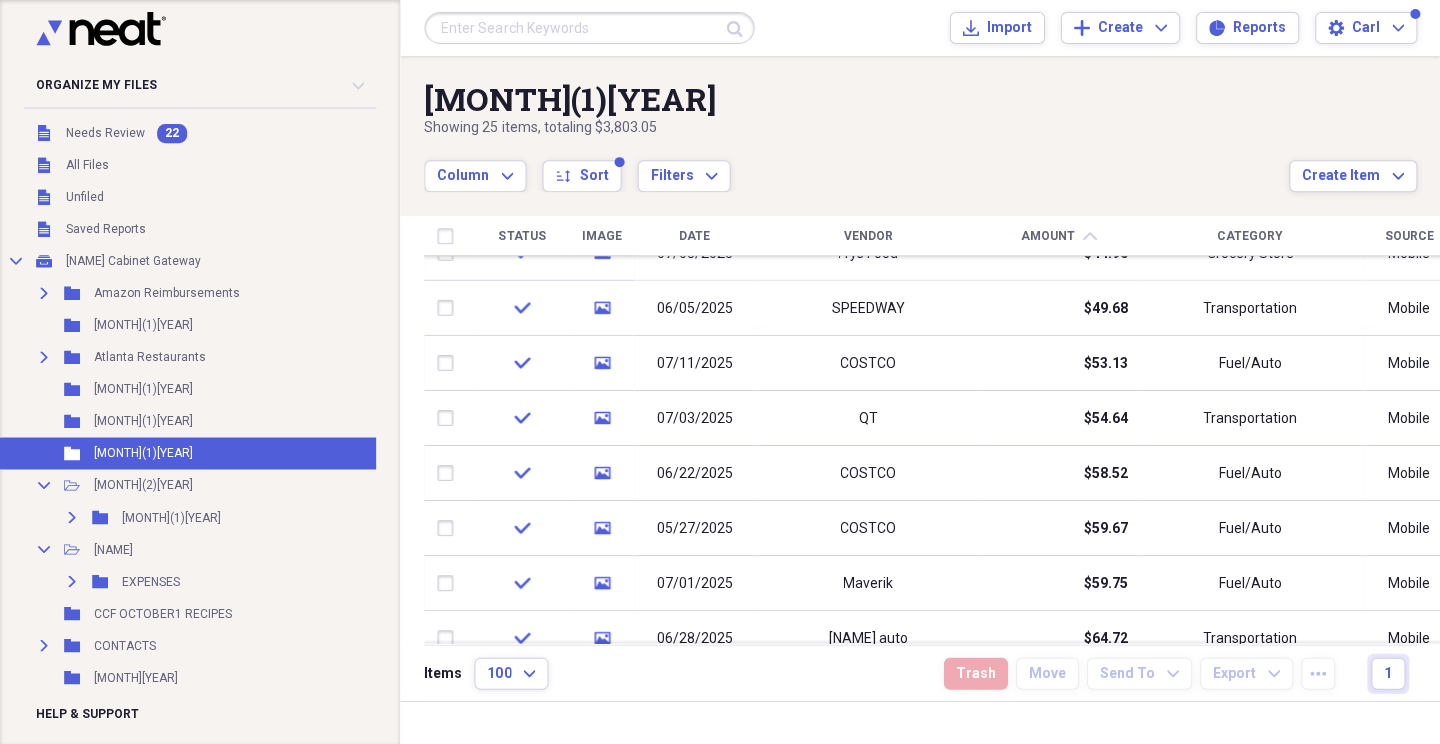 drag, startPoint x: 1432, startPoint y: 328, endPoint x: 1431, endPoint y: 383, distance: 55.00909 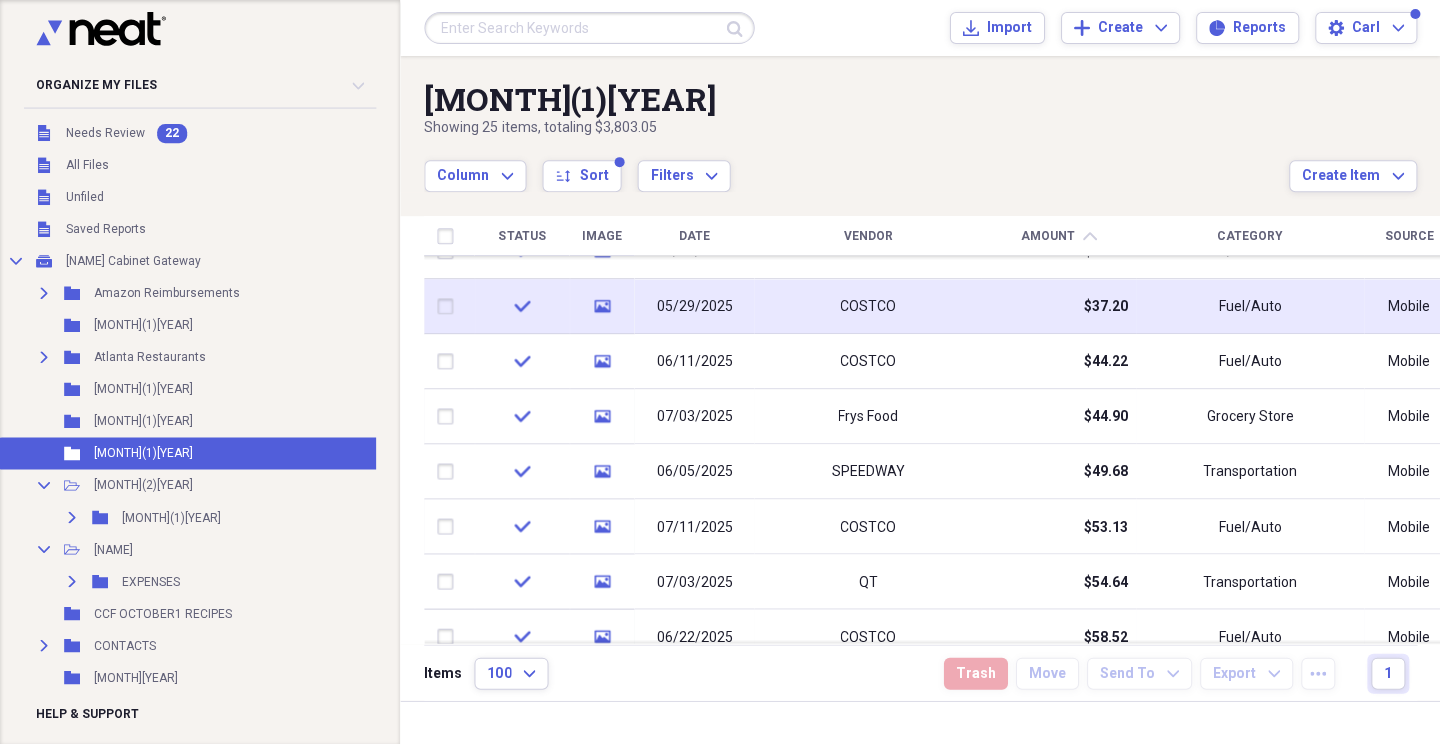 drag, startPoint x: 1427, startPoint y: 355, endPoint x: 1421, endPoint y: 309, distance: 46.389652 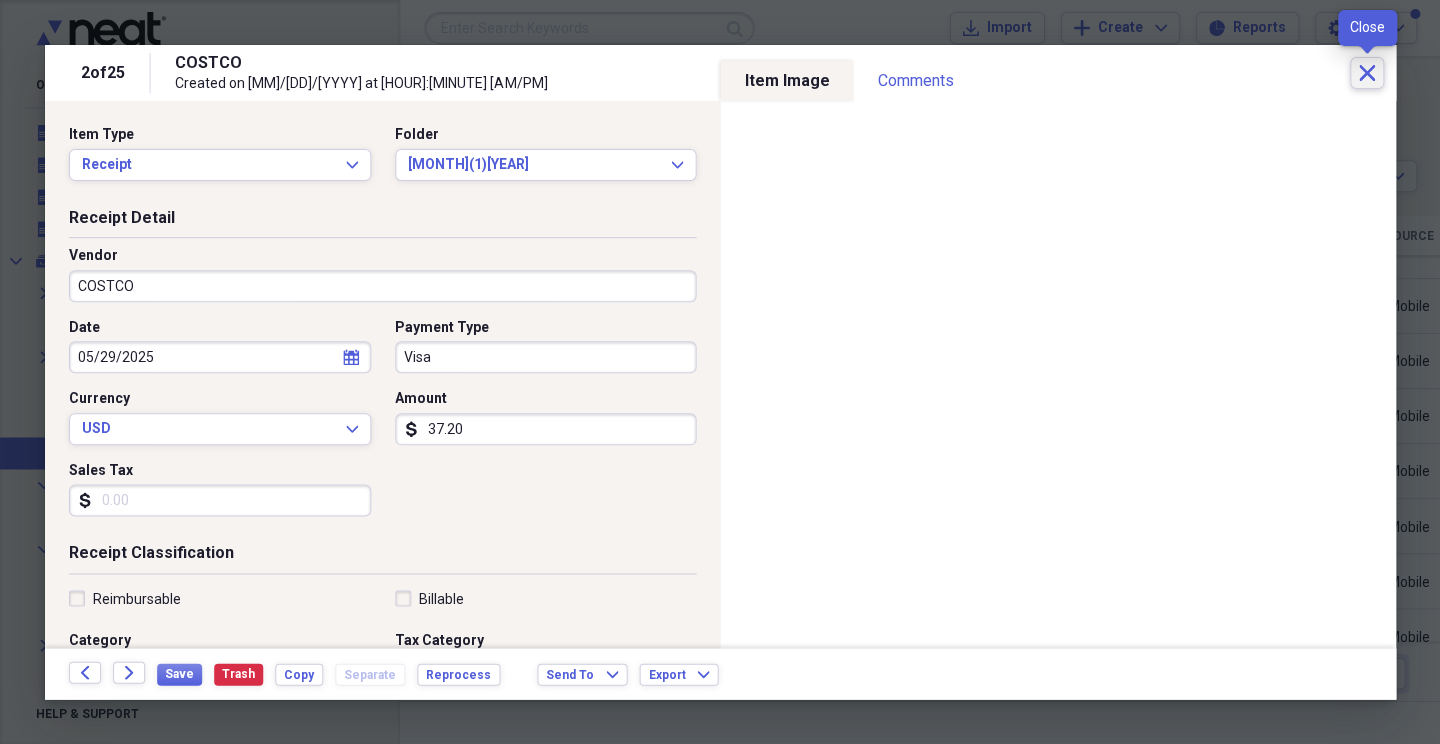 click 